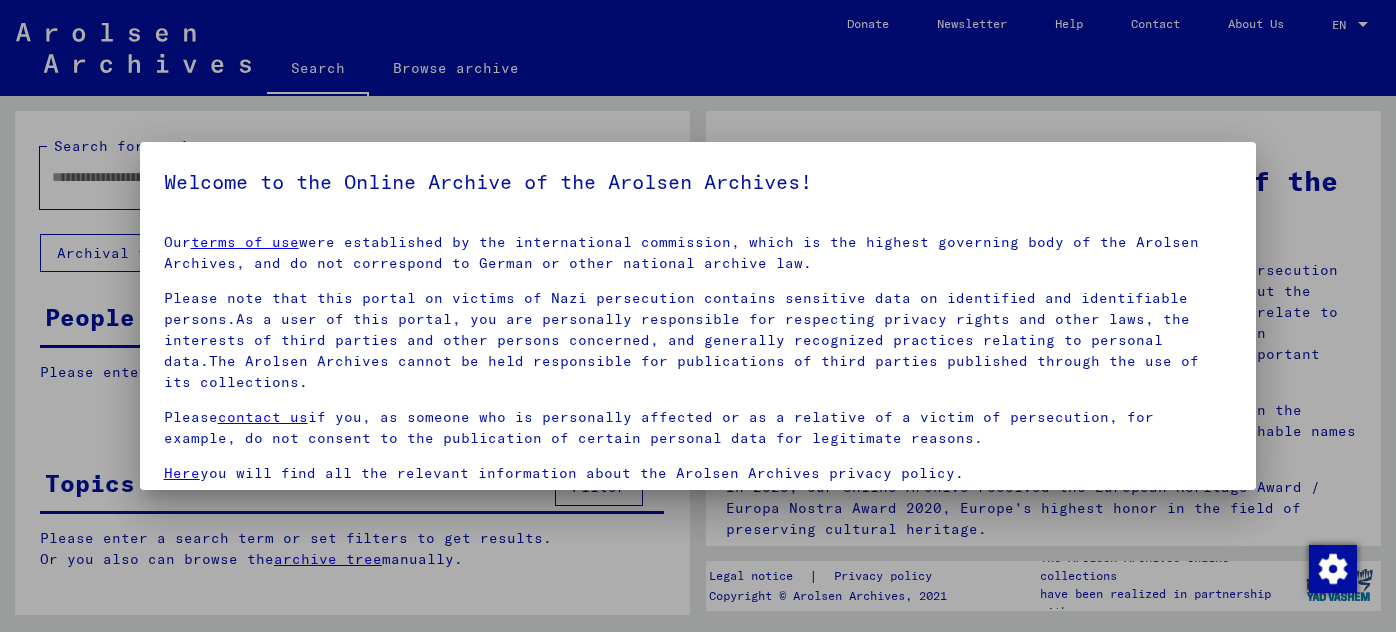 scroll, scrollTop: 0, scrollLeft: 0, axis: both 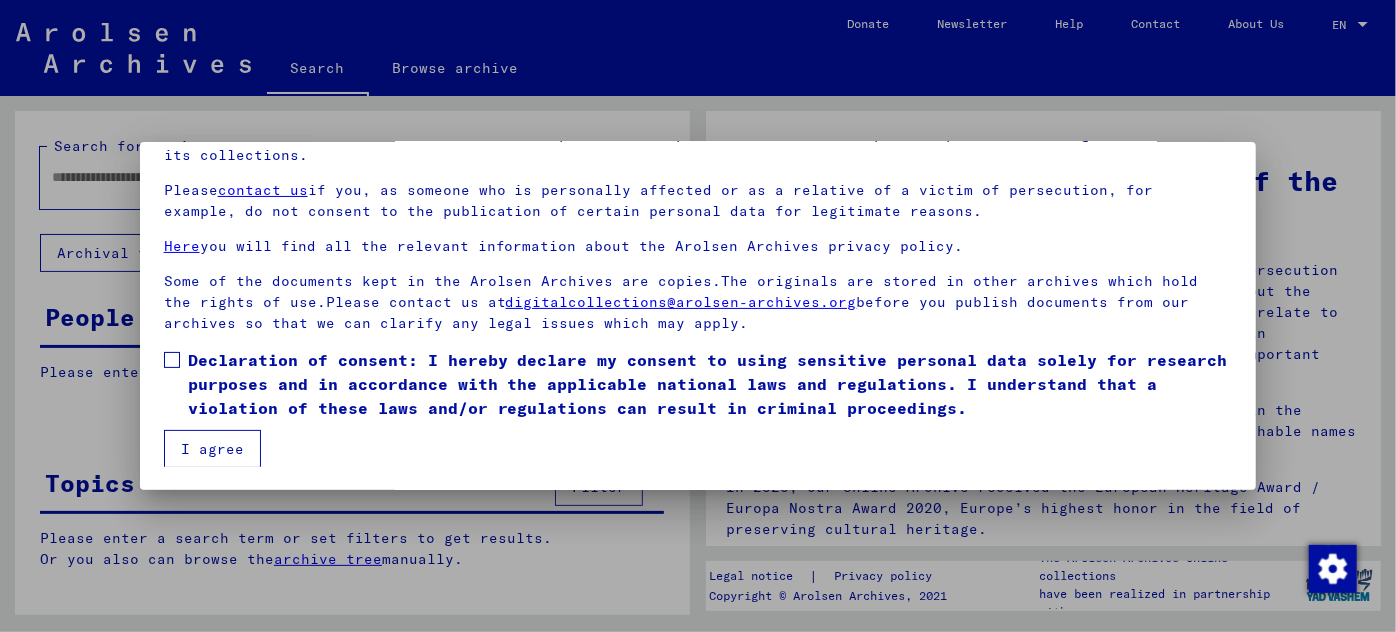 click at bounding box center (172, 360) 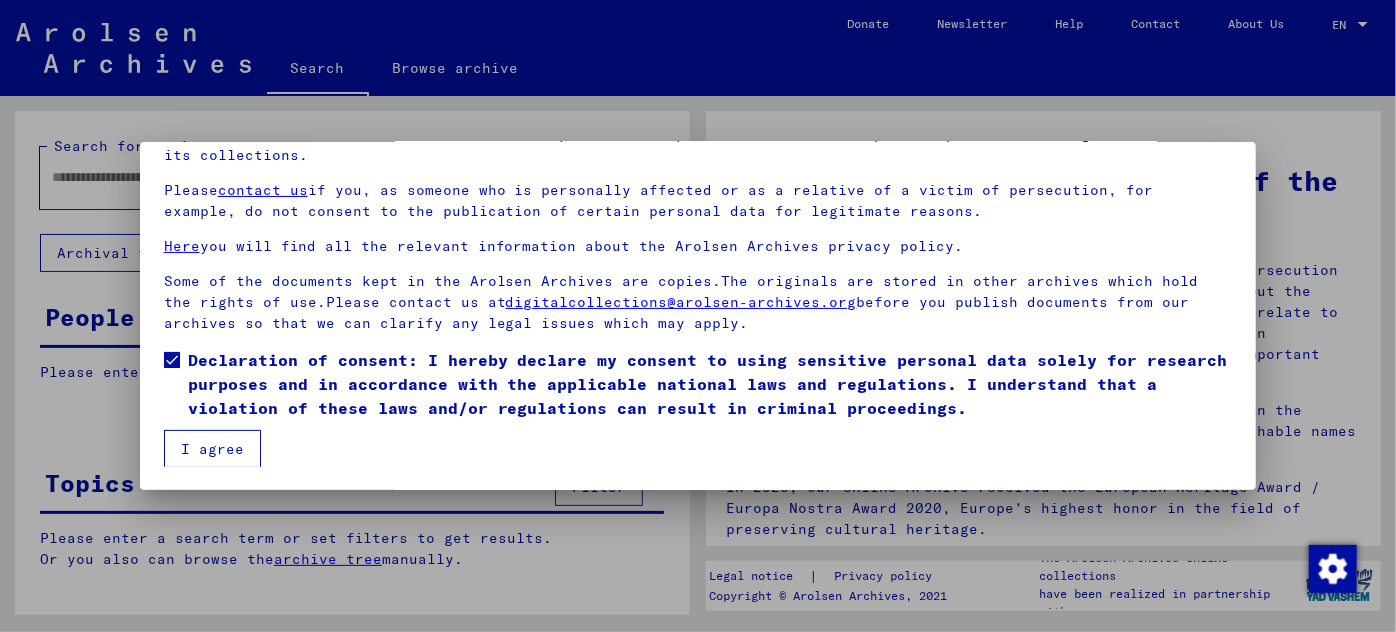 drag, startPoint x: 210, startPoint y: 447, endPoint x: 170, endPoint y: 357, distance: 98.48858 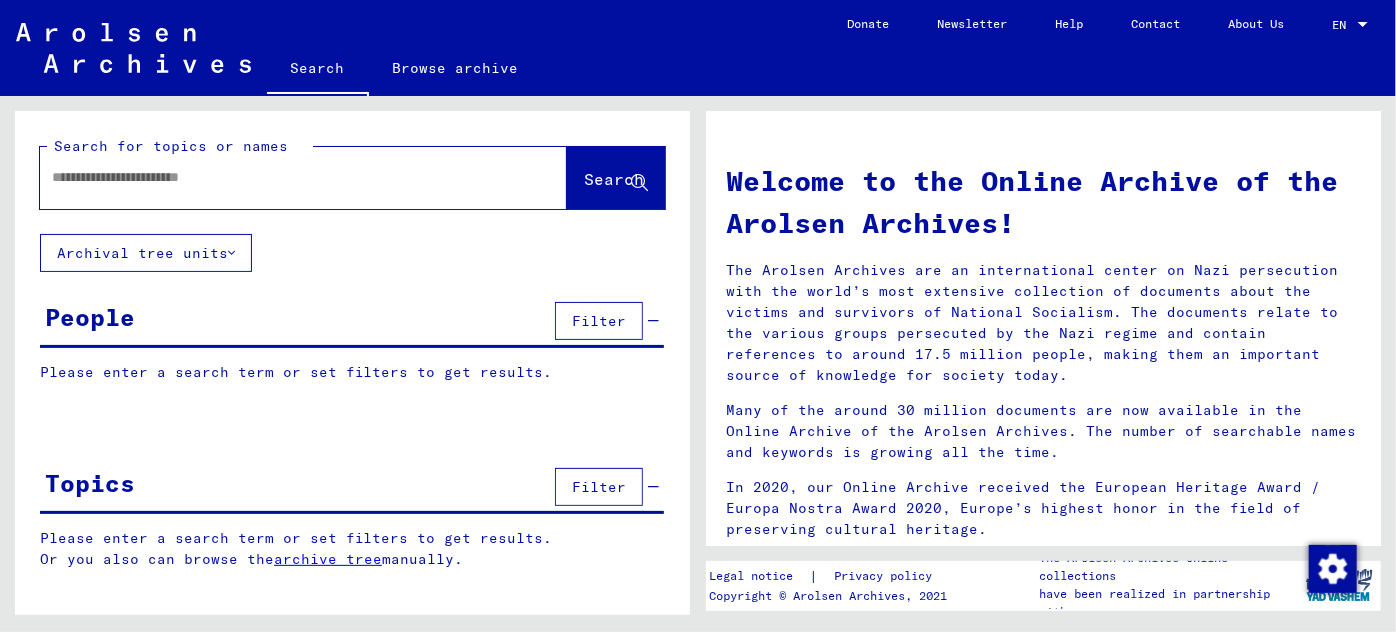 click at bounding box center [279, 177] 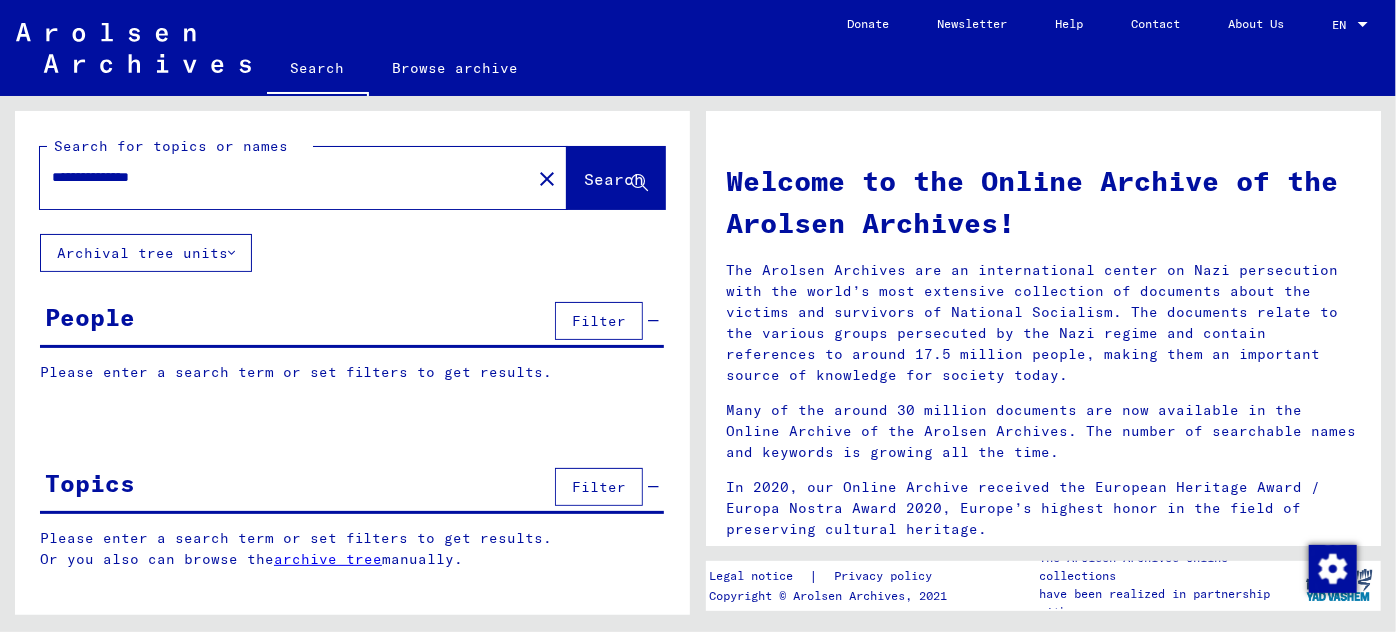 click on "Search" 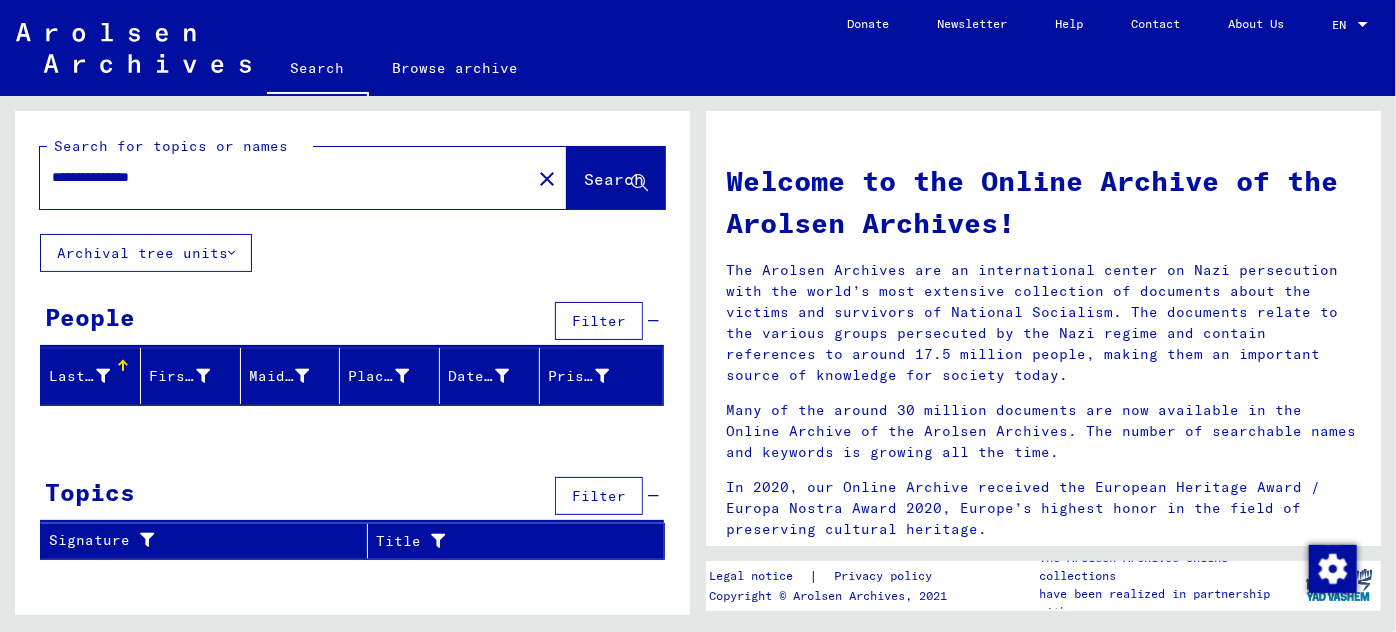 click on "**********" at bounding box center [279, 177] 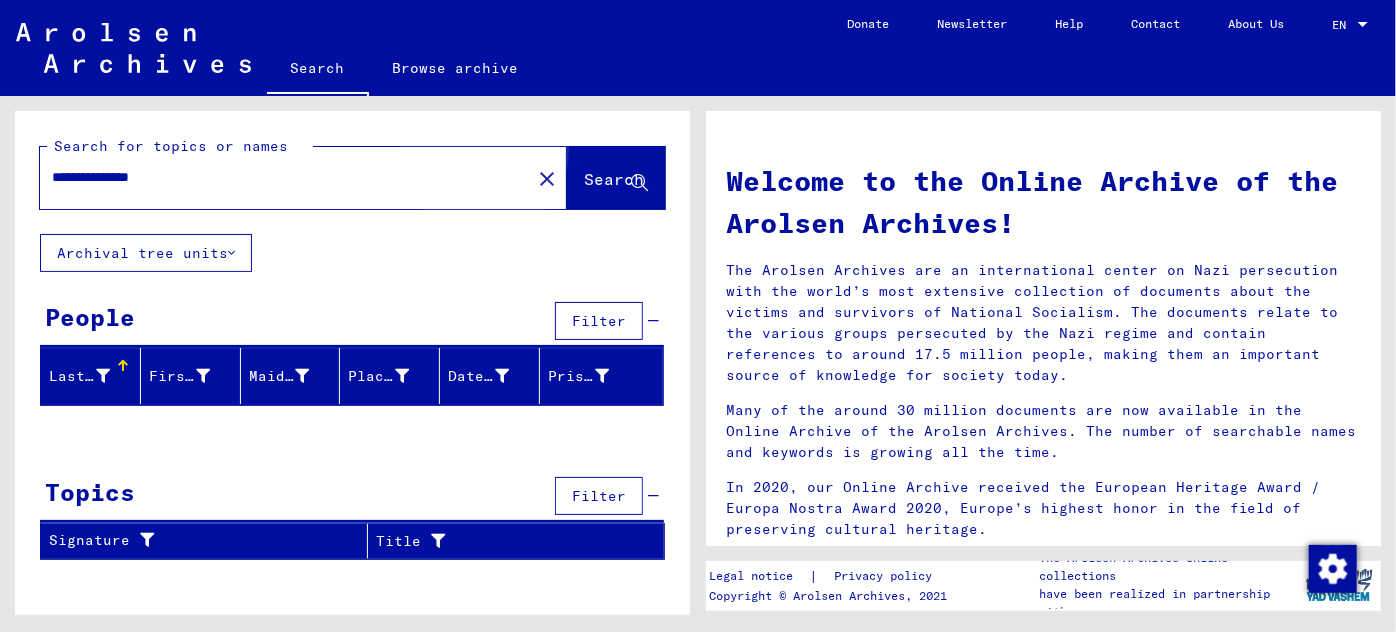 click on "Search" 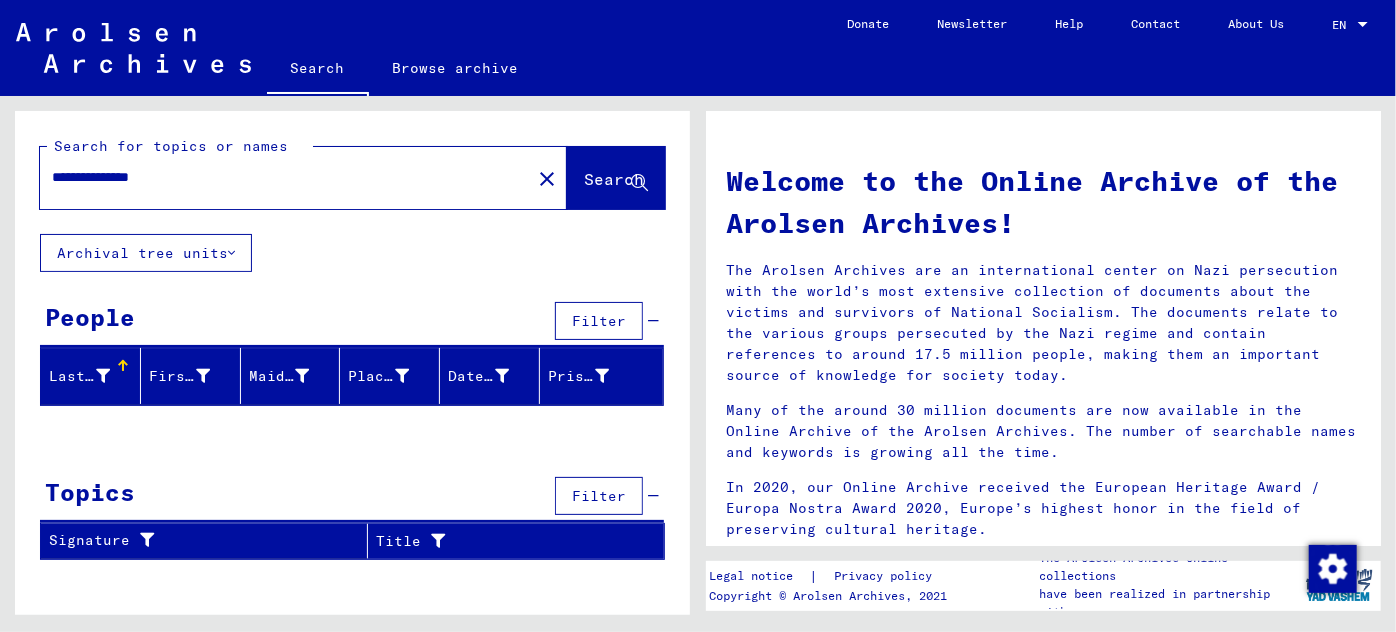drag, startPoint x: 97, startPoint y: 173, endPoint x: 101, endPoint y: 204, distance: 31.257 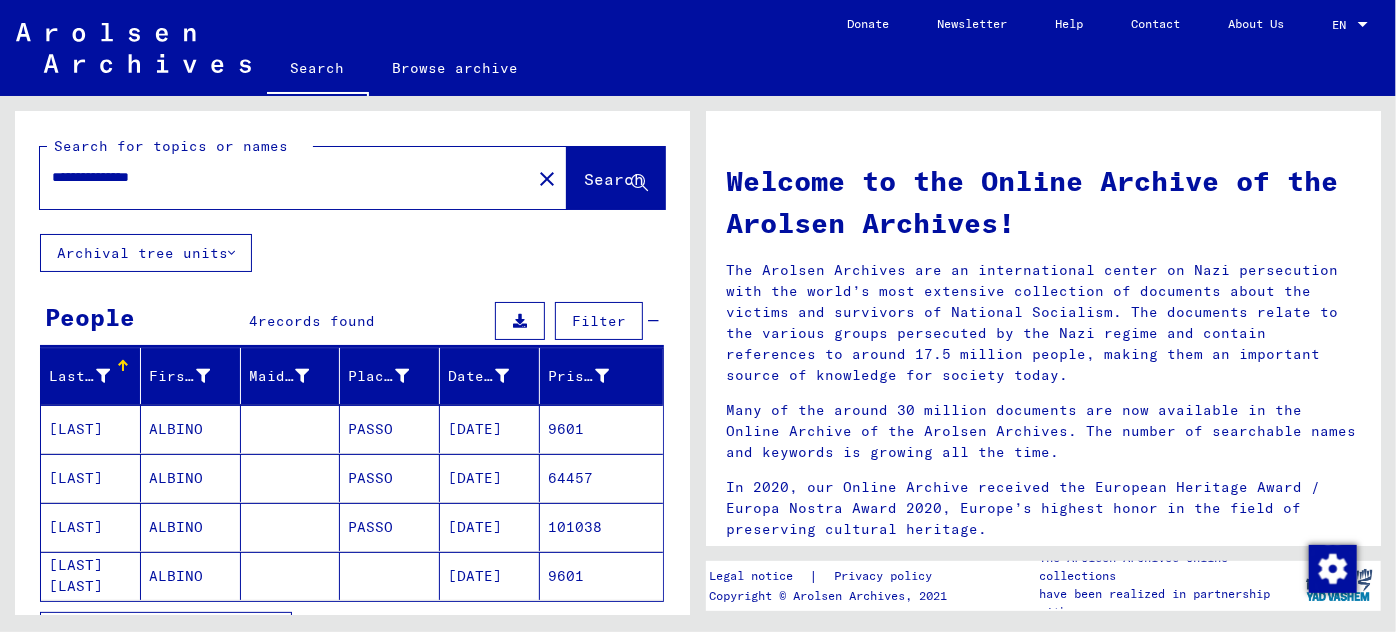 click on "ALBINO" at bounding box center (191, 478) 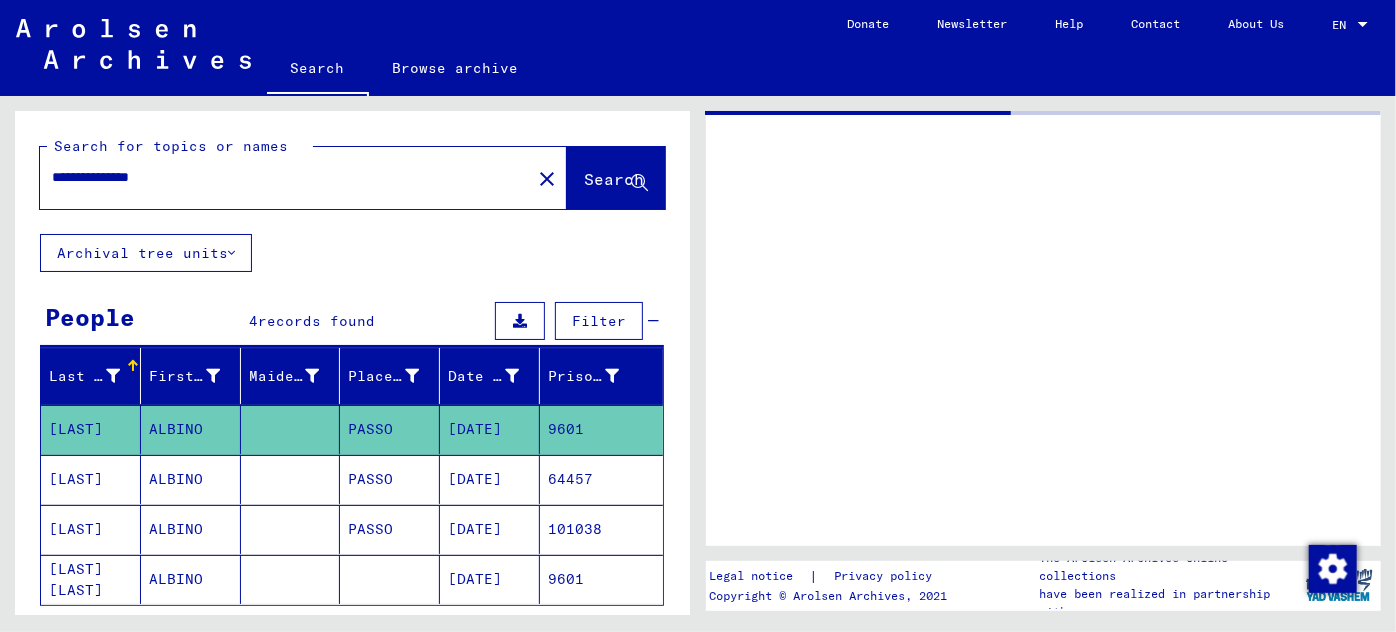 click on "ALBINO" 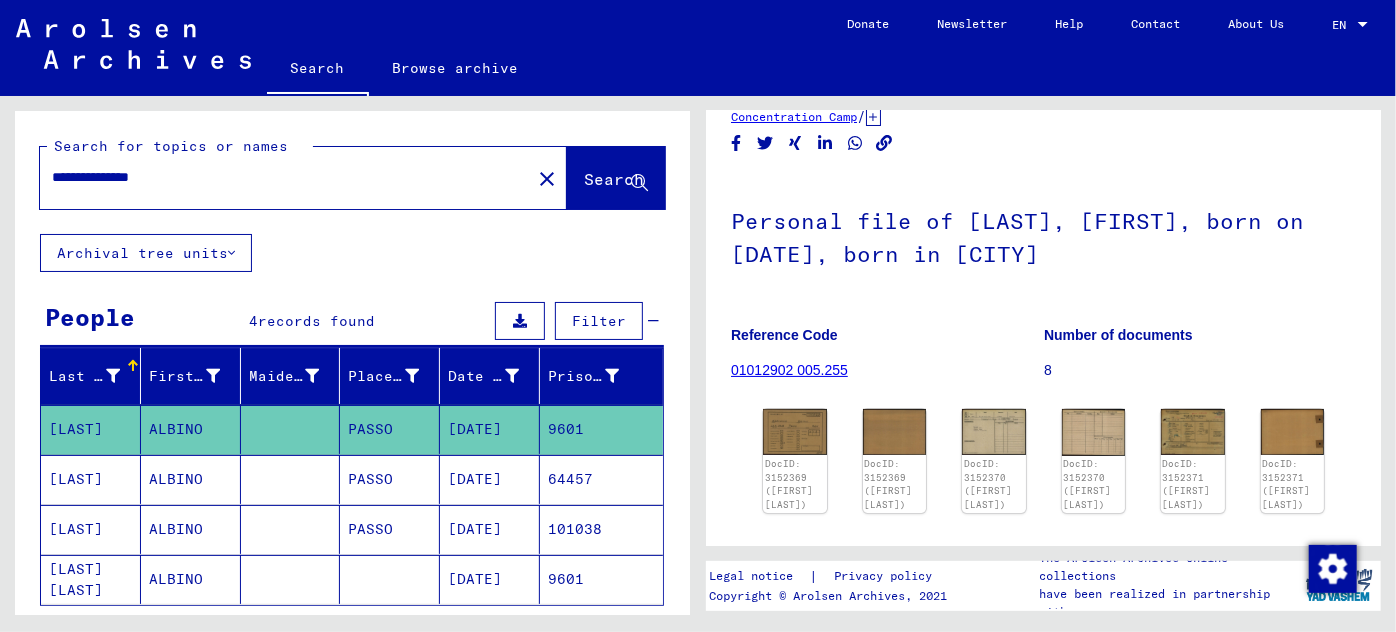 scroll, scrollTop: 181, scrollLeft: 0, axis: vertical 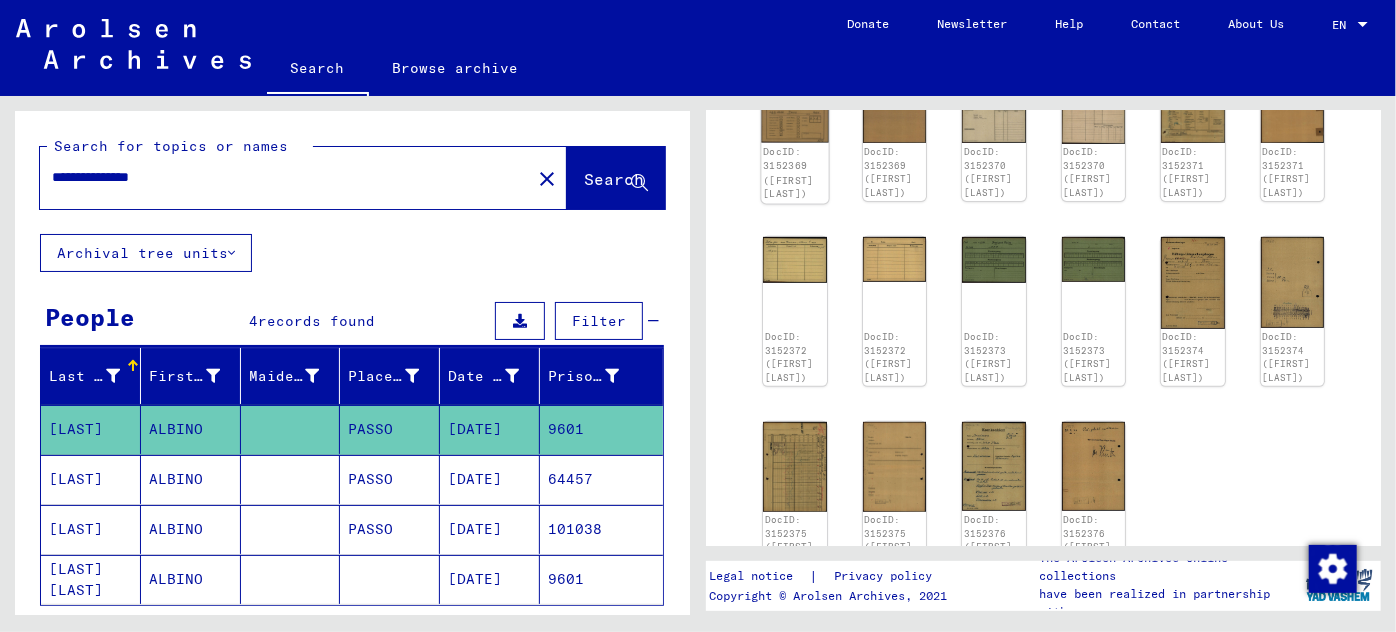 click 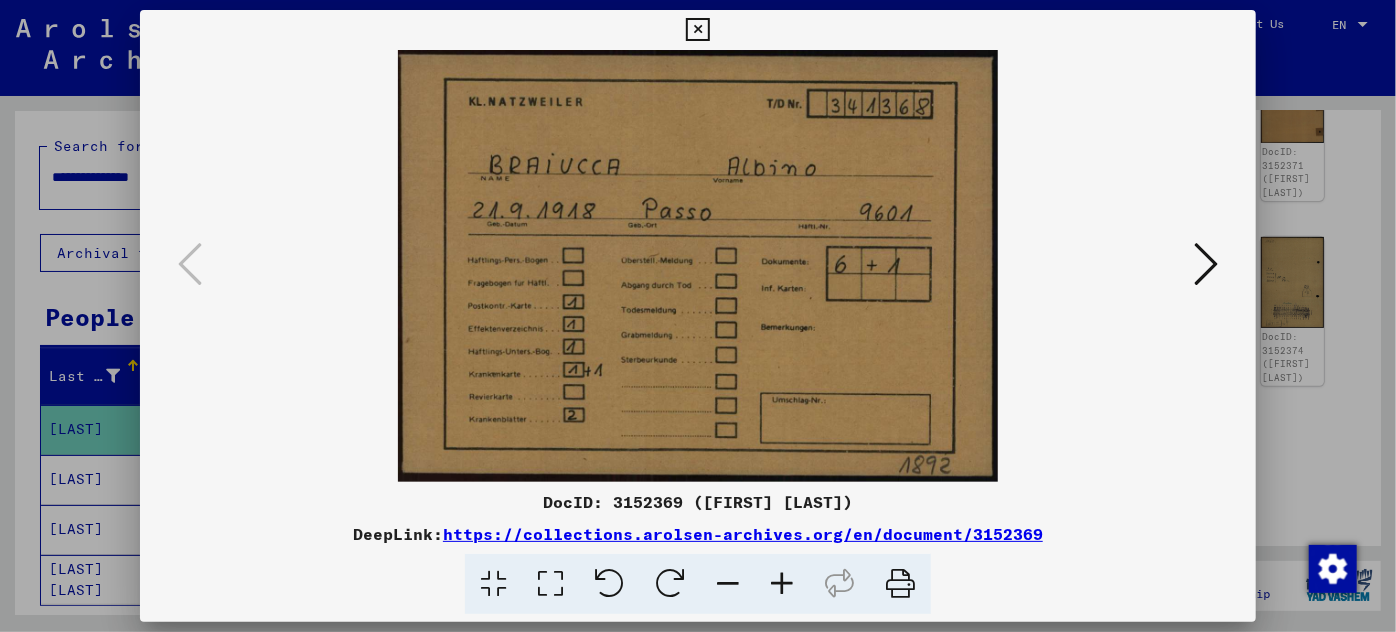 click at bounding box center [1206, 264] 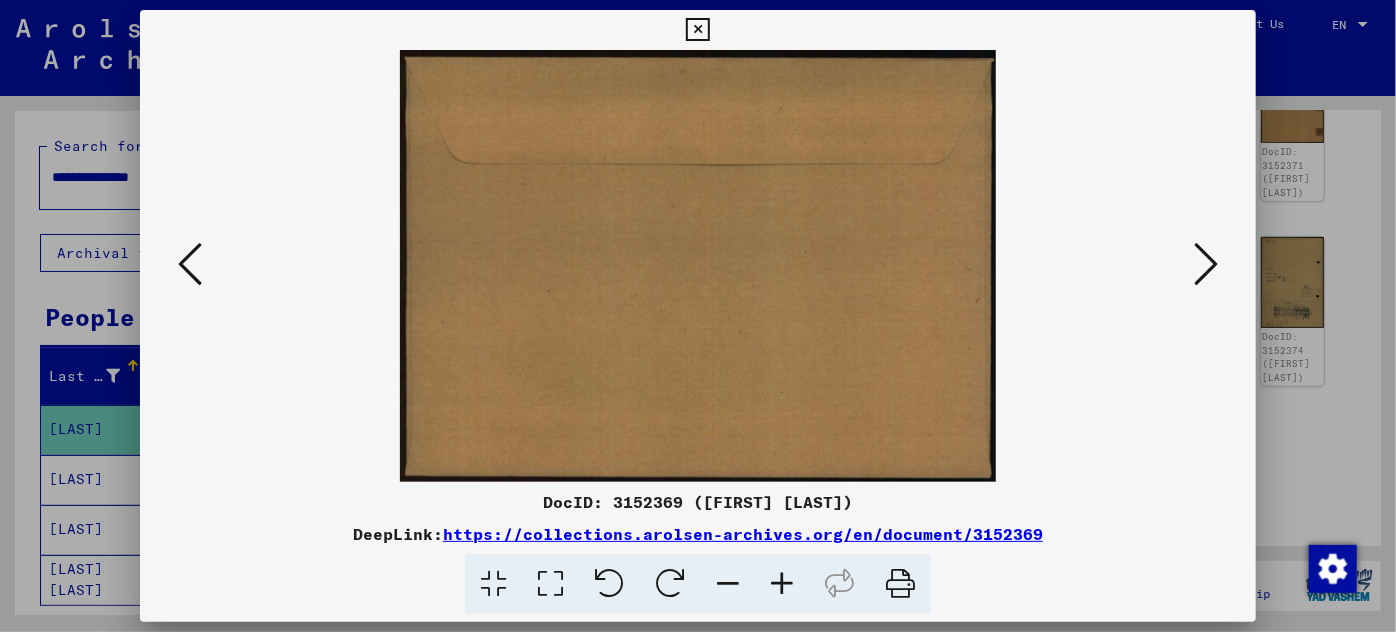 click at bounding box center (1206, 264) 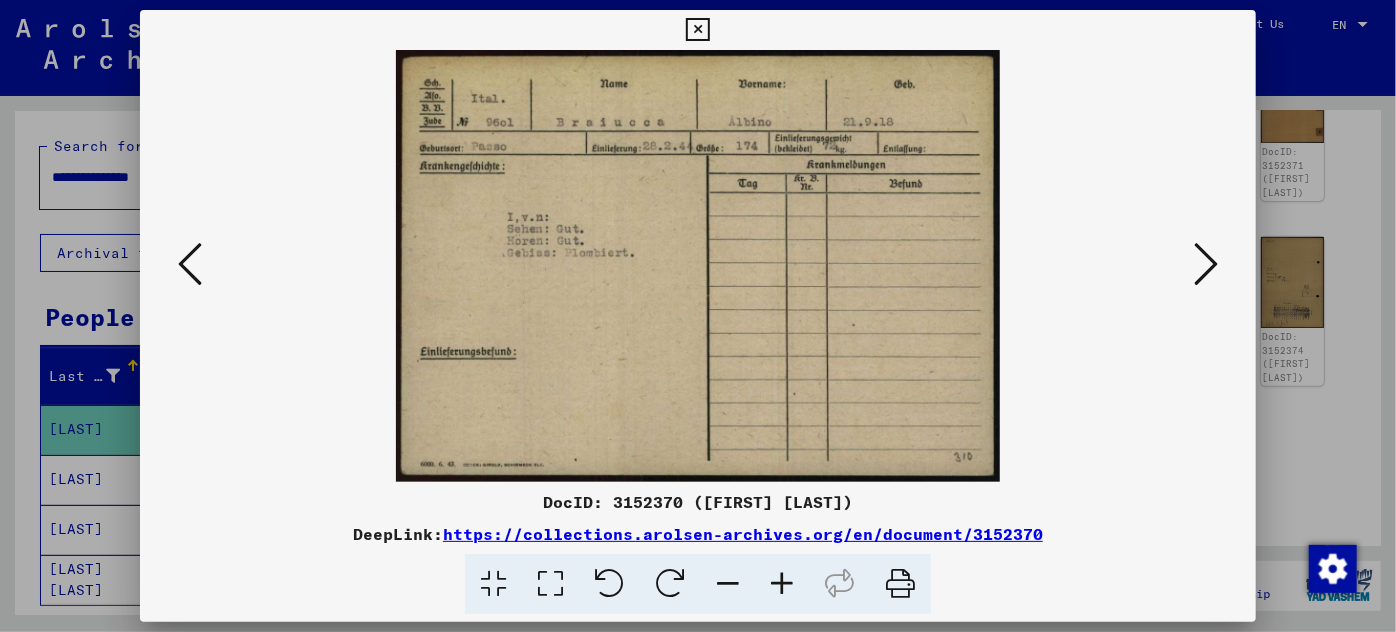 click at bounding box center (1206, 264) 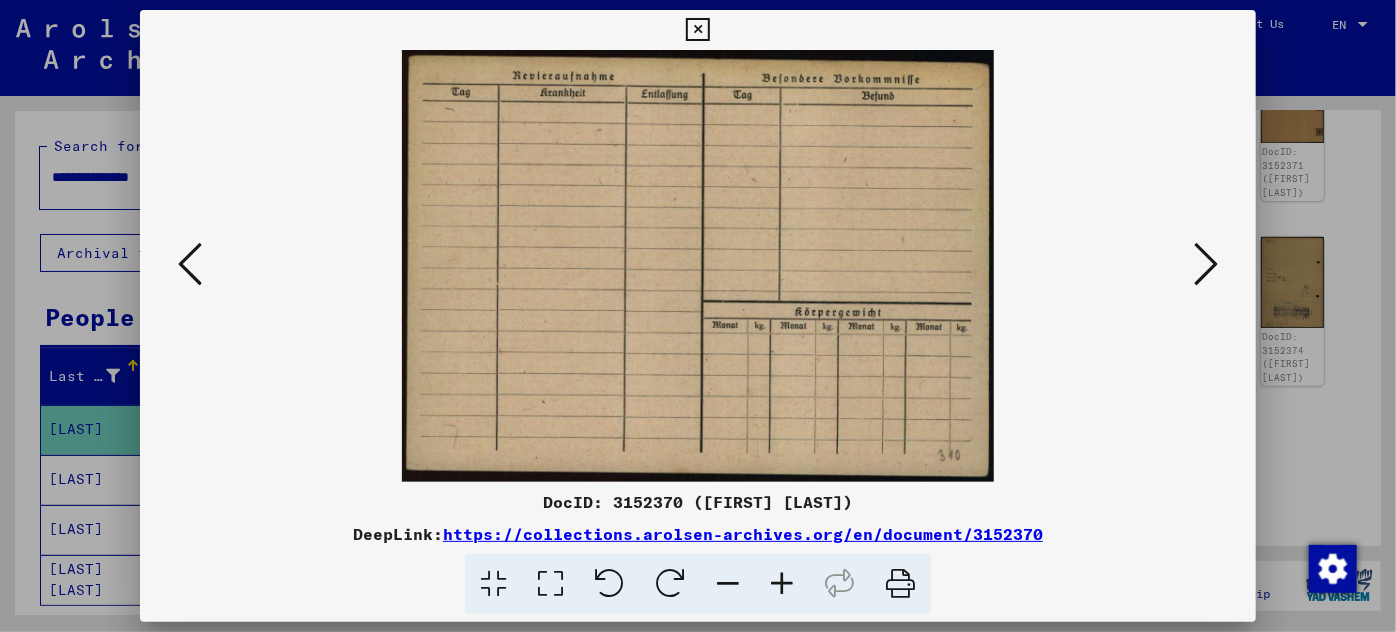 click at bounding box center [190, 264] 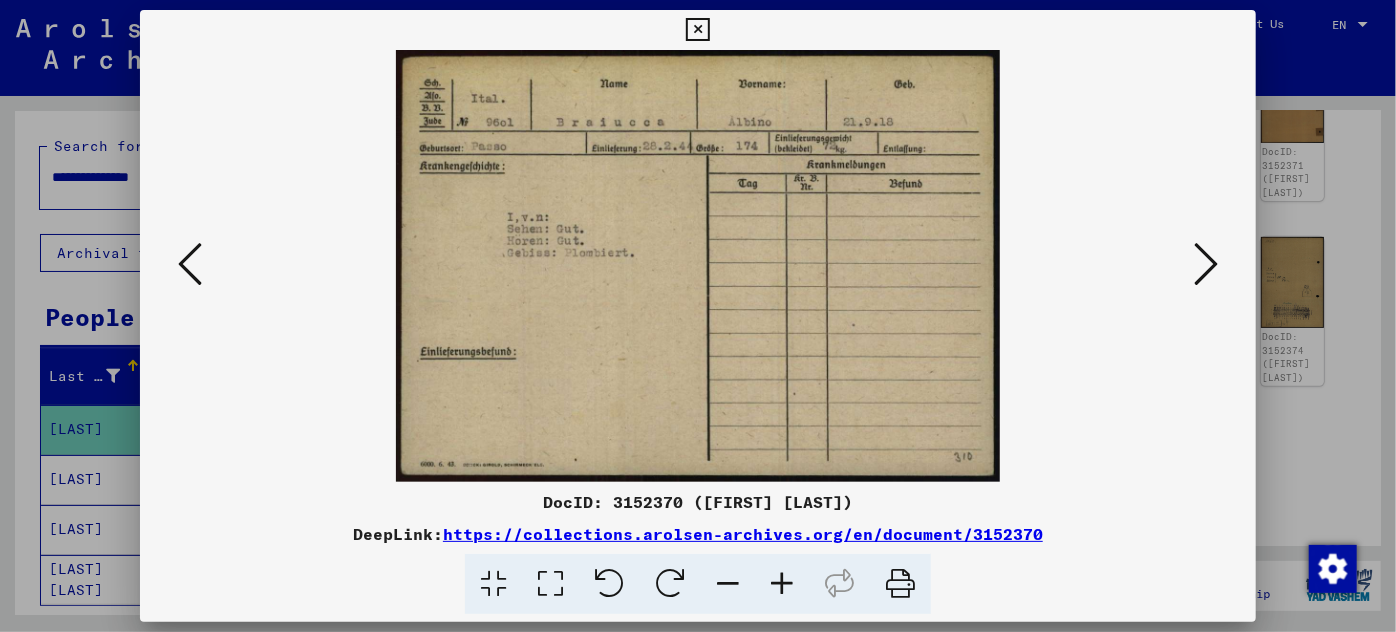 click at bounding box center (1206, 264) 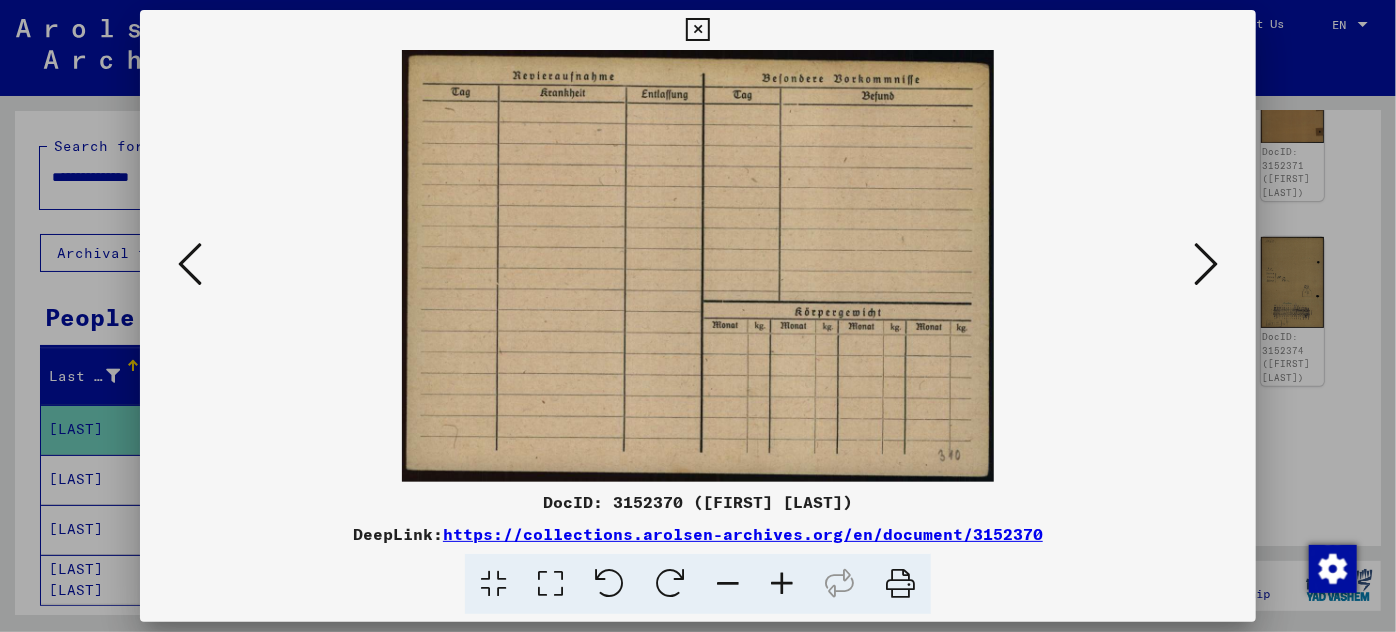 click at bounding box center (1206, 264) 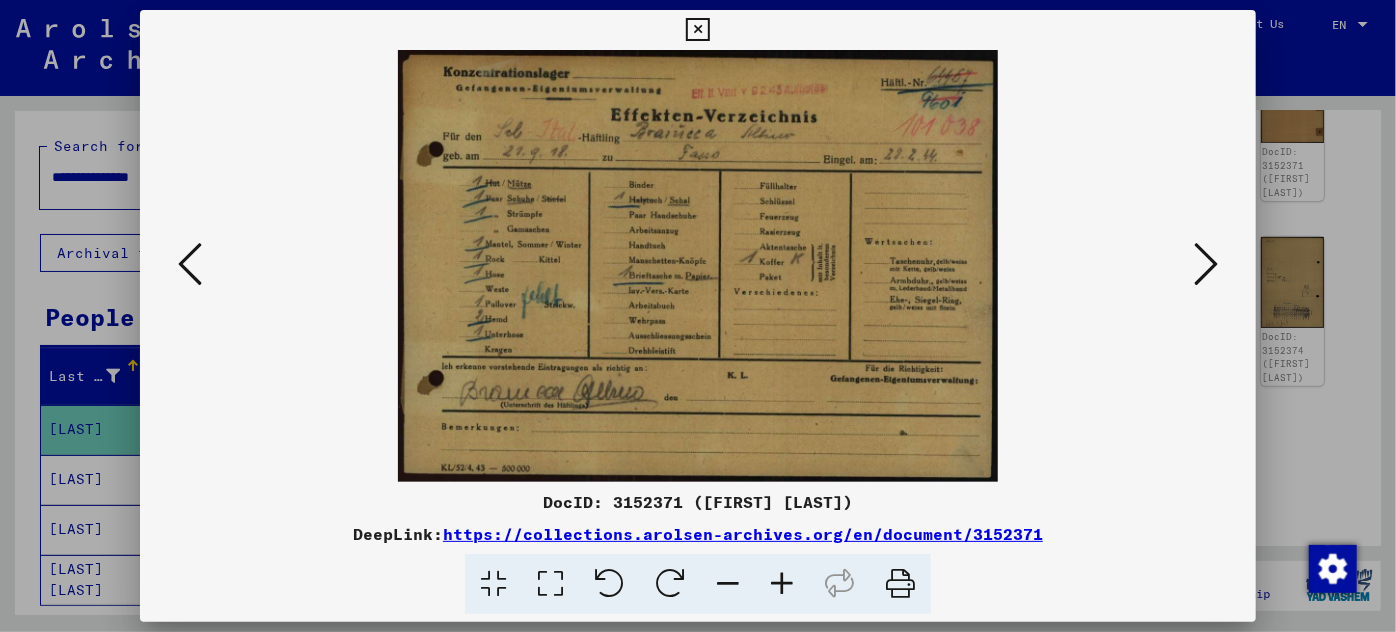 click at bounding box center [782, 584] 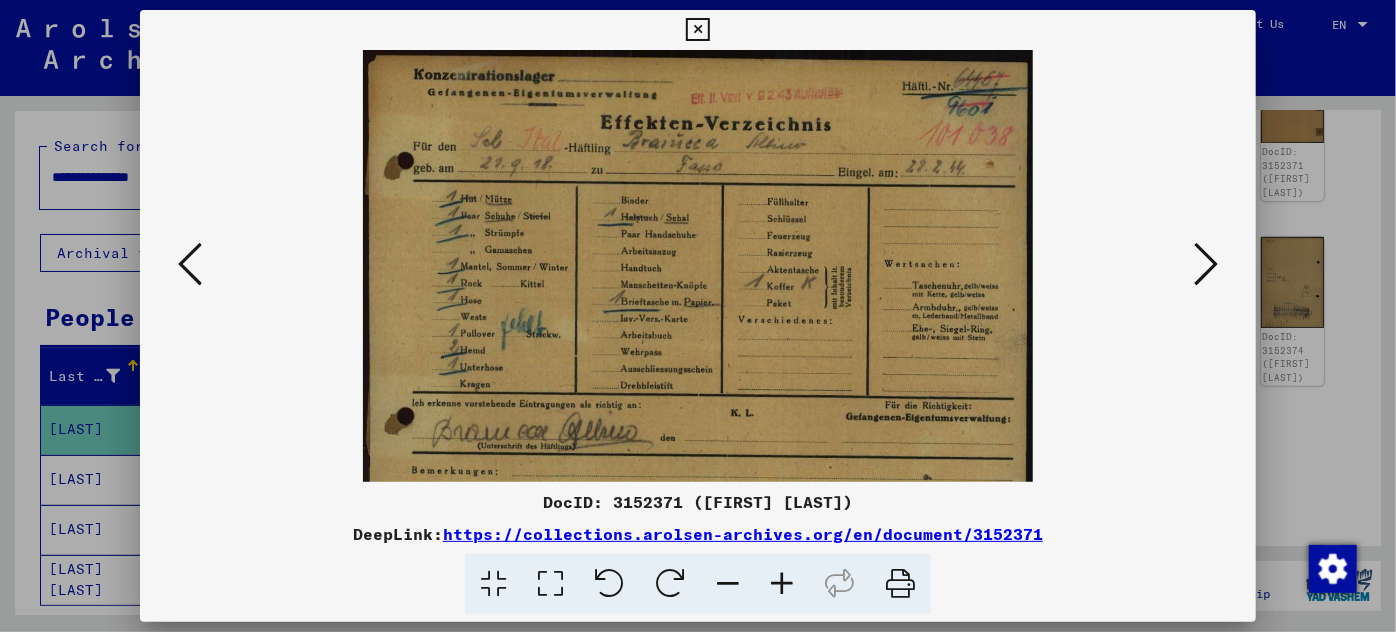 click at bounding box center [782, 584] 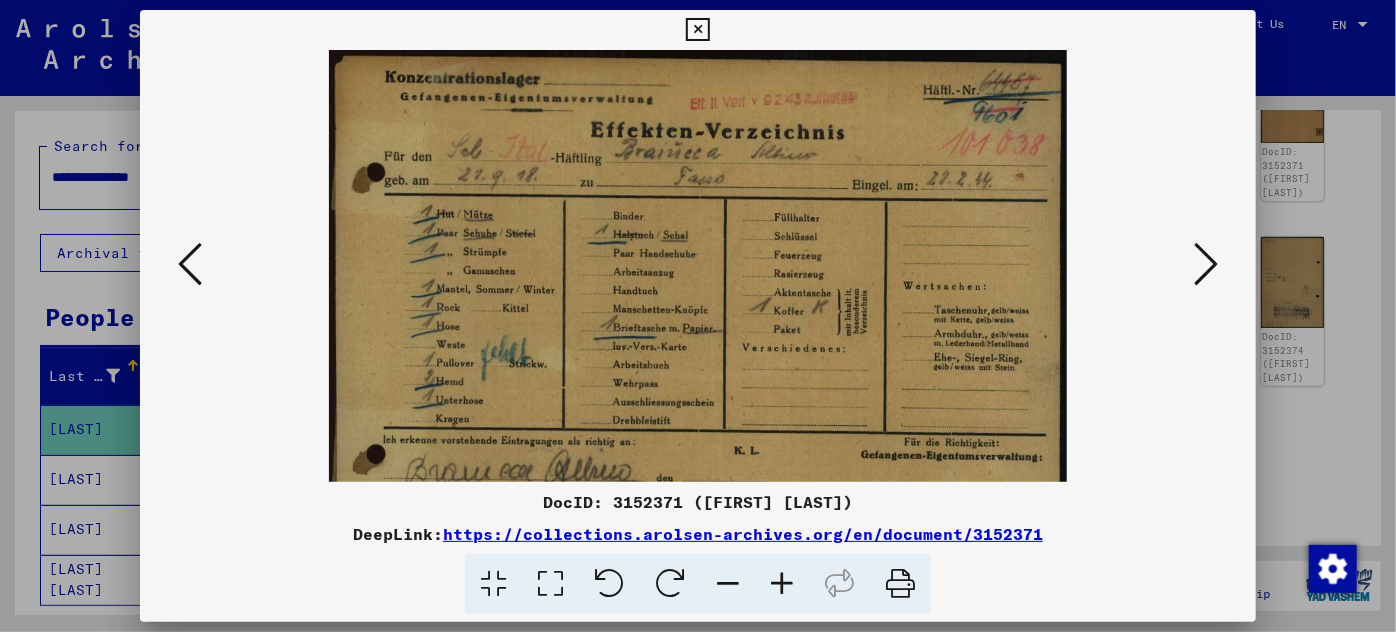 click at bounding box center (782, 584) 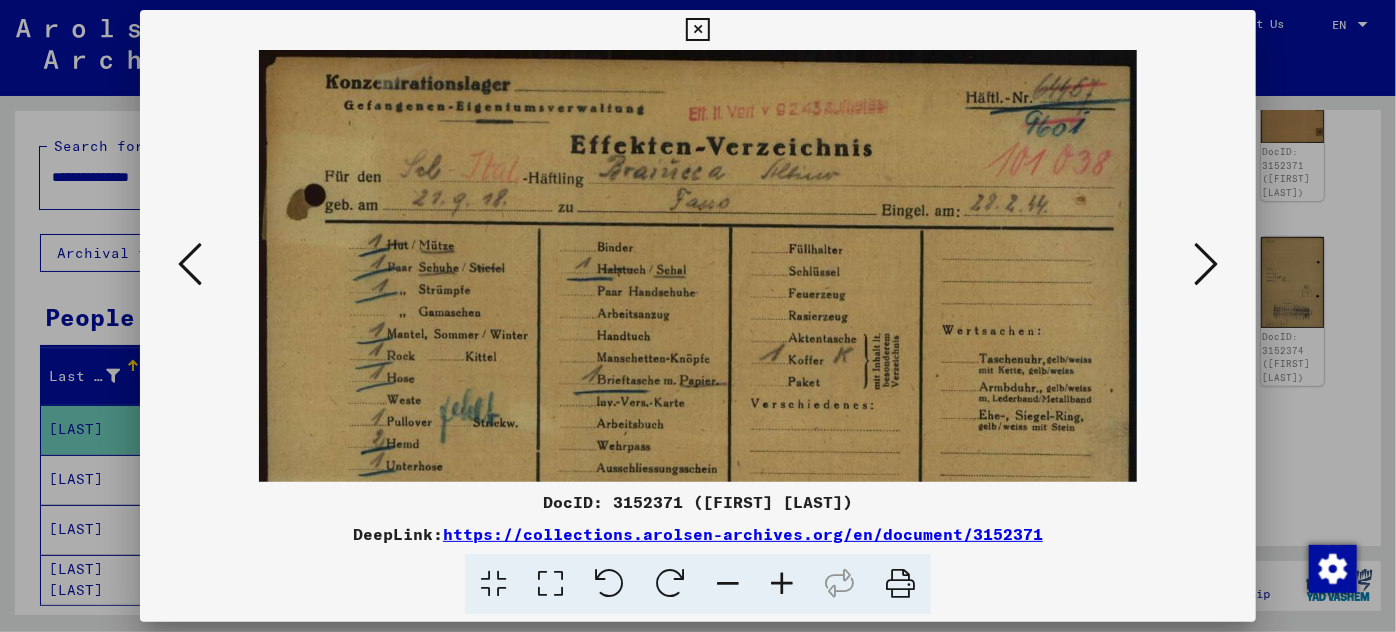 click at bounding box center (782, 584) 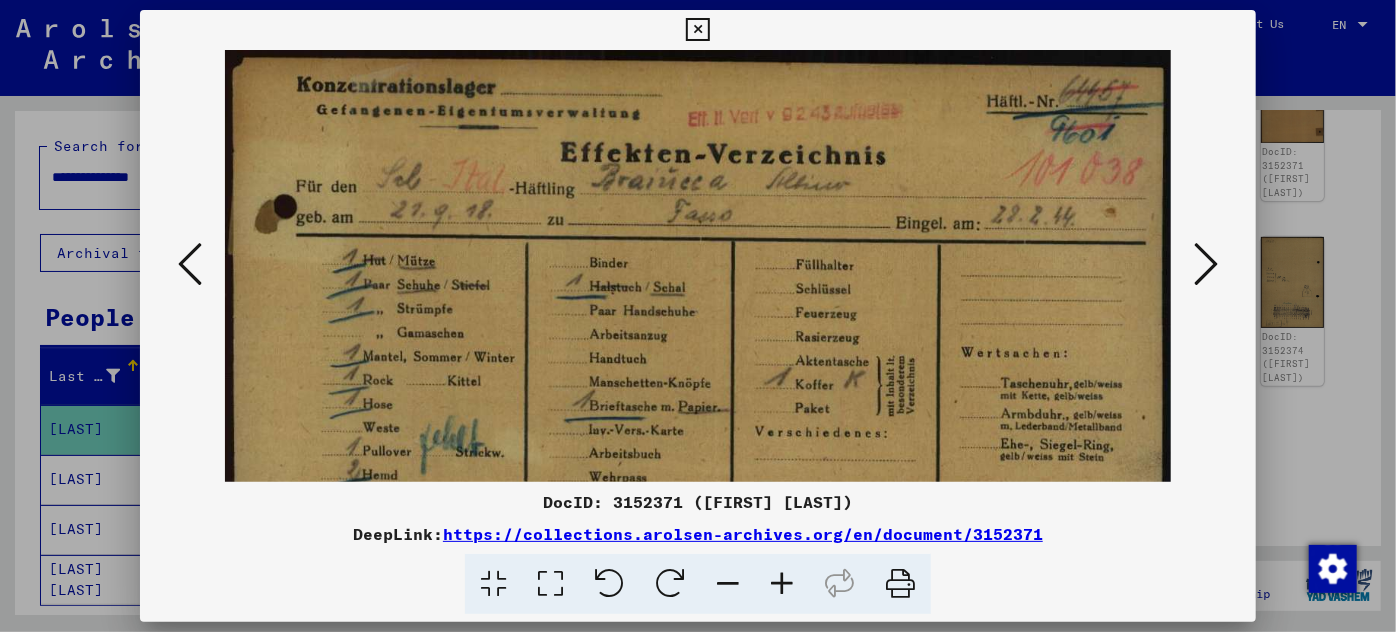 click at bounding box center [782, 584] 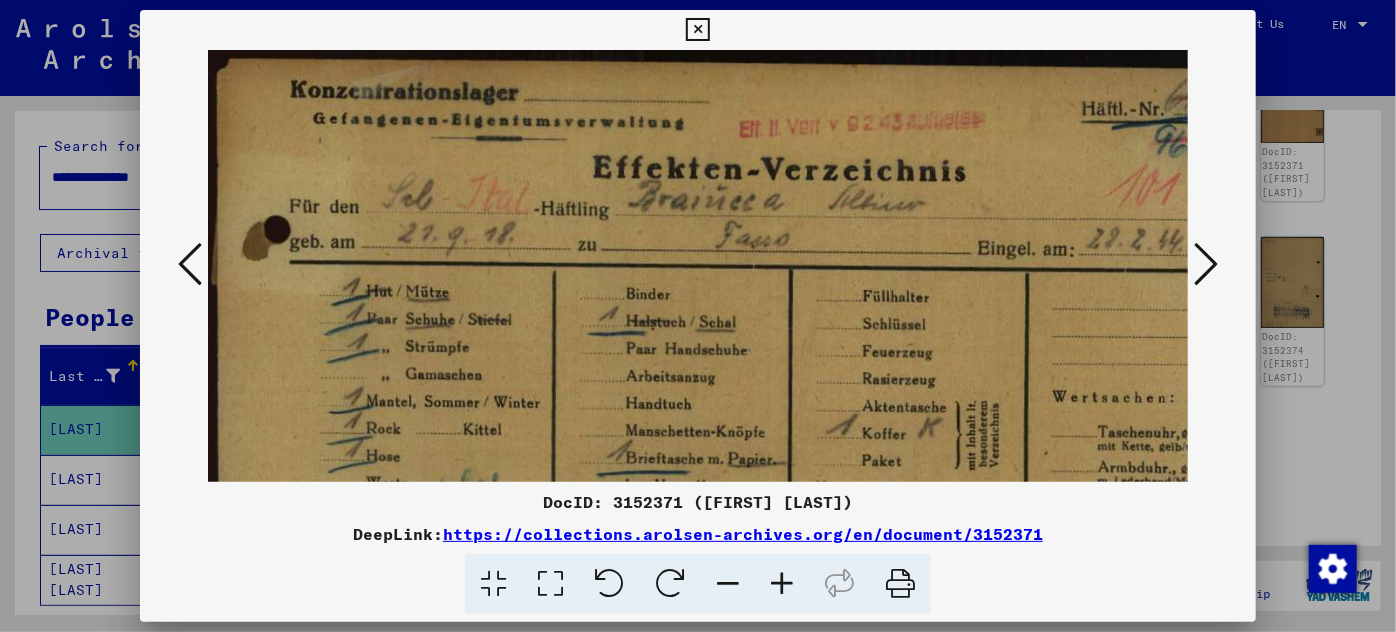 click at bounding box center [782, 584] 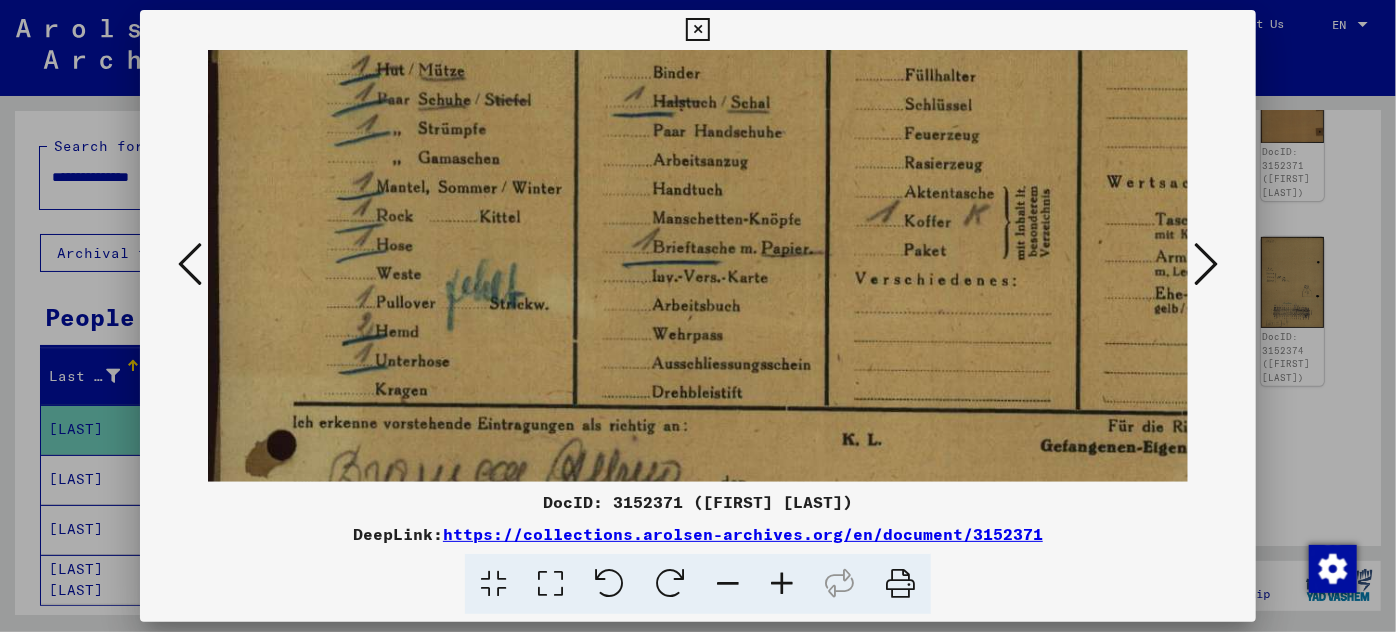 scroll, scrollTop: 400, scrollLeft: 0, axis: vertical 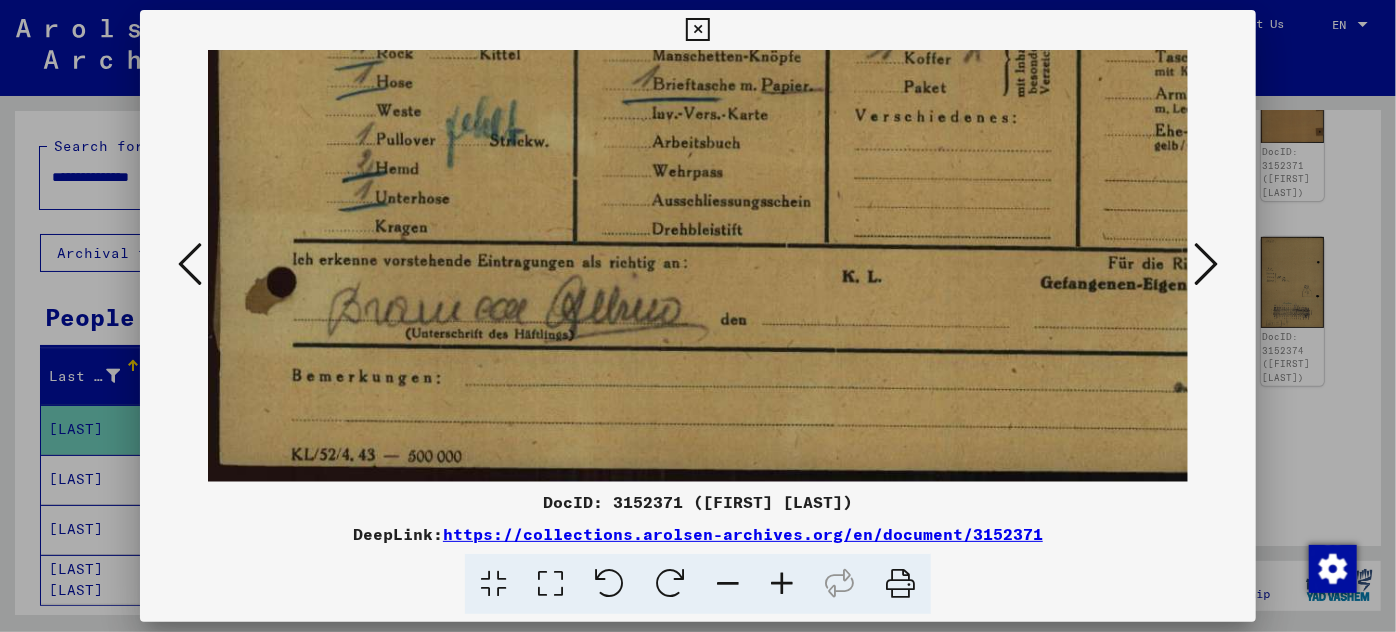 drag, startPoint x: 775, startPoint y: 380, endPoint x: 904, endPoint y: -63, distance: 461.40005 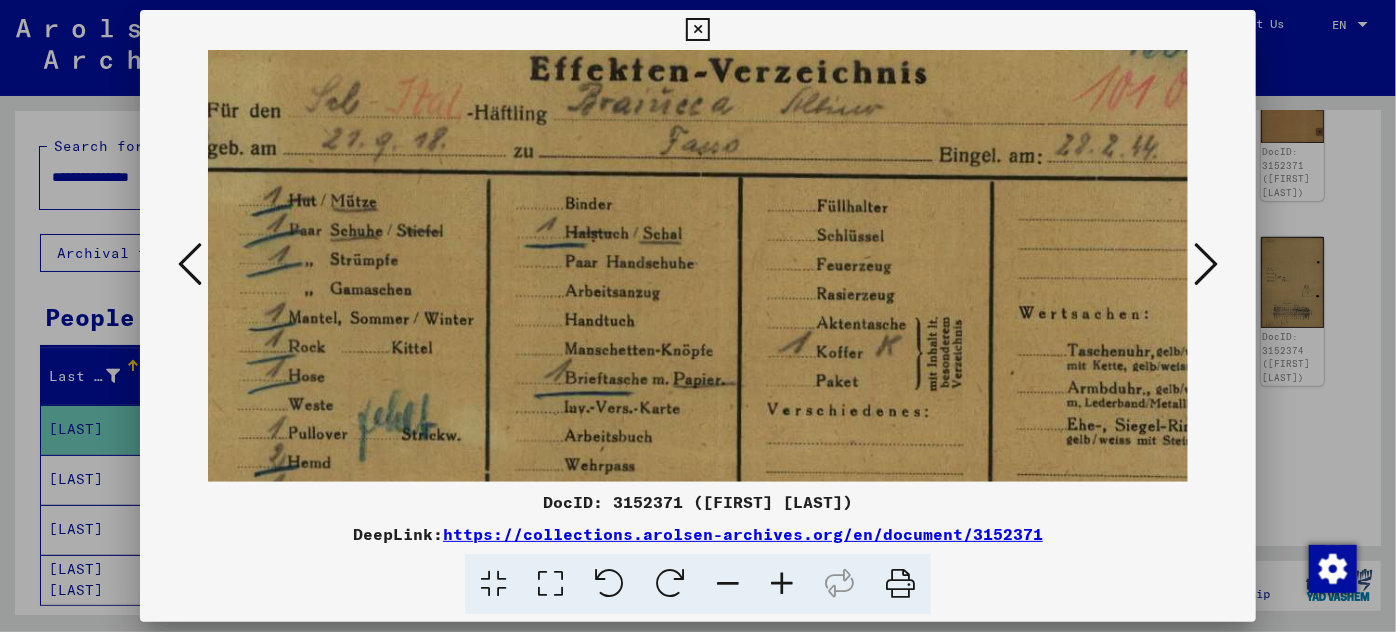 drag, startPoint x: 511, startPoint y: 226, endPoint x: 448, endPoint y: 491, distance: 272.38574 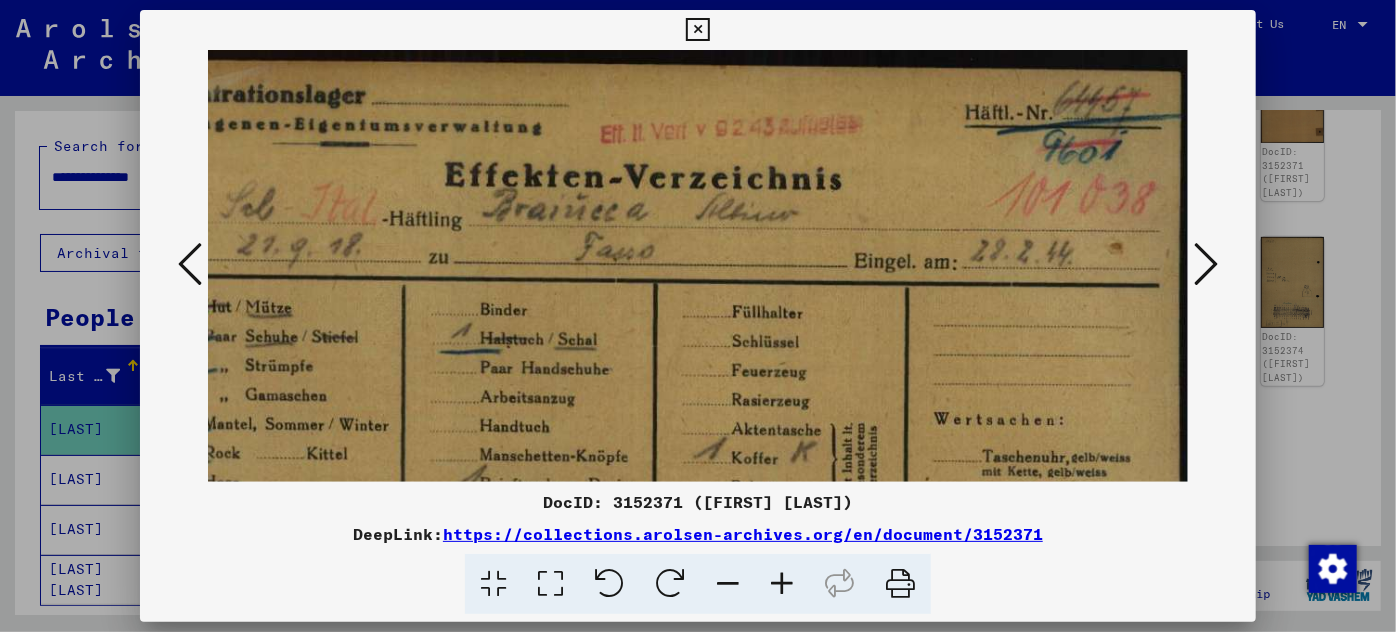 scroll, scrollTop: 0, scrollLeft: 173, axis: horizontal 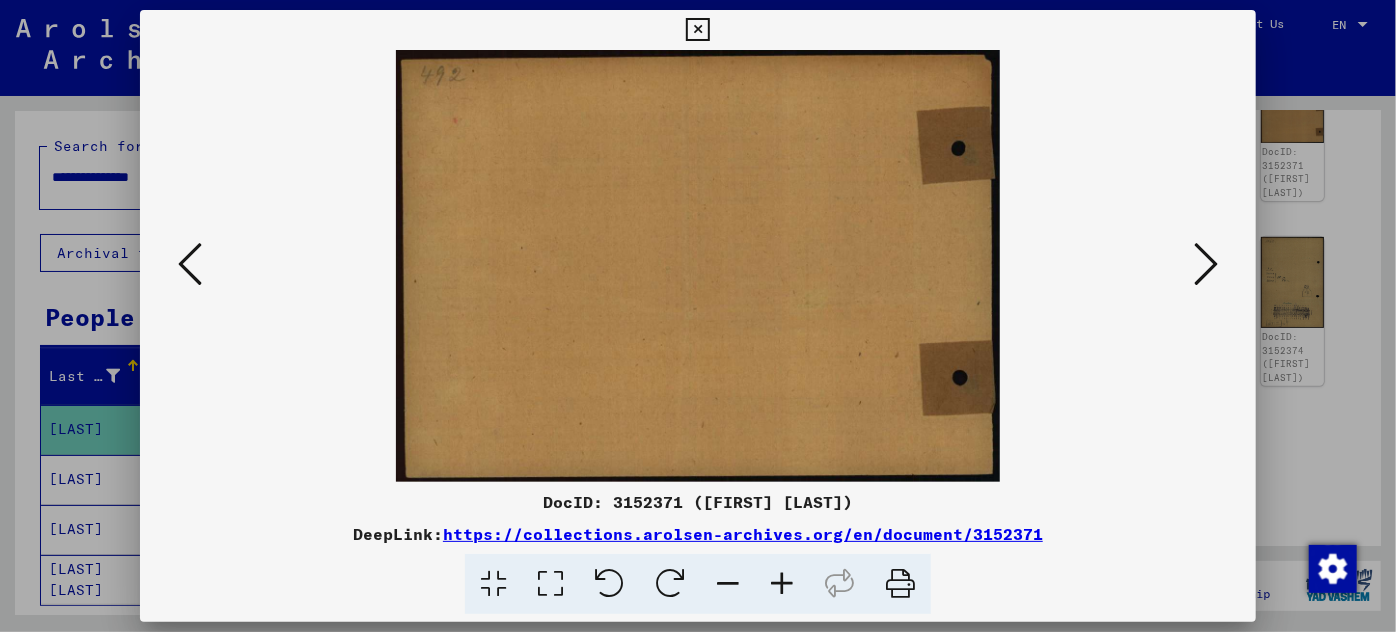 click at bounding box center [1206, 264] 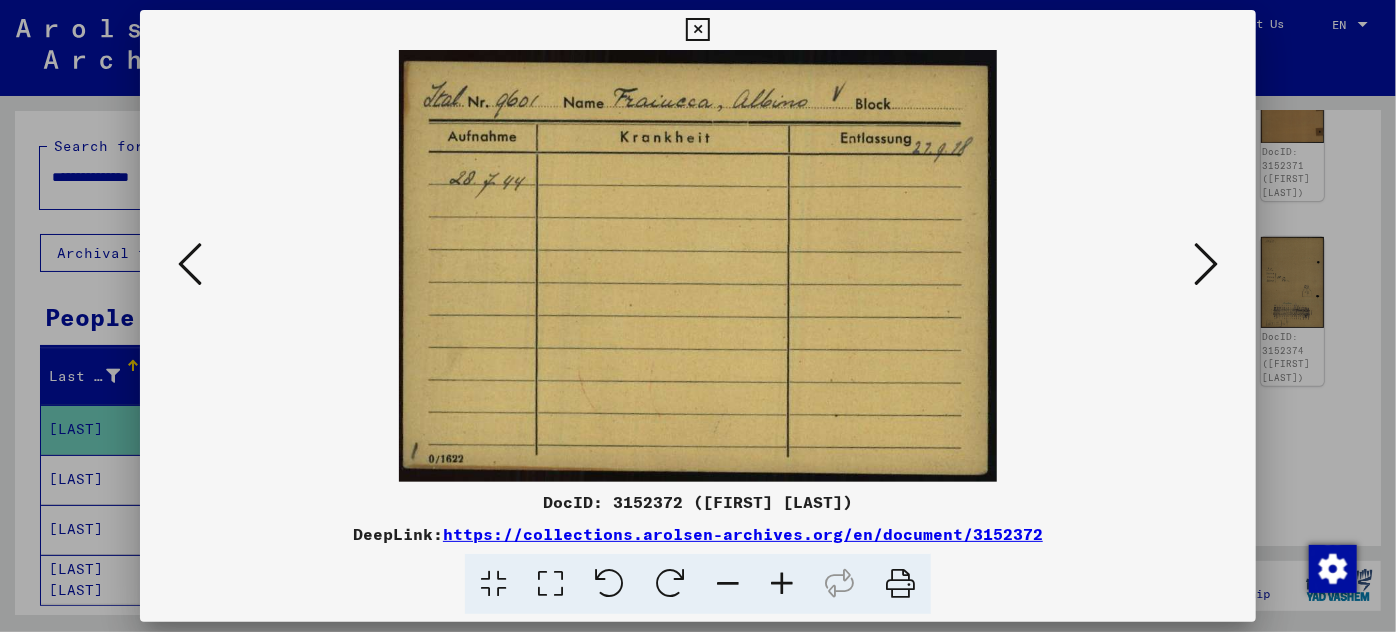 click at bounding box center [1206, 264] 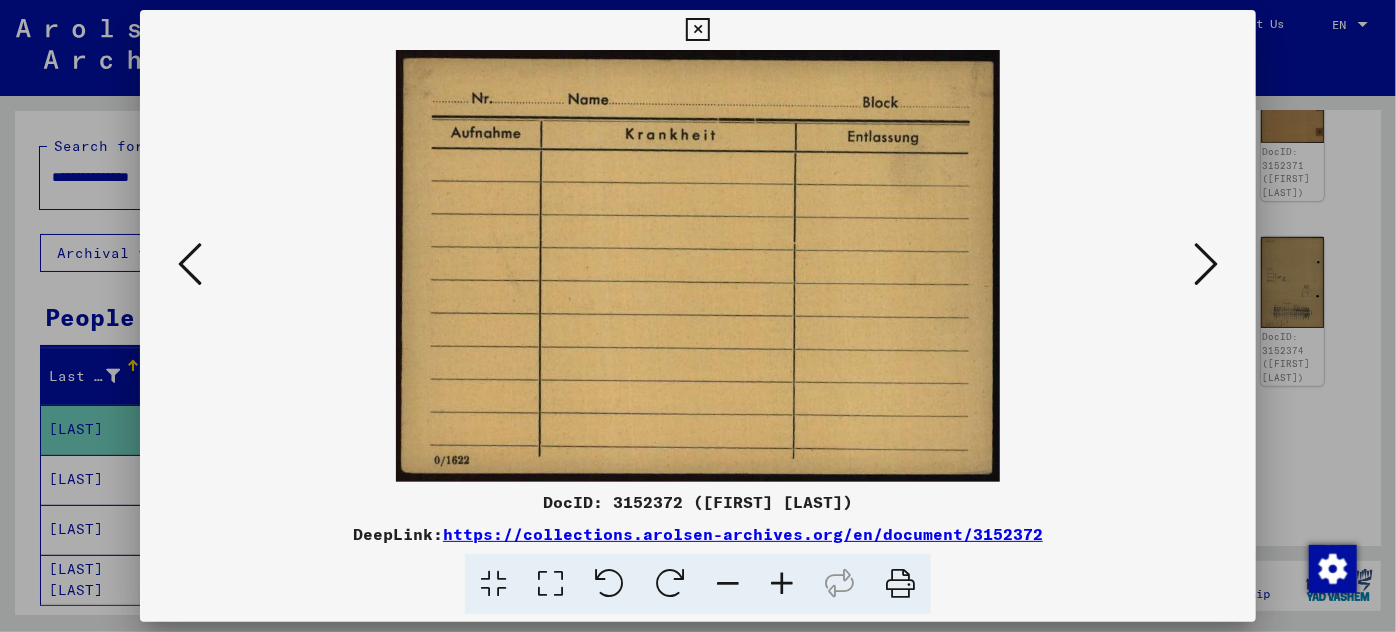 click at bounding box center [1206, 264] 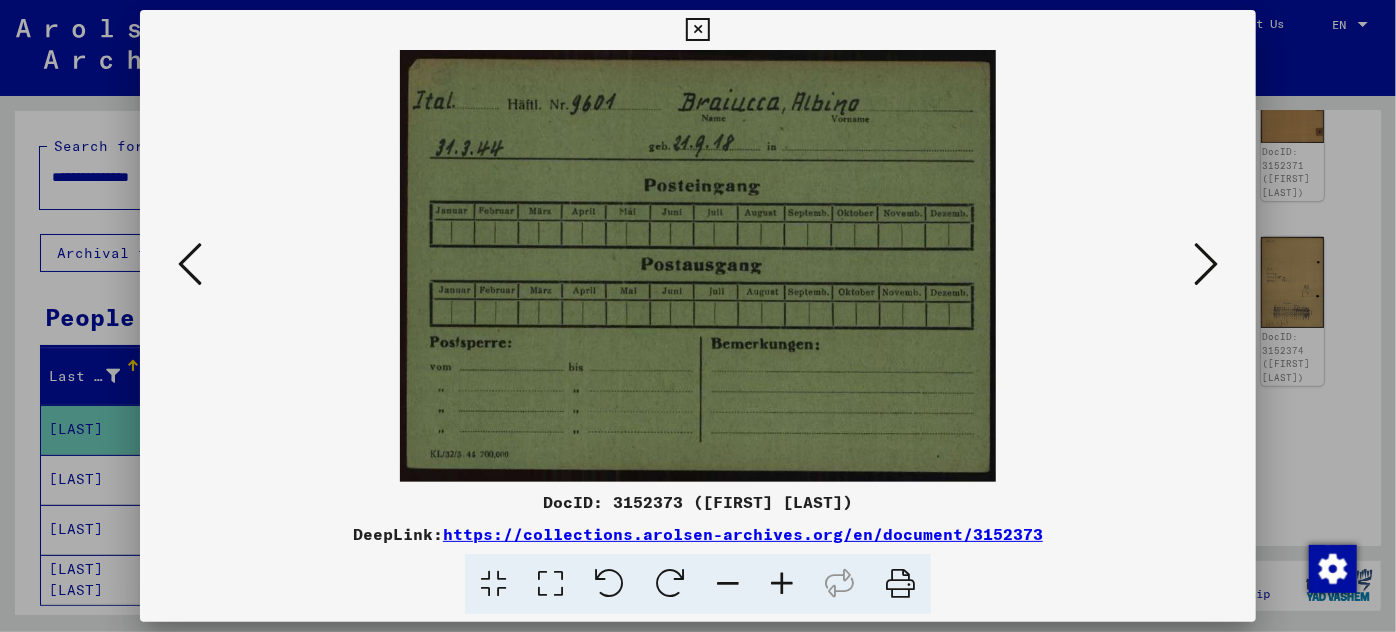 click at bounding box center (1206, 264) 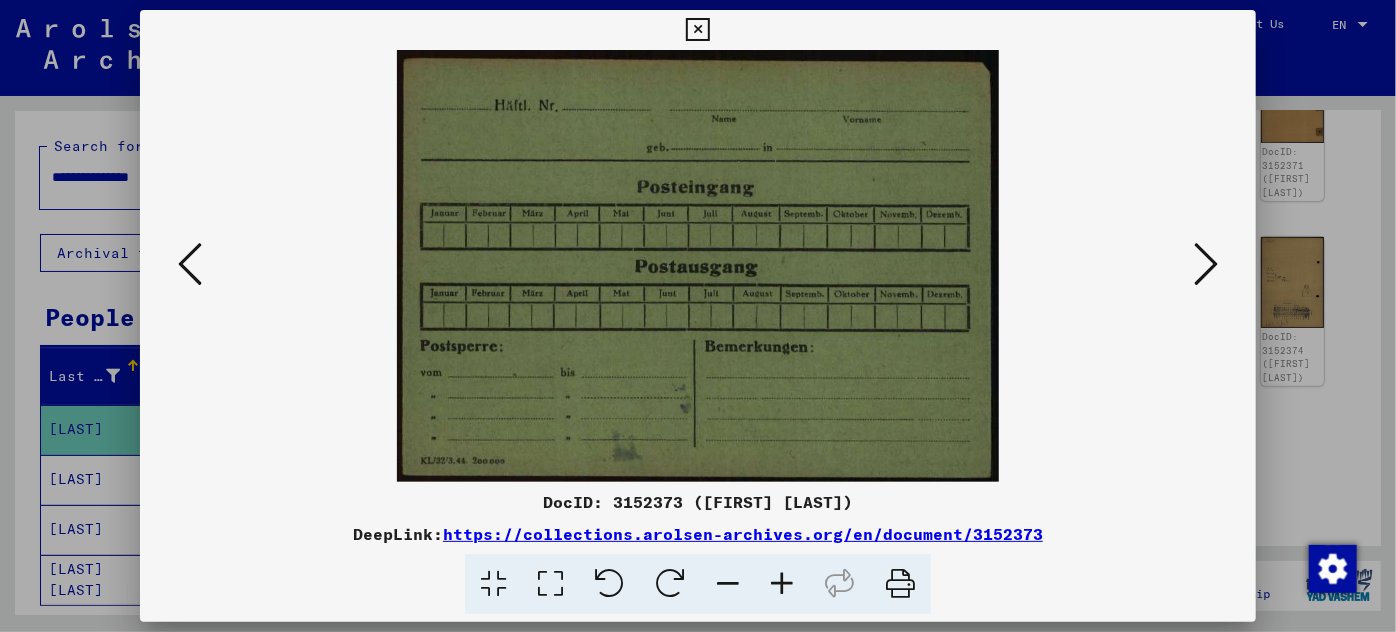 click at bounding box center (1206, 264) 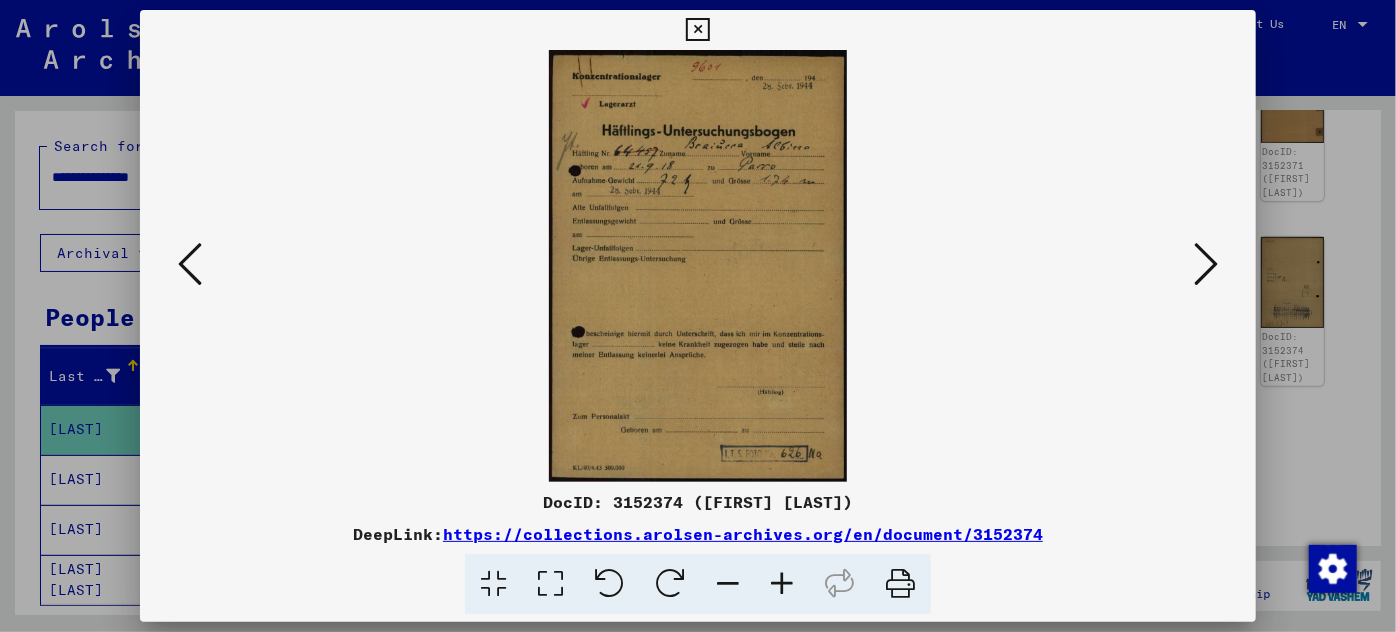 click at bounding box center (782, 584) 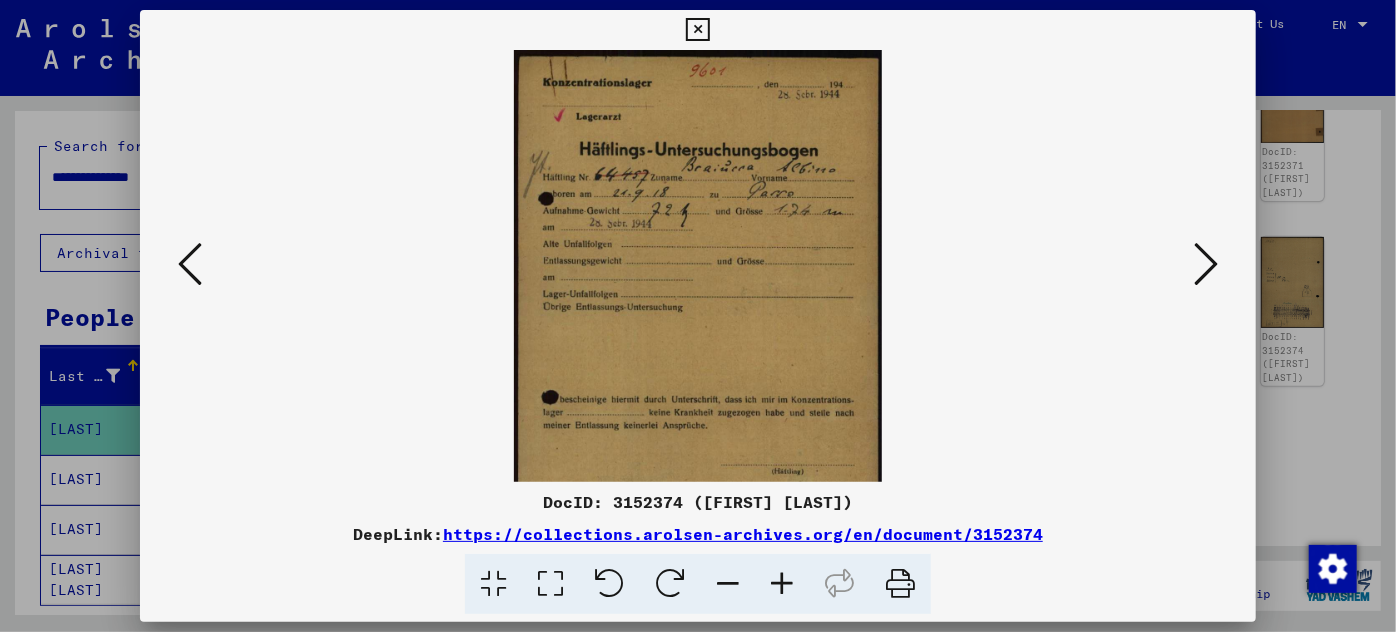 click at bounding box center [782, 584] 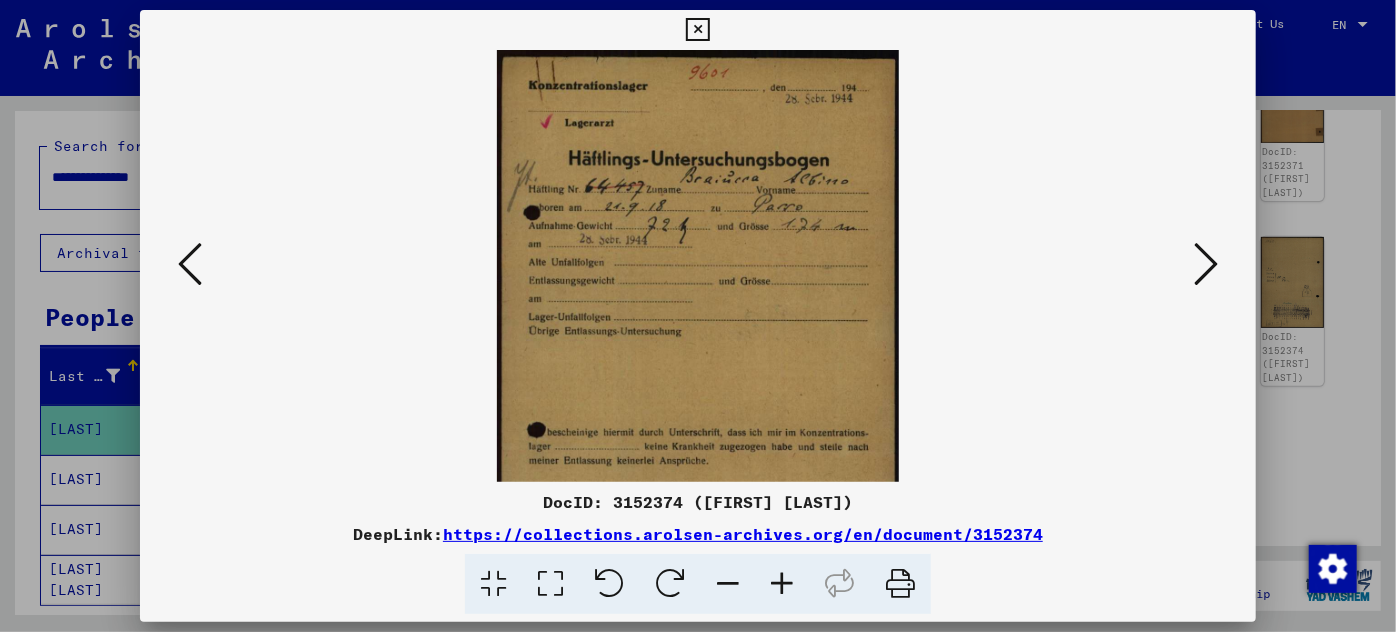 click at bounding box center (782, 584) 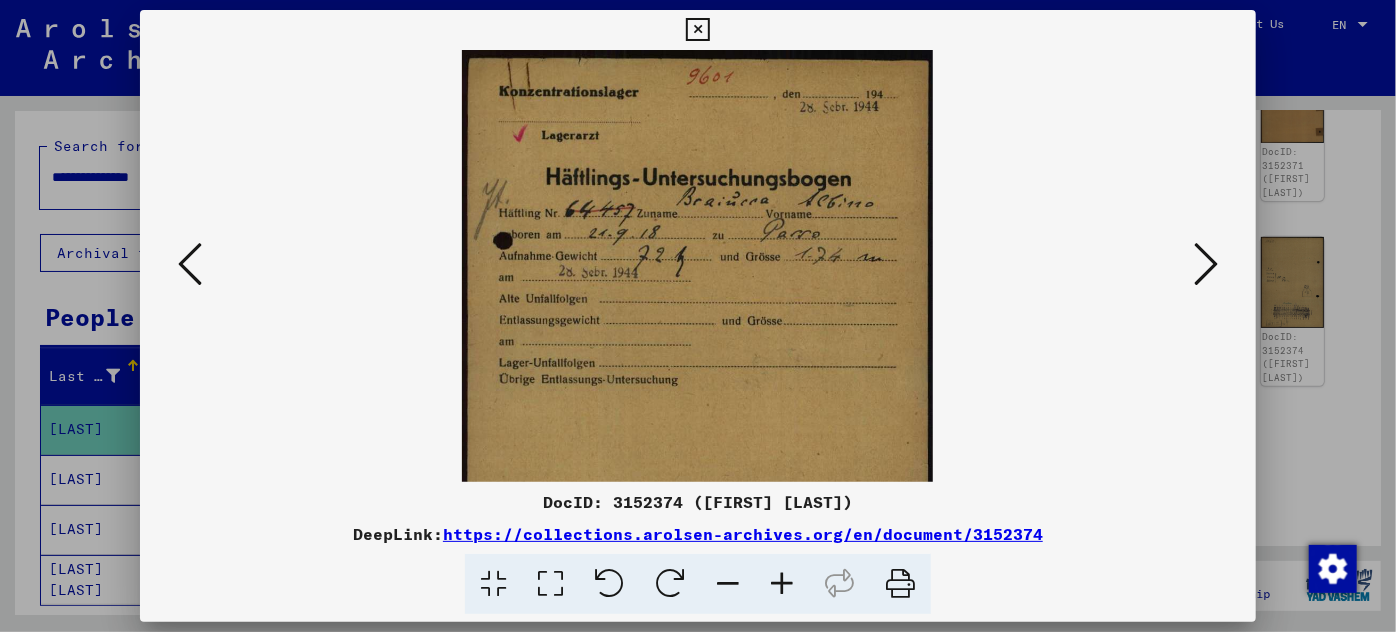 click at bounding box center (782, 584) 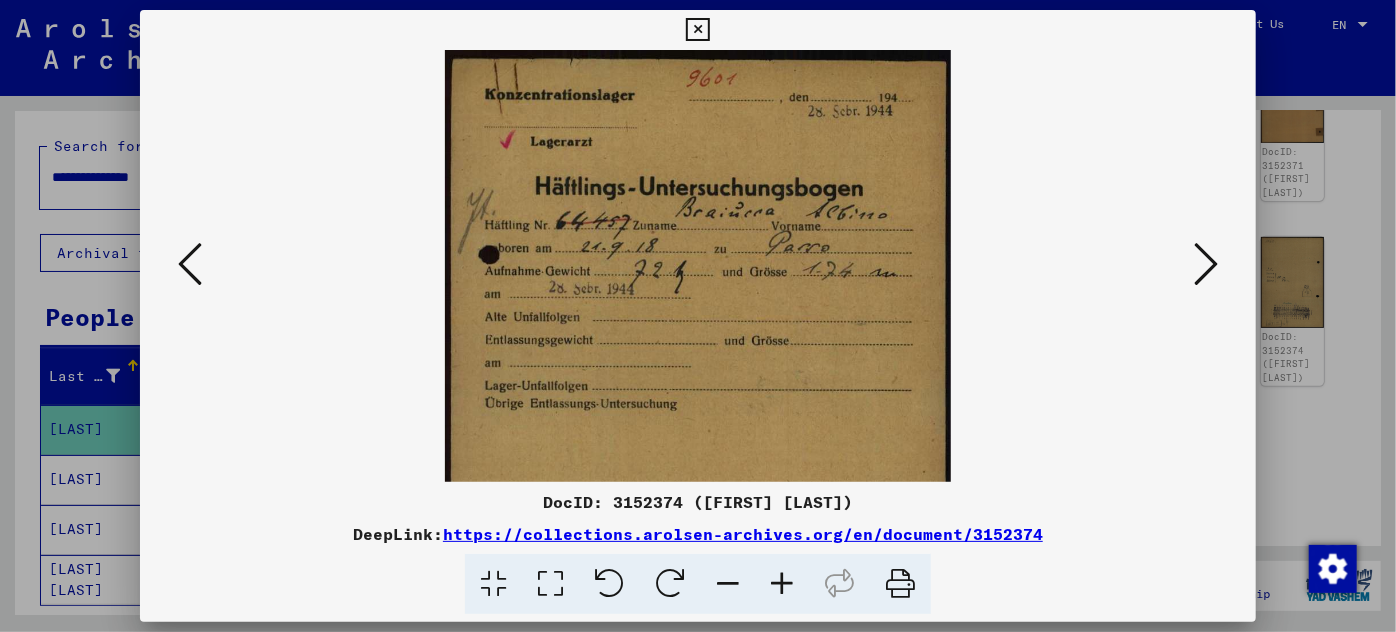 click at bounding box center (782, 584) 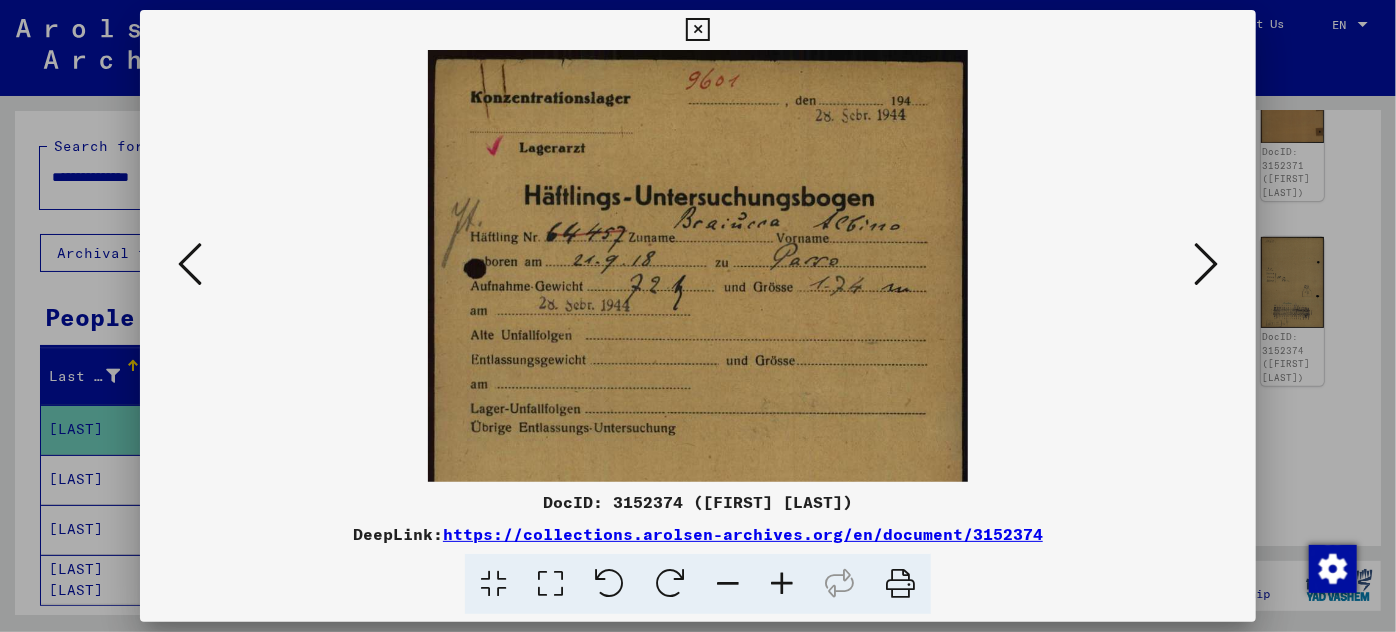 click at bounding box center [782, 584] 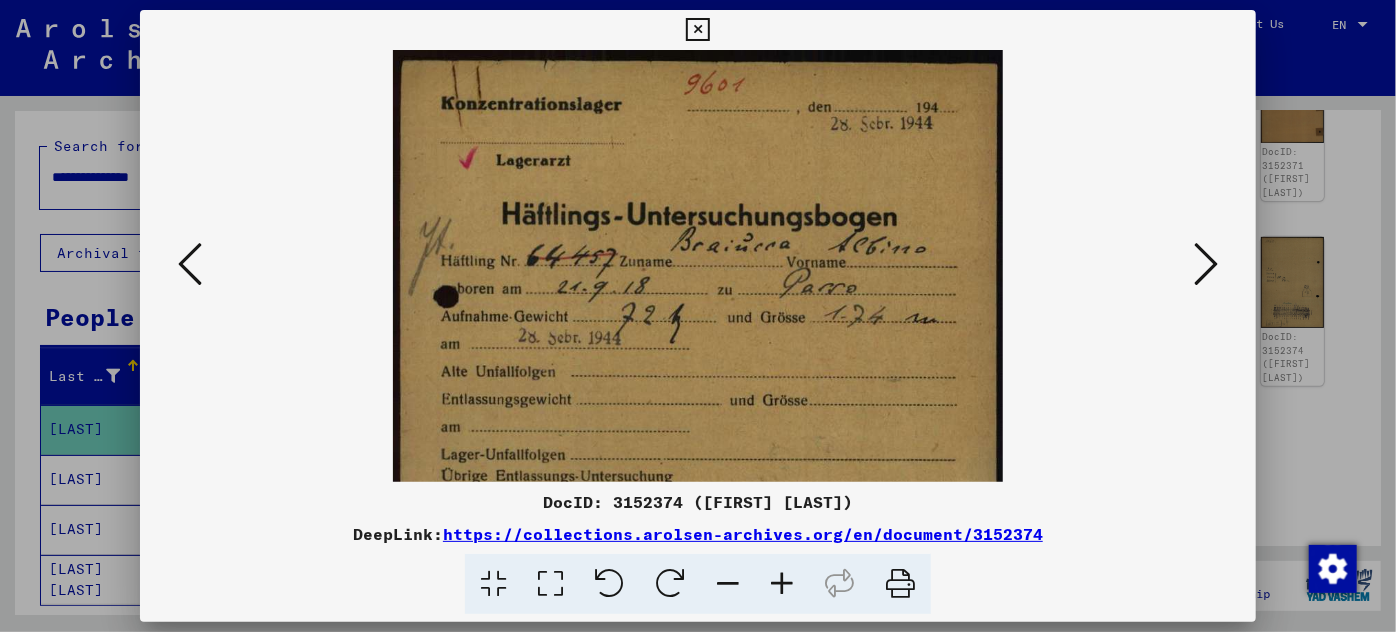click at bounding box center [782, 584] 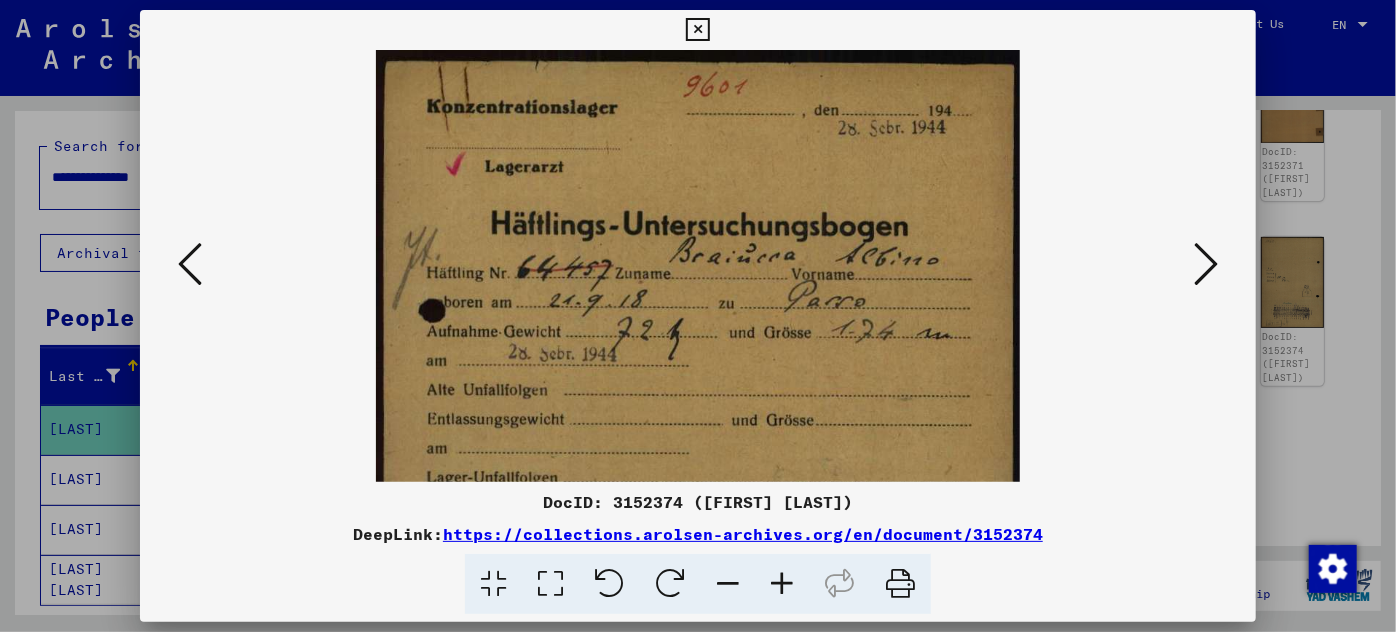 click at bounding box center (782, 584) 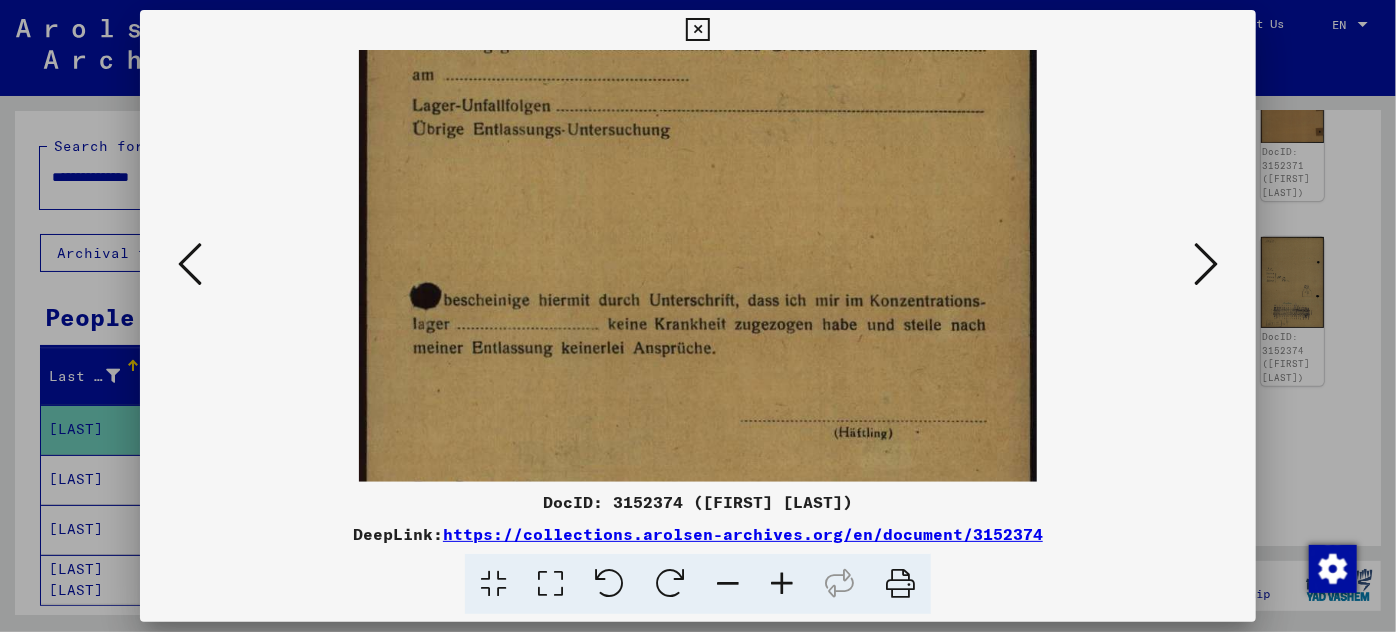 scroll, scrollTop: 401, scrollLeft: 0, axis: vertical 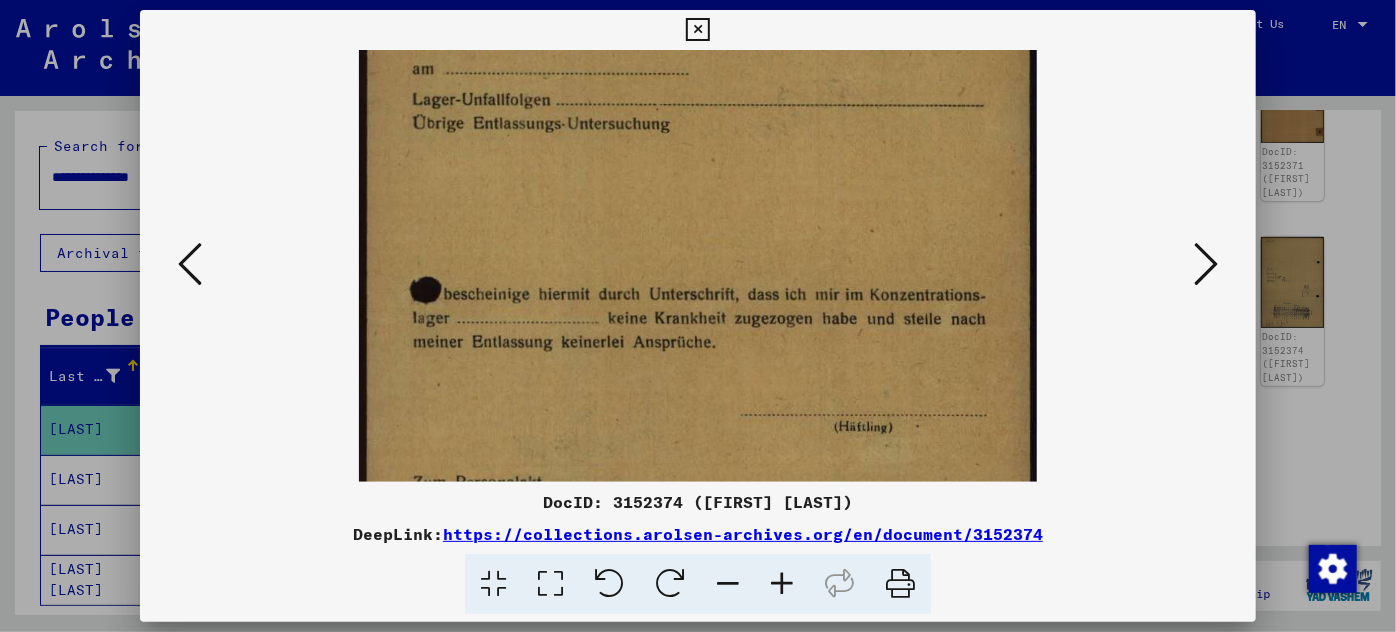 drag, startPoint x: 794, startPoint y: 396, endPoint x: 822, endPoint y: -4, distance: 400.9788 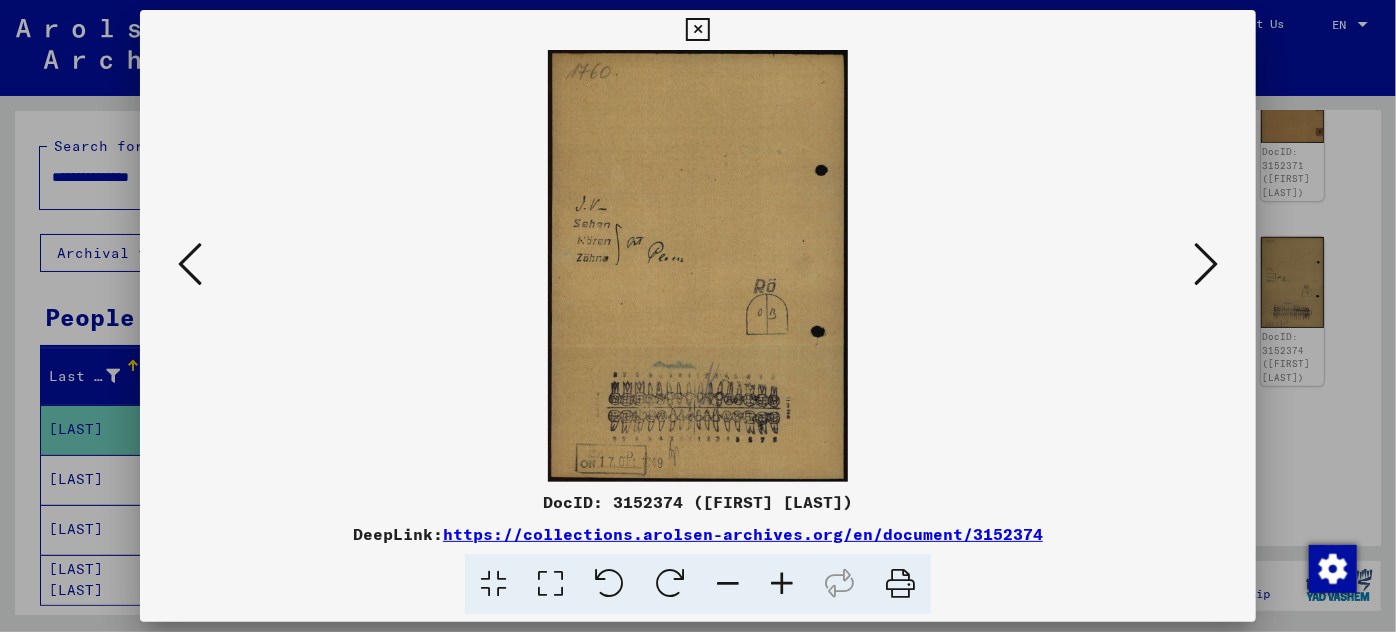 scroll, scrollTop: 0, scrollLeft: 0, axis: both 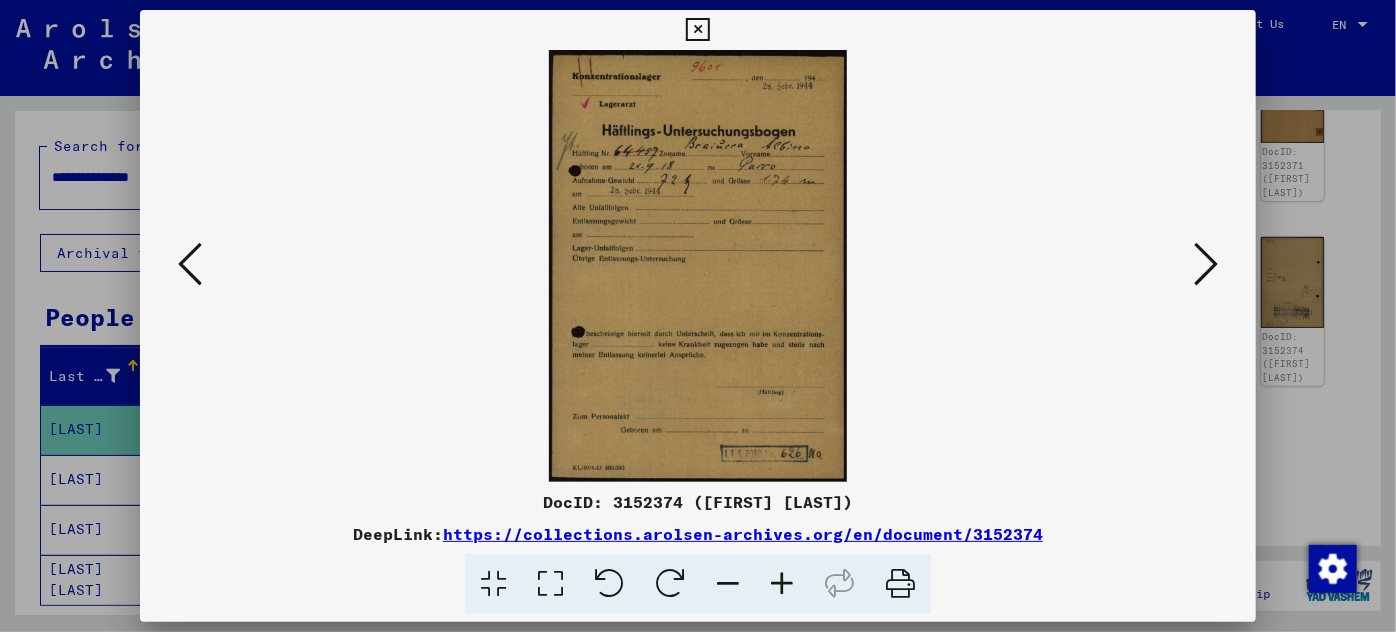 click at bounding box center (1206, 264) 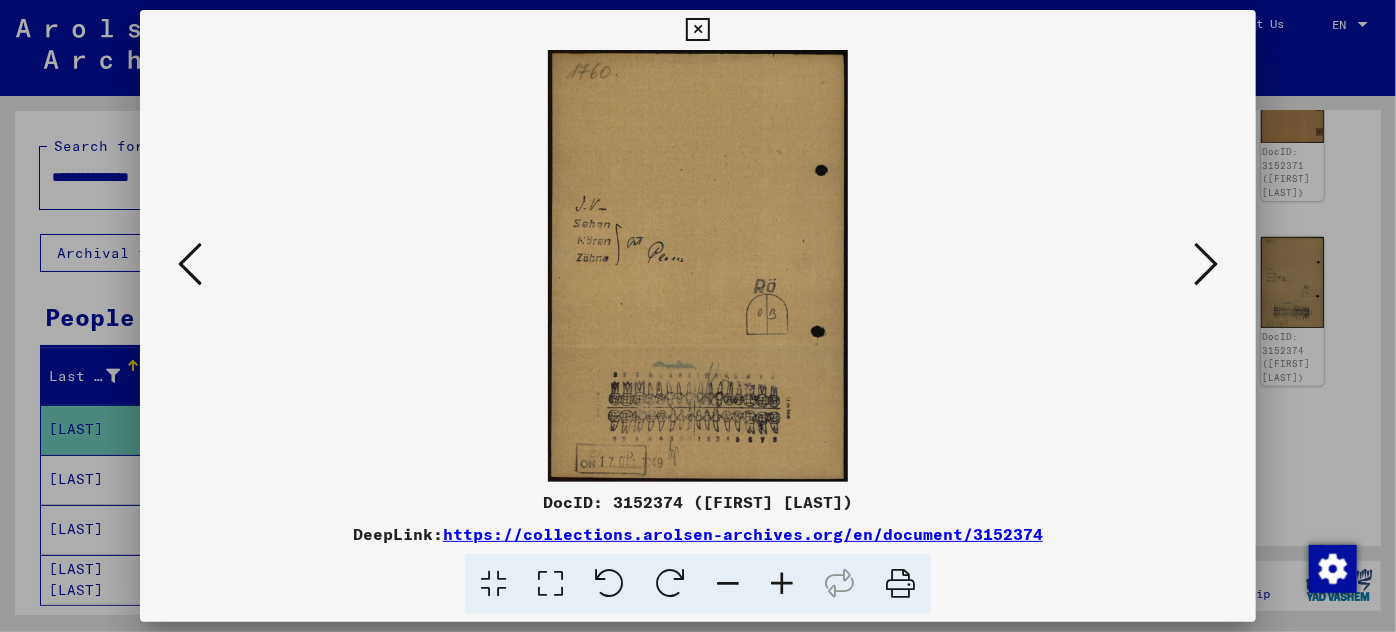 click at bounding box center [1206, 264] 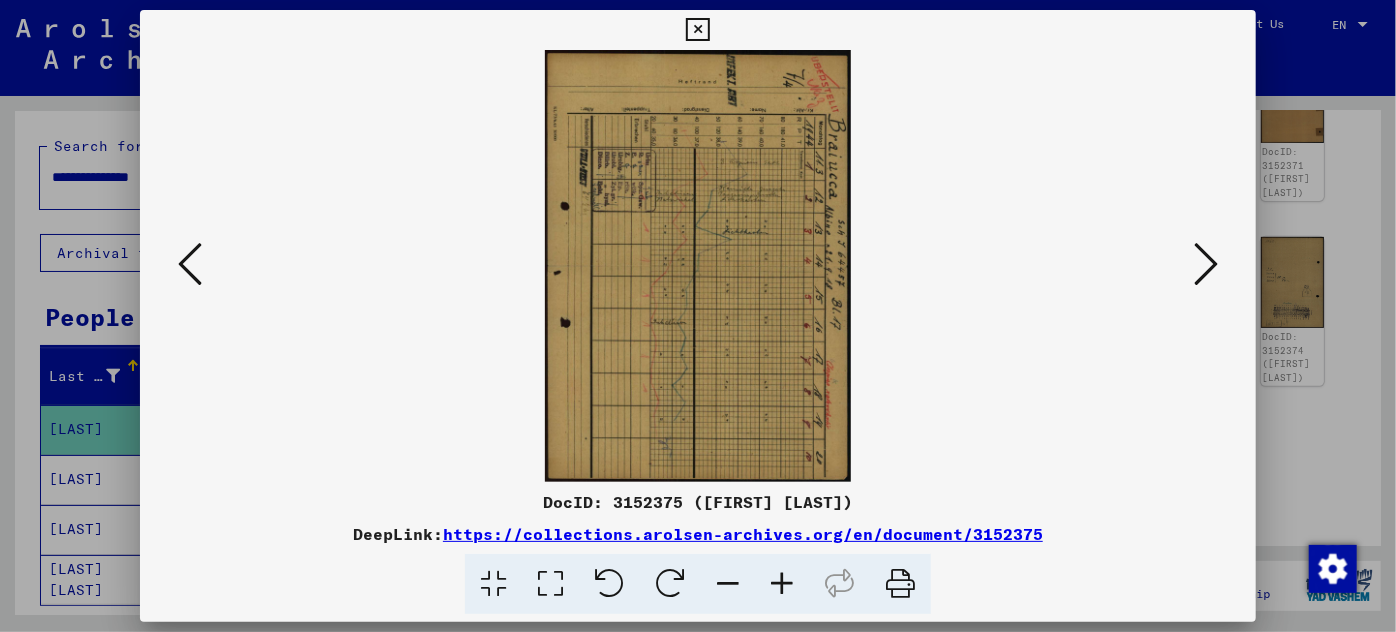 click at bounding box center [609, 584] 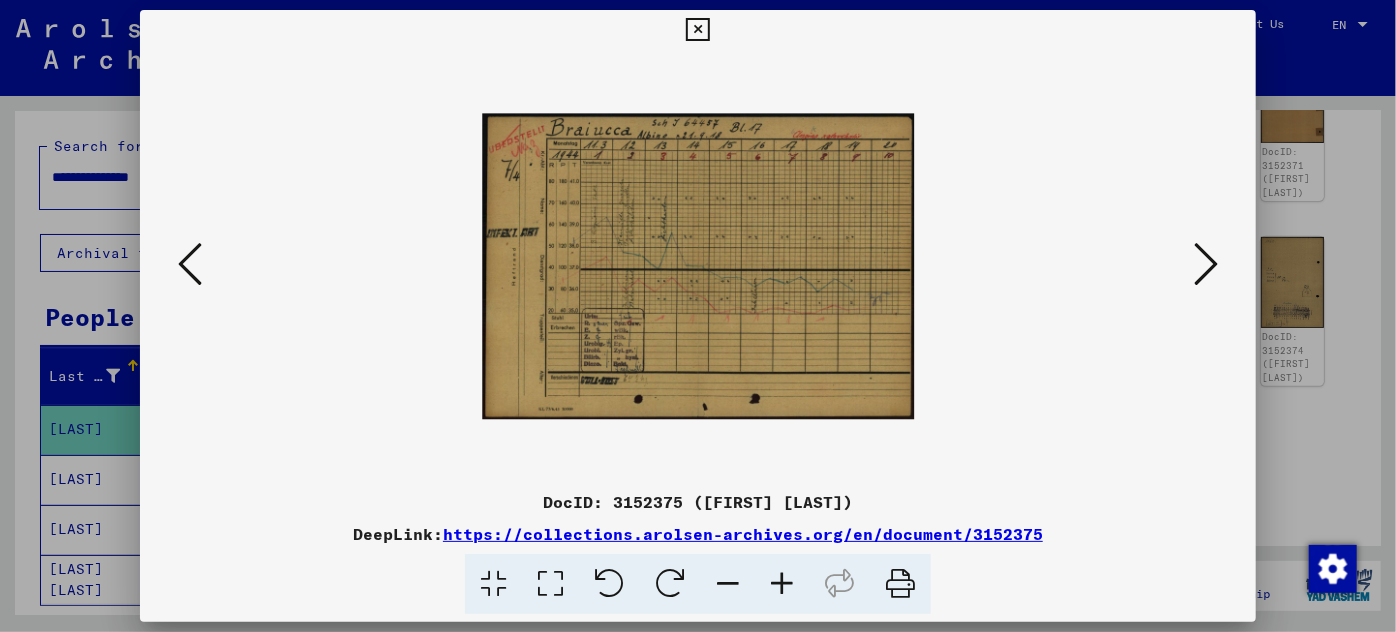 click at bounding box center [782, 584] 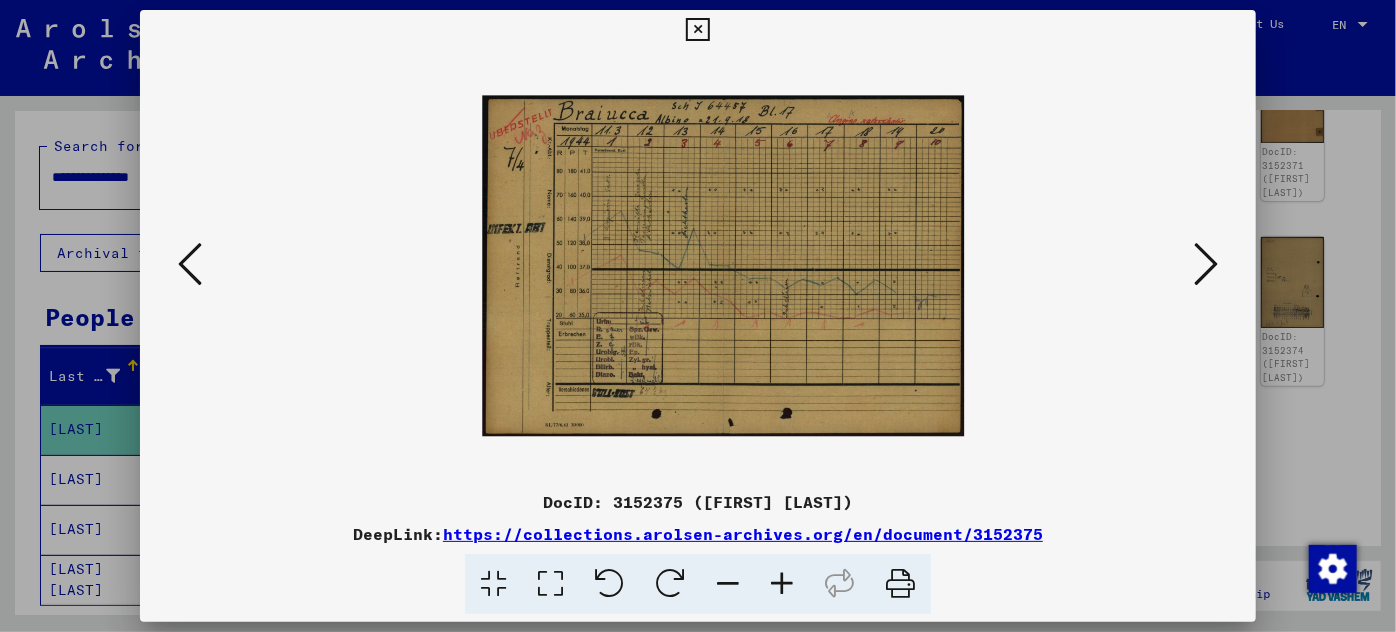 click at bounding box center [782, 584] 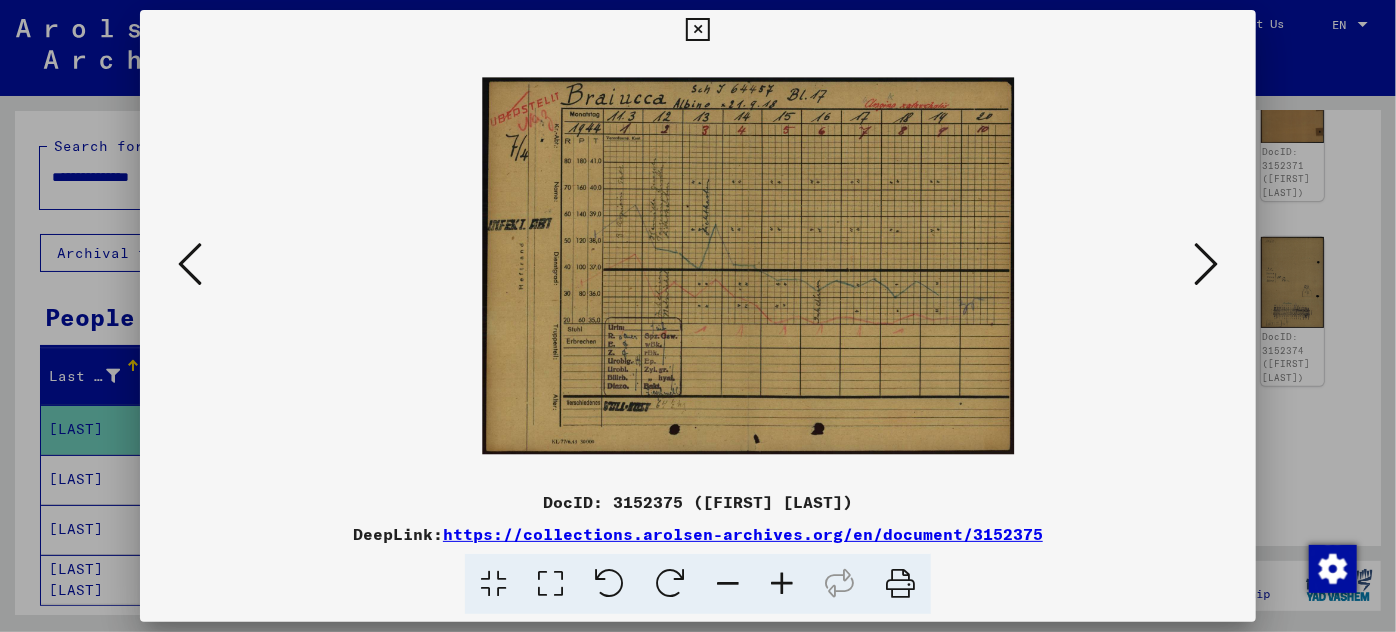 click at bounding box center [782, 584] 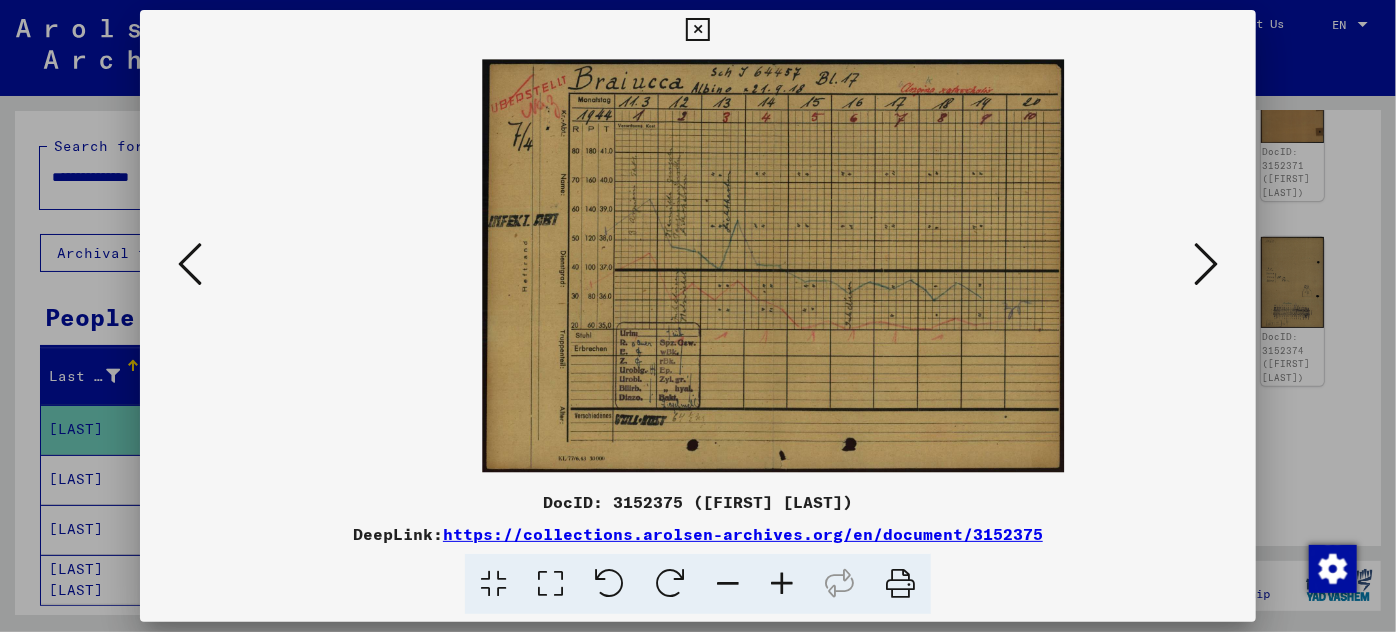 click at bounding box center (782, 584) 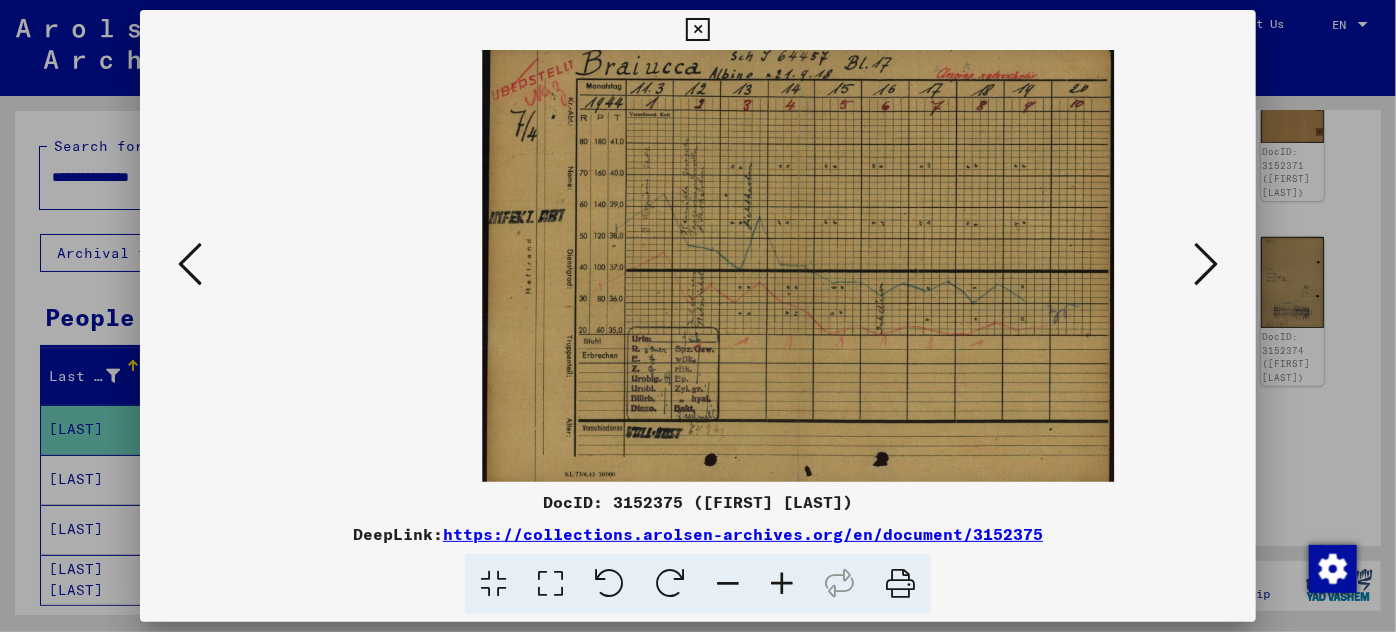click at bounding box center (782, 584) 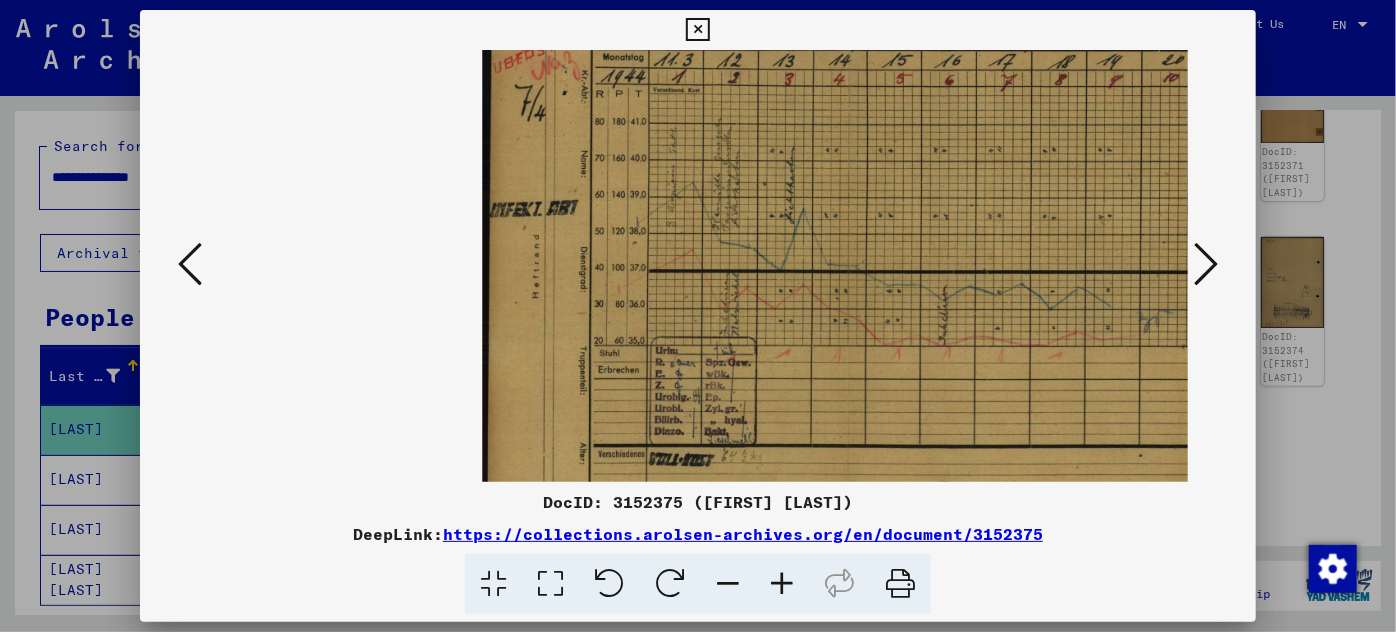 click at bounding box center (782, 584) 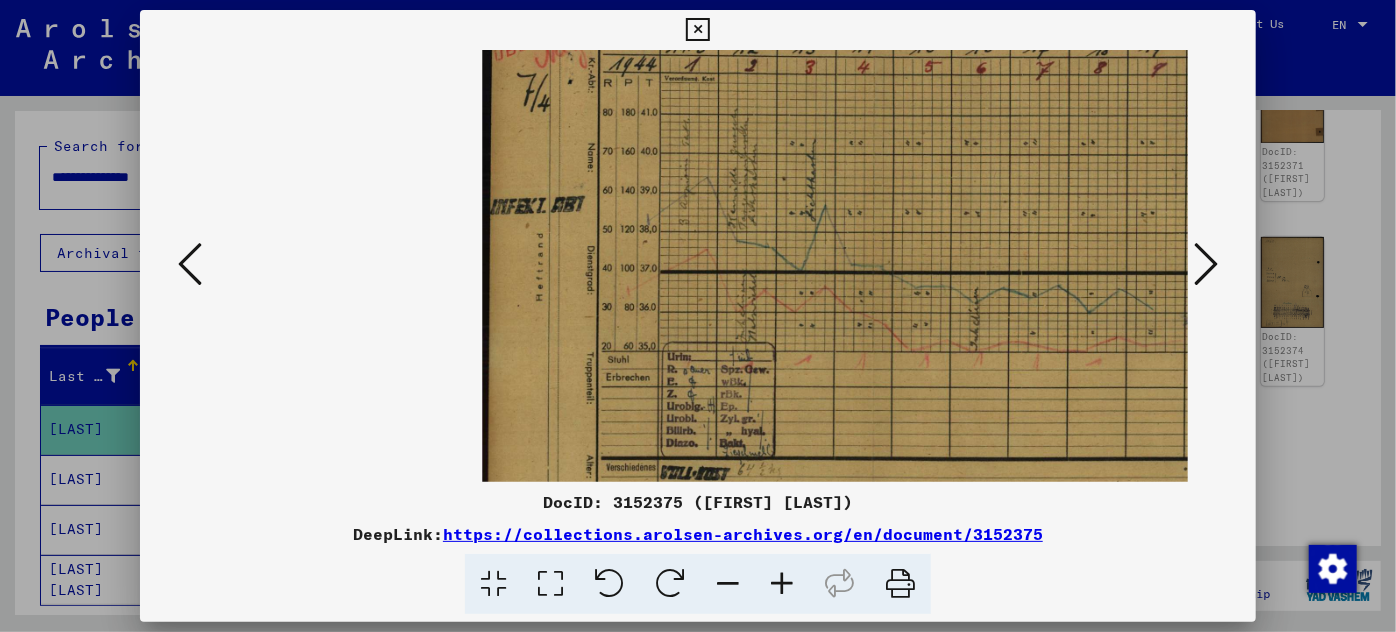click at bounding box center (782, 584) 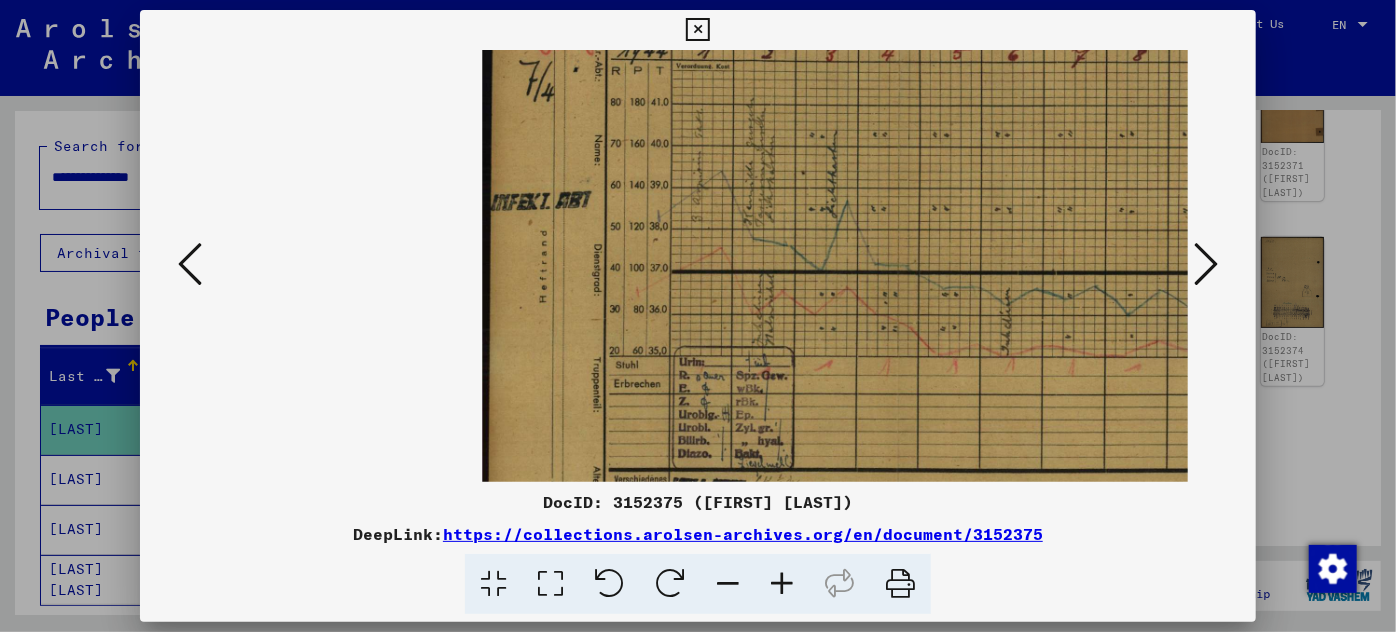 click at bounding box center (782, 584) 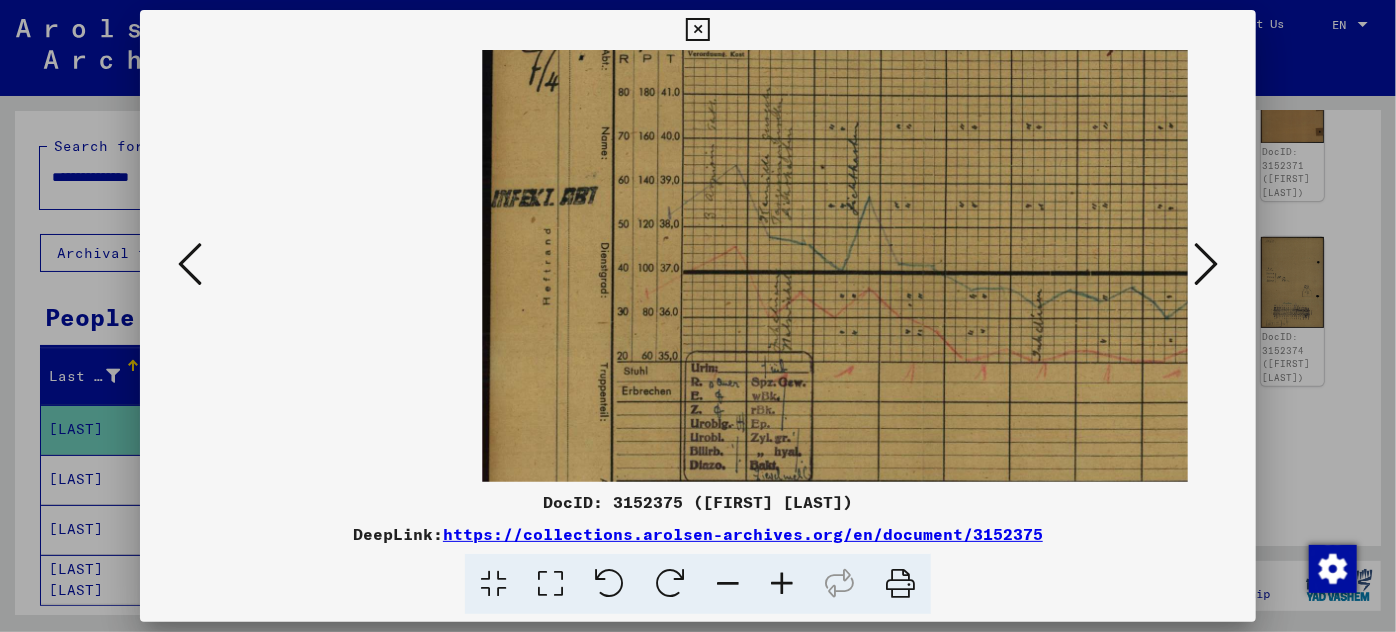 click at bounding box center (782, 584) 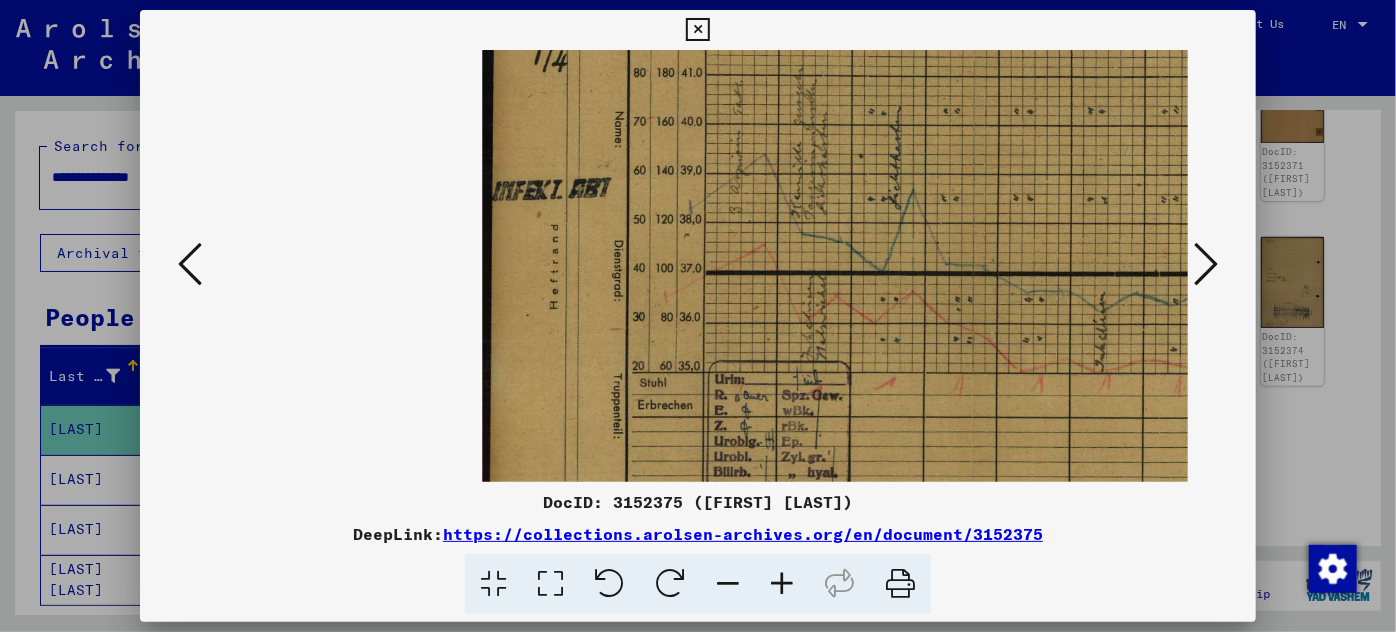 click at bounding box center [782, 584] 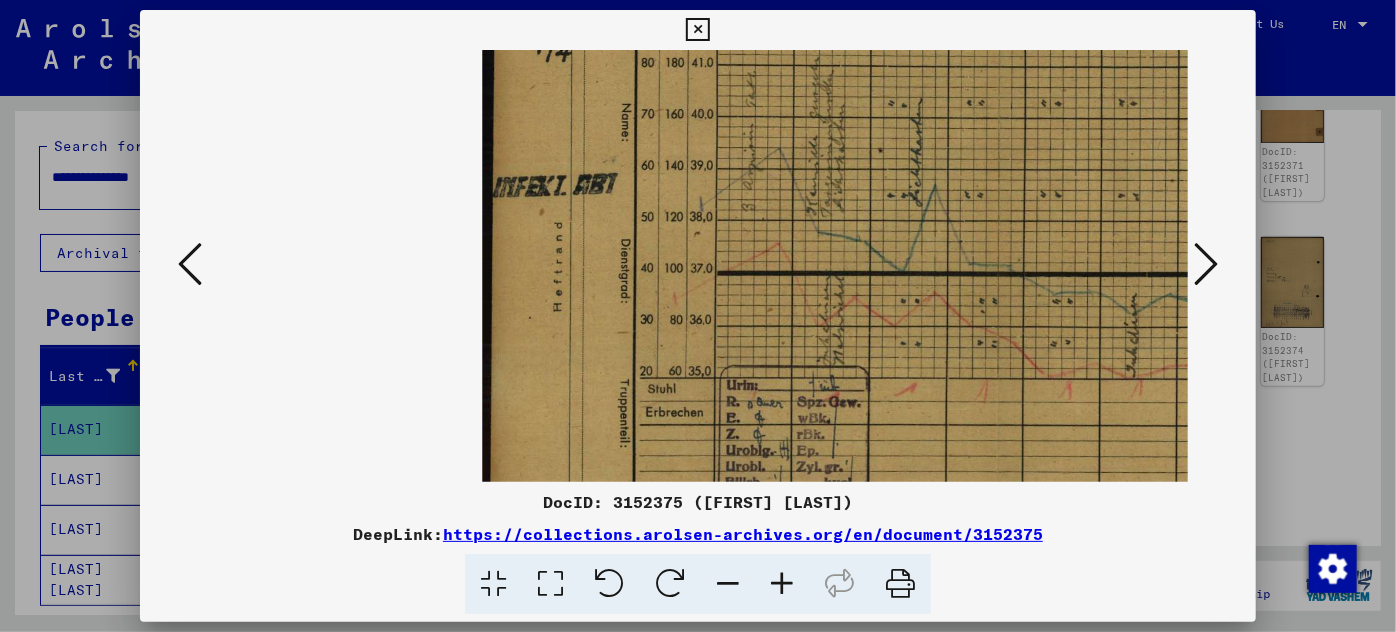 click at bounding box center [782, 584] 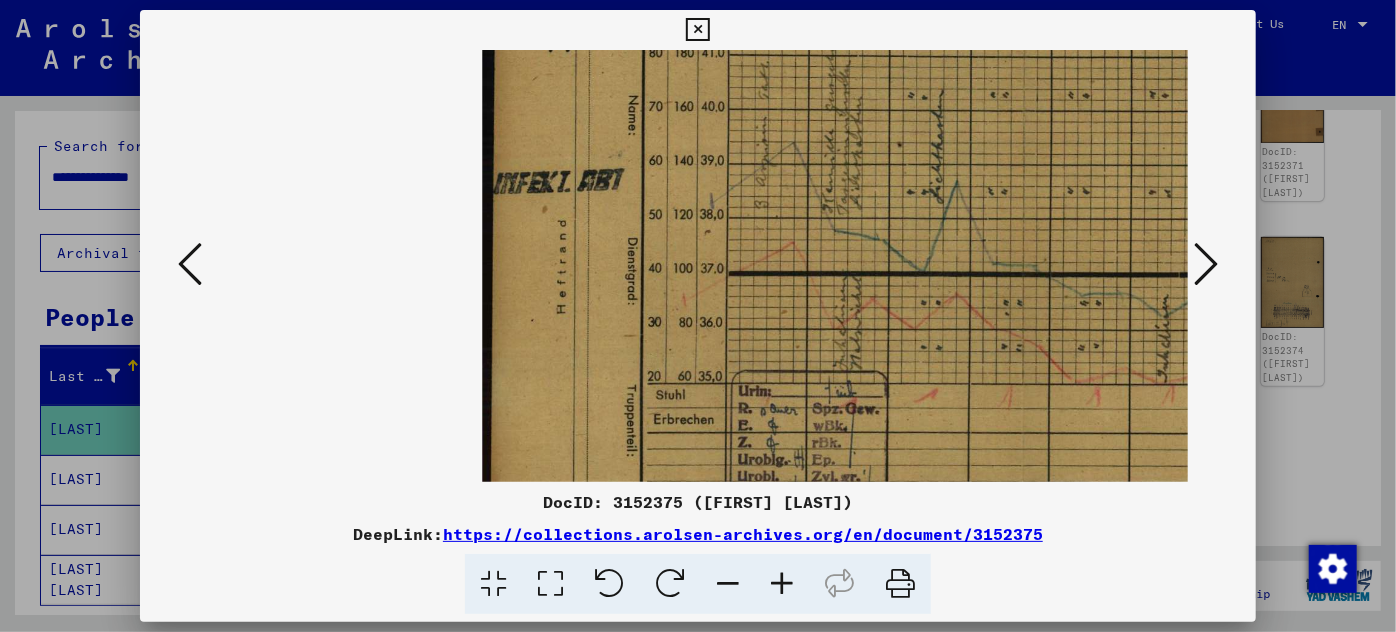 click at bounding box center [782, 584] 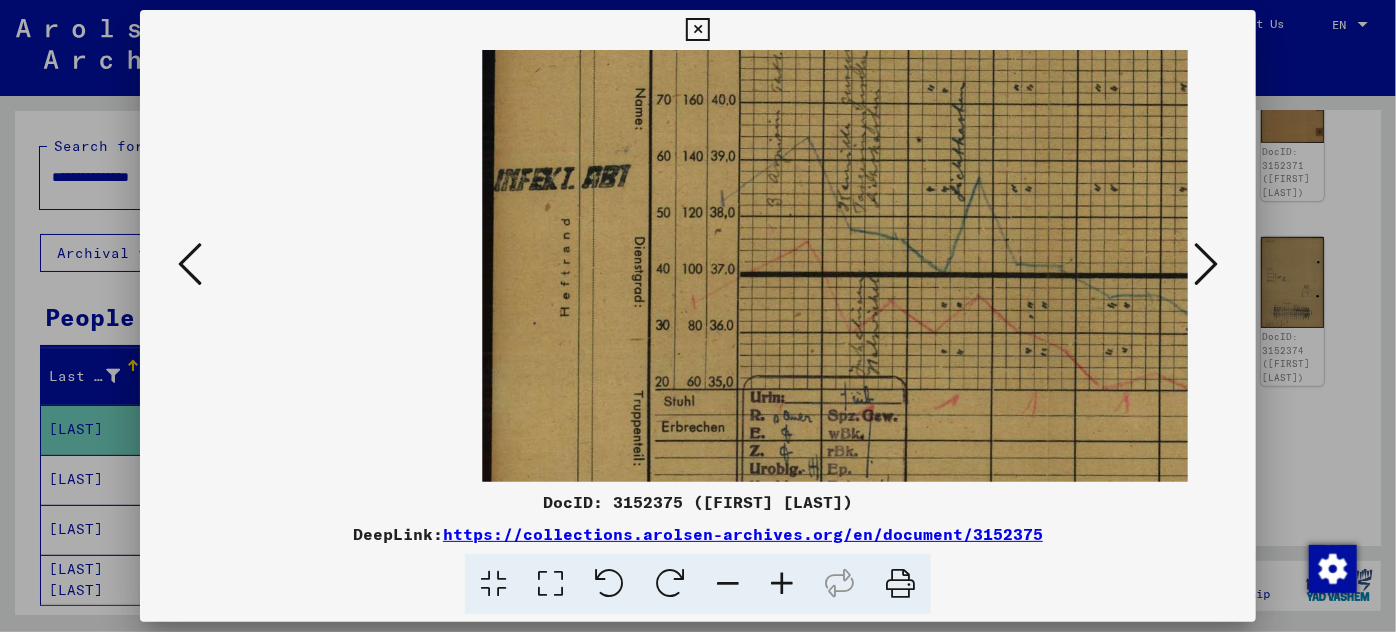 click at bounding box center (782, 584) 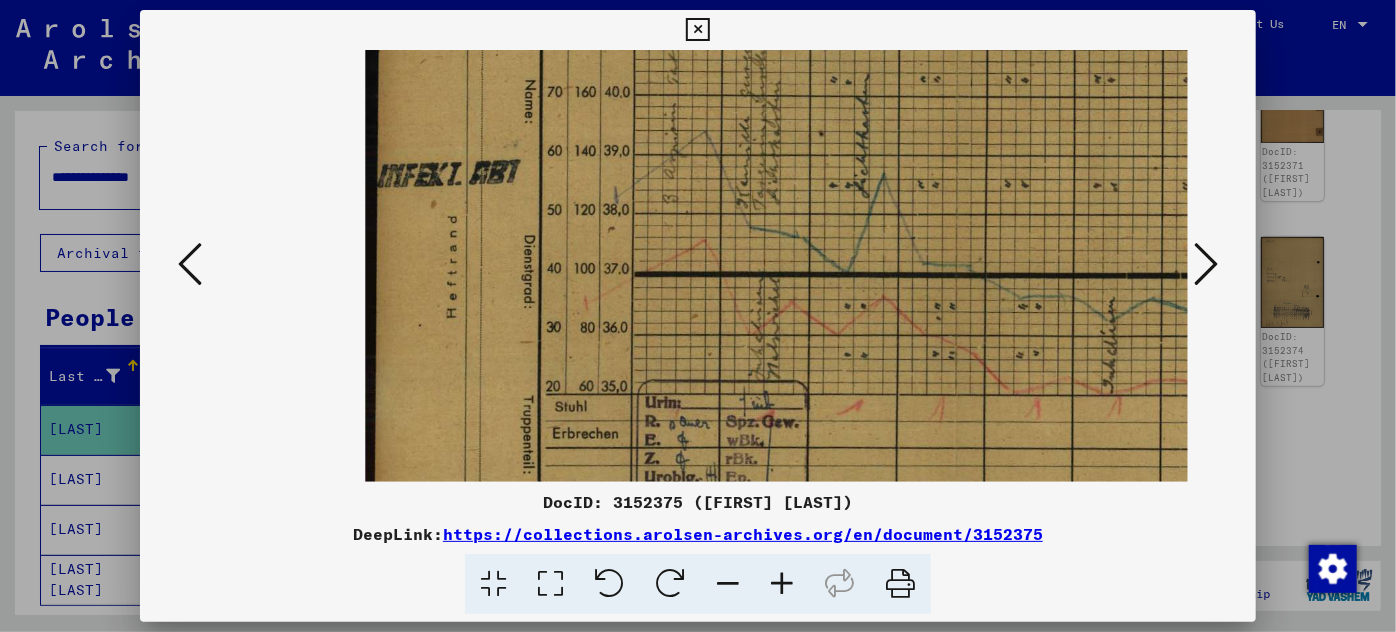 scroll, scrollTop: 10, scrollLeft: 120, axis: both 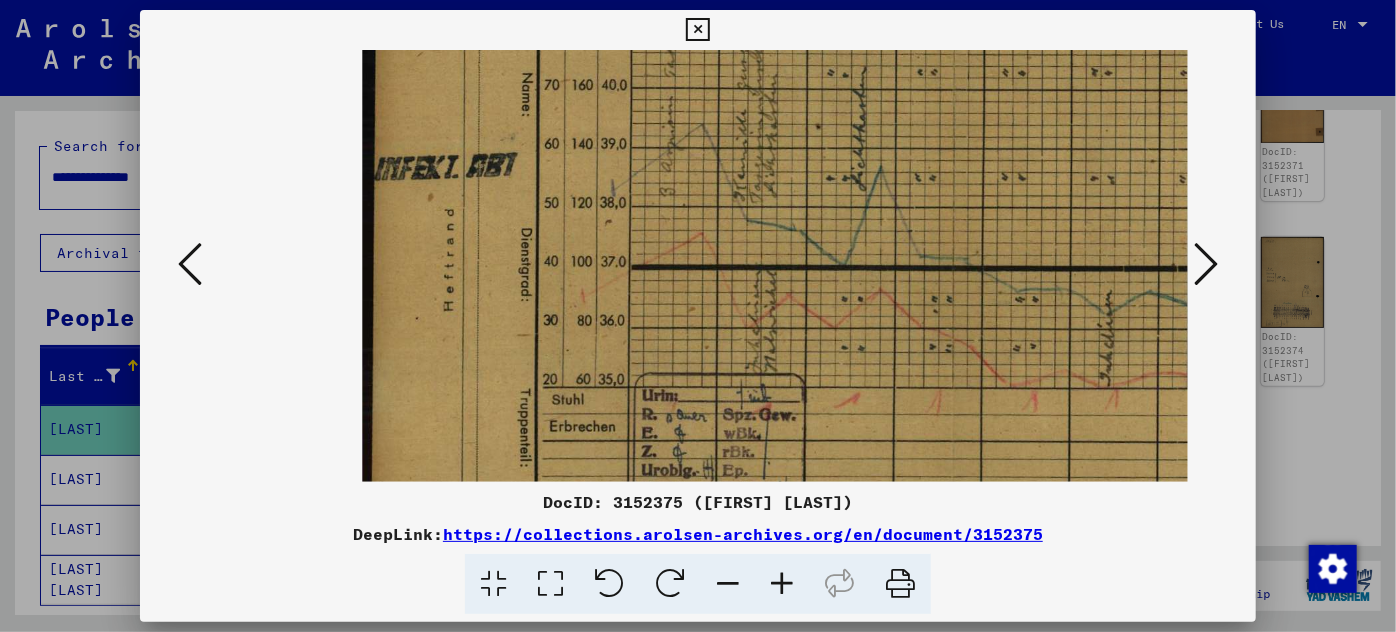drag, startPoint x: 760, startPoint y: 270, endPoint x: 643, endPoint y: 483, distance: 243.01852 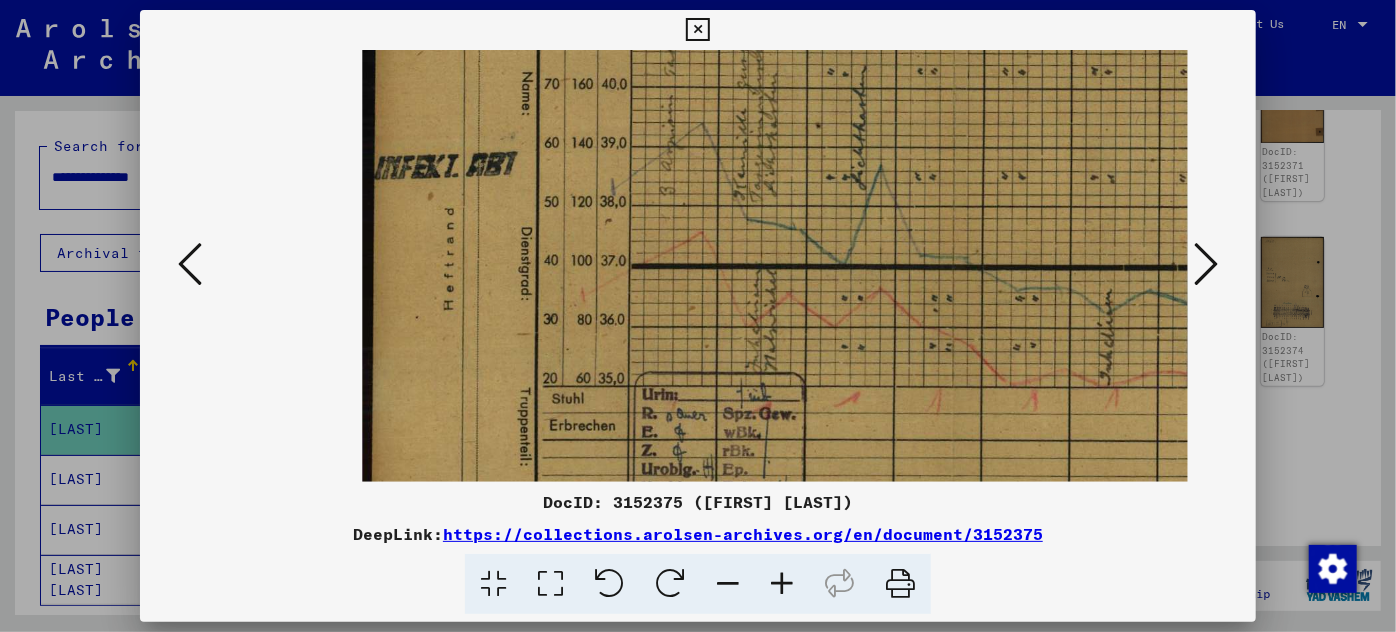 click on "DocID: 3152375 ([FIRST] [LAST])  DeepLink:  https://collections.arolsen-archives.org/en/document/3152375" at bounding box center (698, 312) 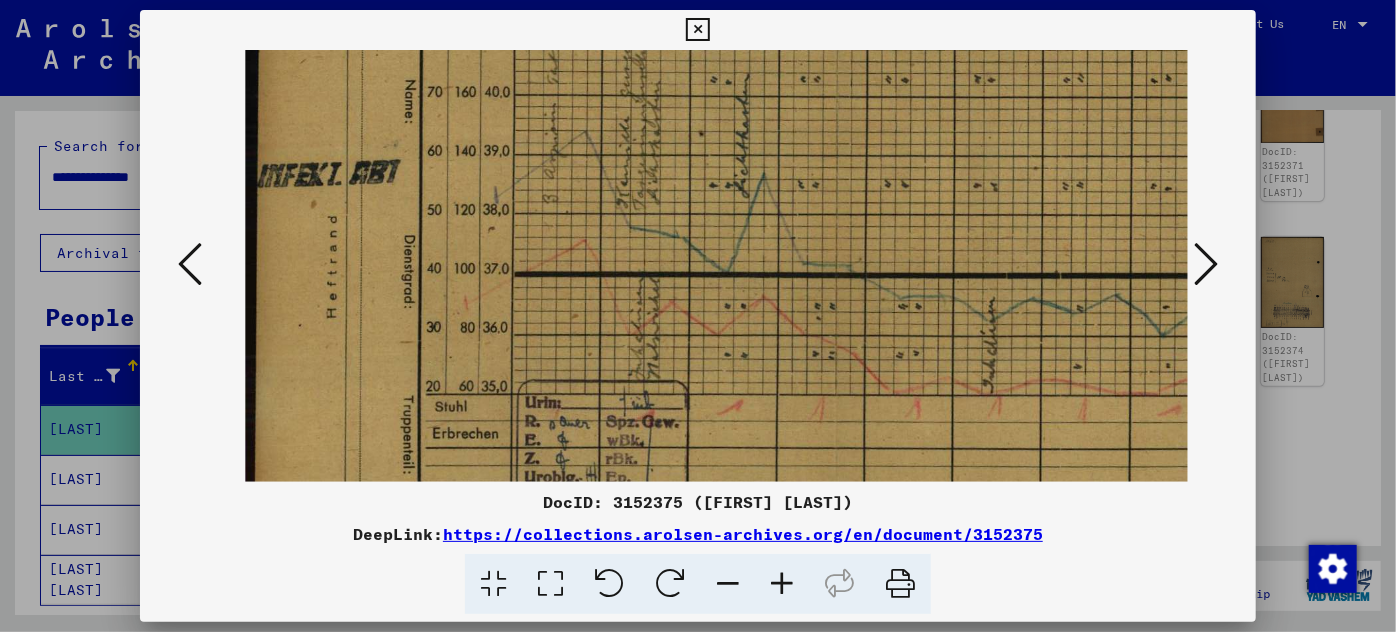 scroll, scrollTop: 0, scrollLeft: 237, axis: horizontal 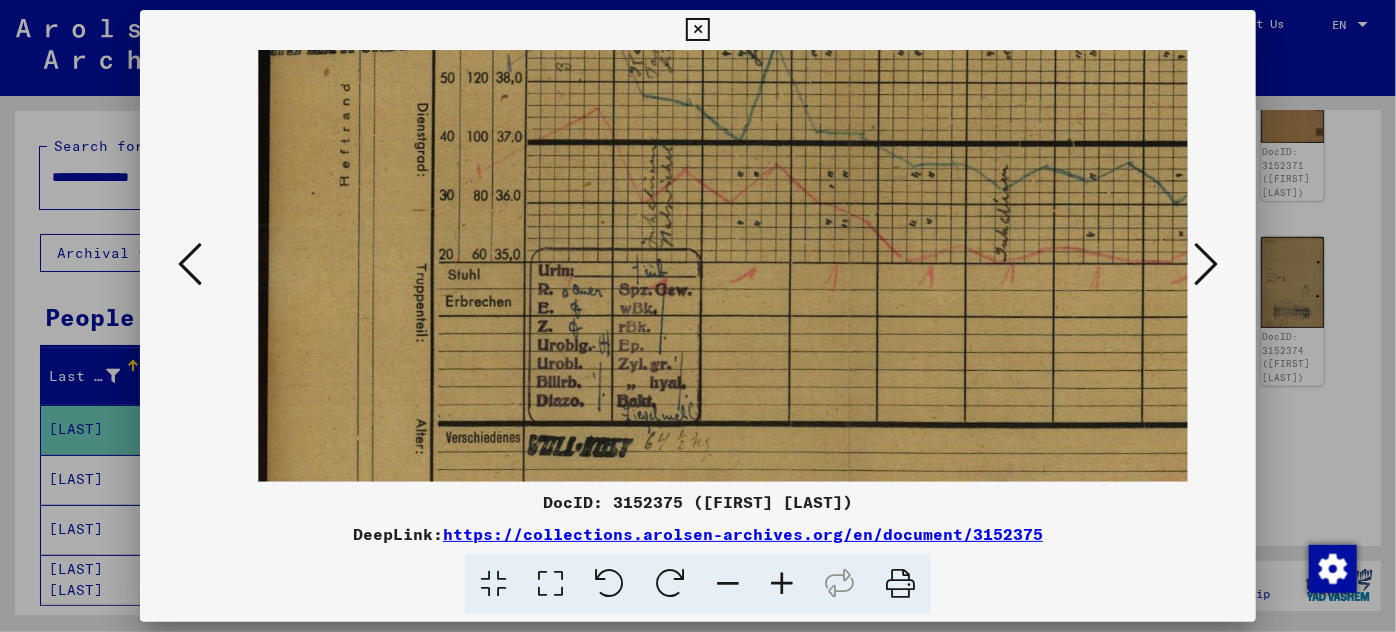 drag, startPoint x: 736, startPoint y: 368, endPoint x: 752, endPoint y: 236, distance: 132.96616 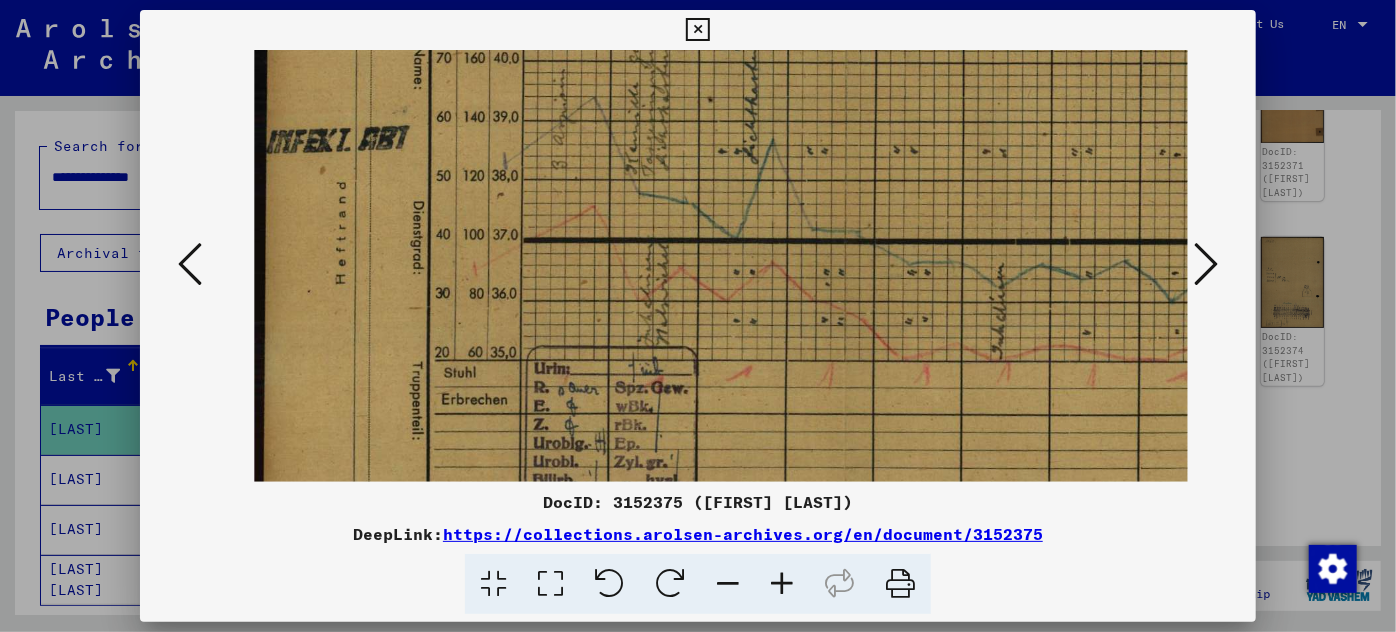 scroll, scrollTop: 0, scrollLeft: 236, axis: horizontal 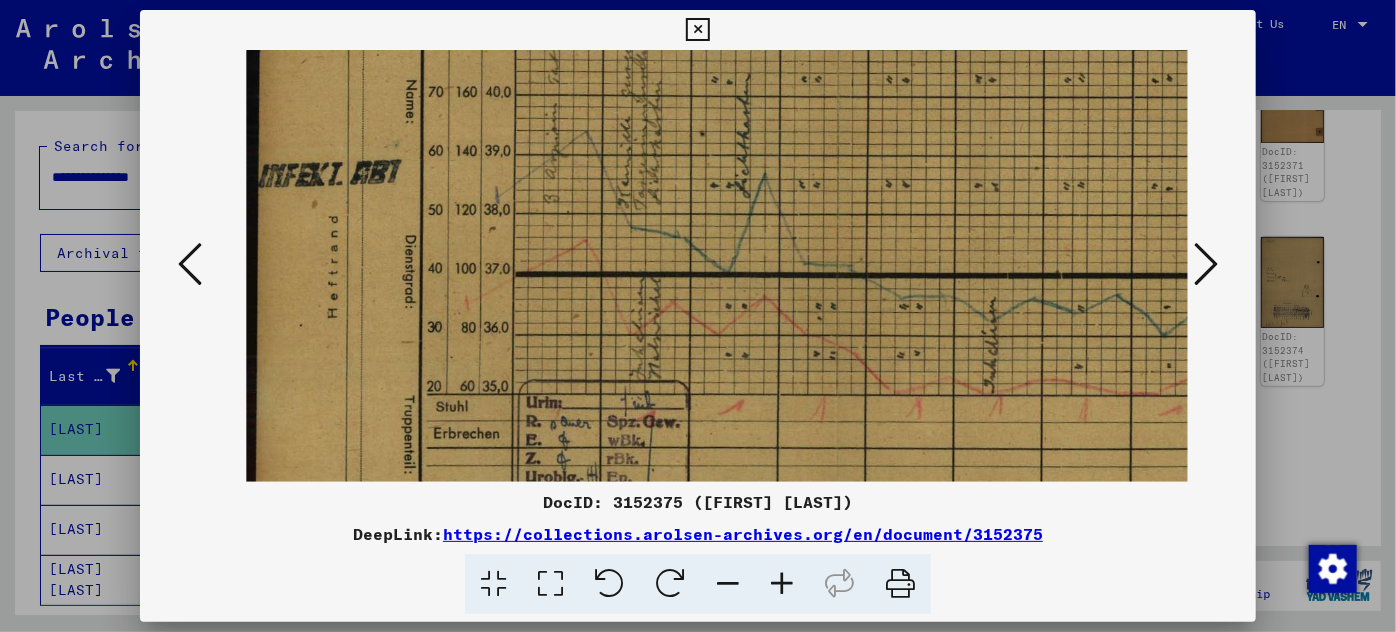 drag, startPoint x: 604, startPoint y: 152, endPoint x: 592, endPoint y: 340, distance: 188.38258 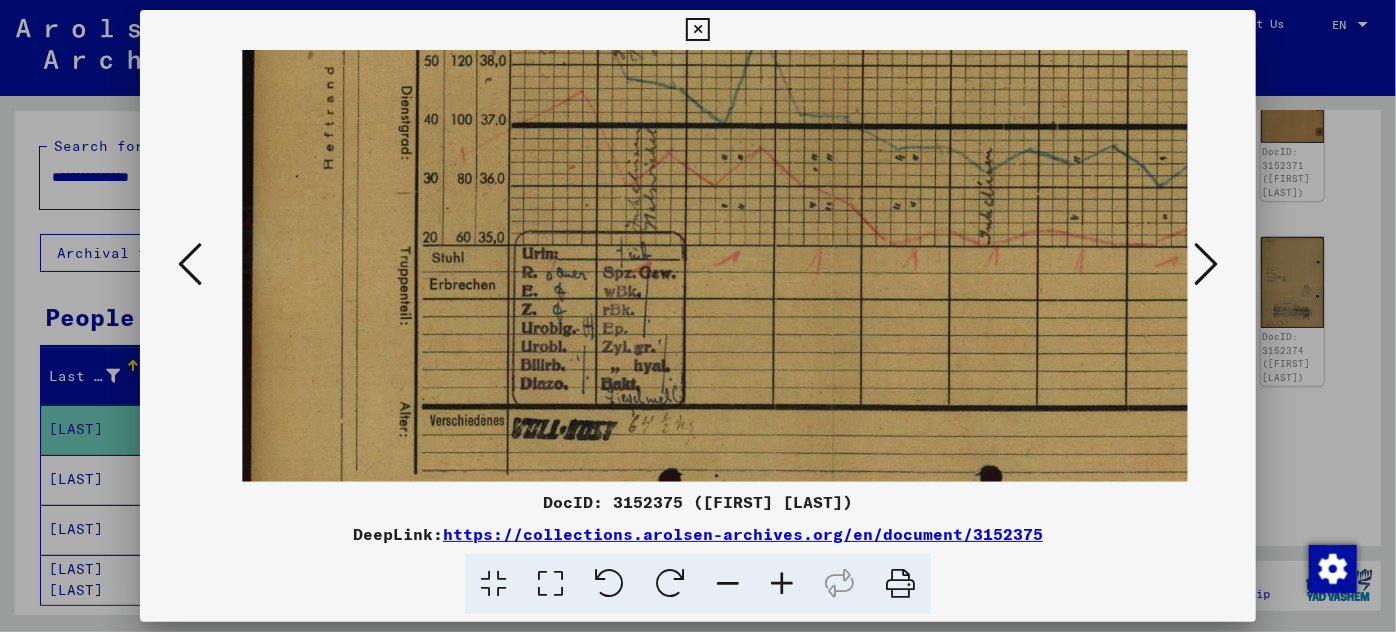 scroll, scrollTop: 153, scrollLeft: 240, axis: both 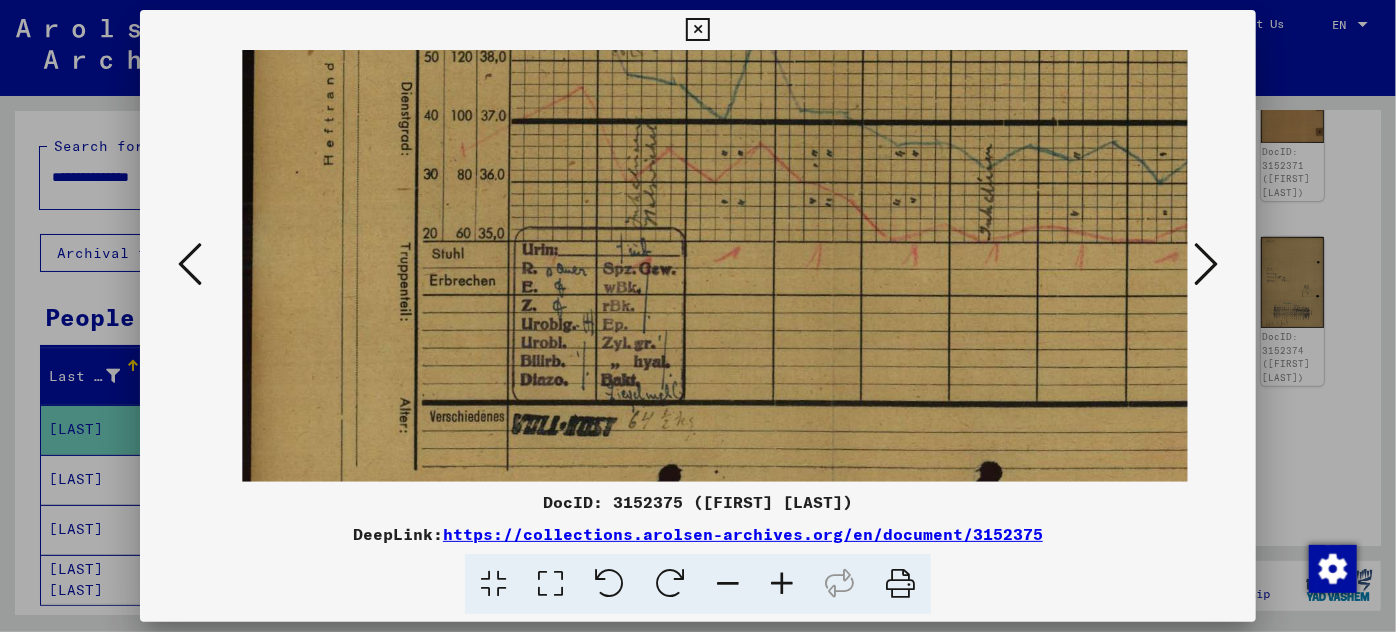 drag, startPoint x: 782, startPoint y: 444, endPoint x: 778, endPoint y: 294, distance: 150.05333 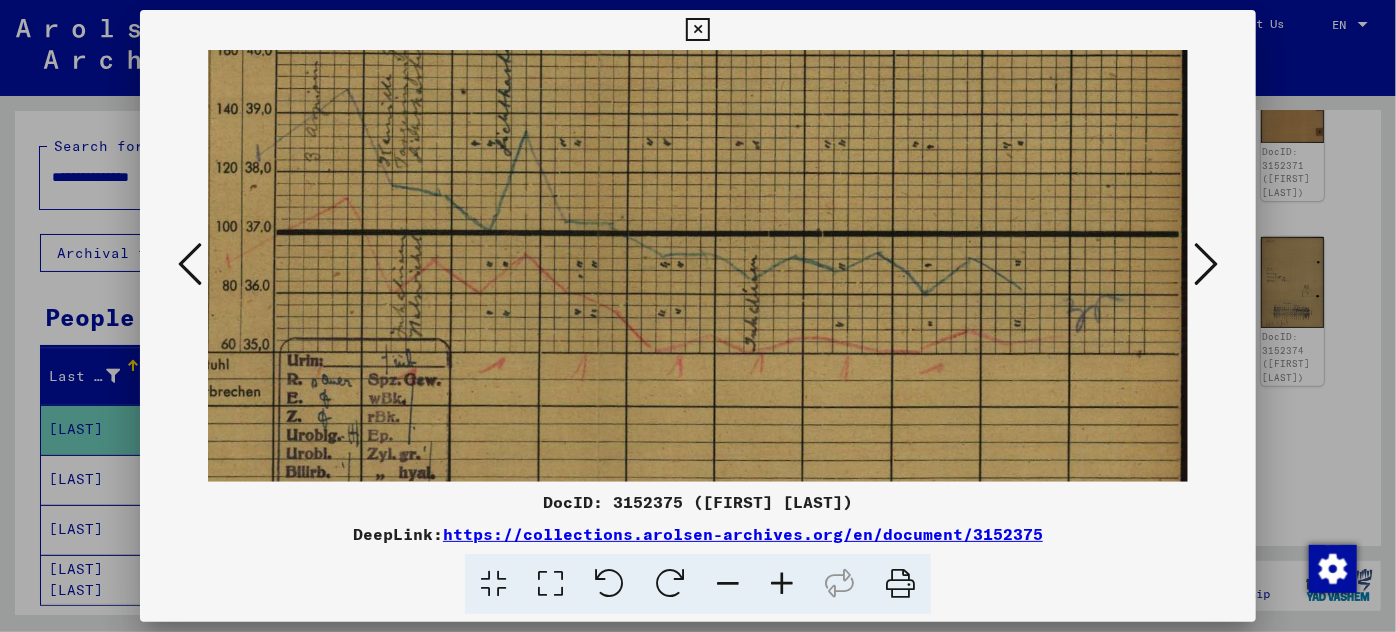 scroll, scrollTop: 38, scrollLeft: 475, axis: both 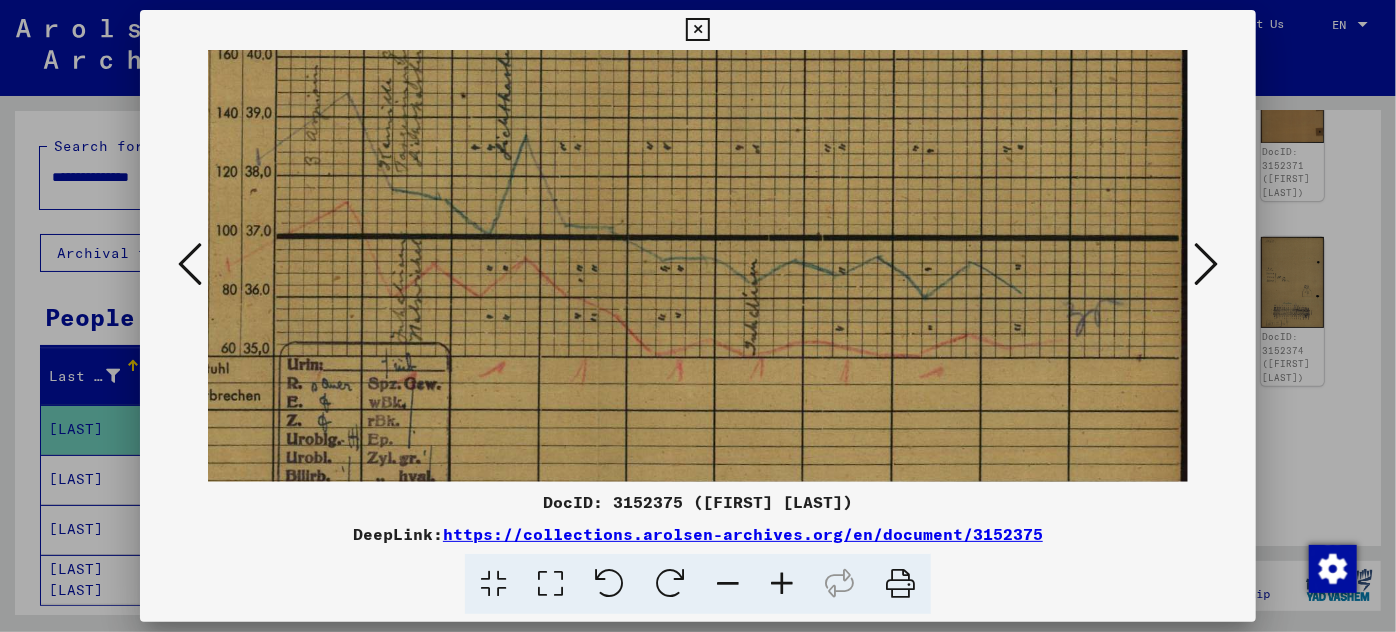 drag, startPoint x: 936, startPoint y: 271, endPoint x: 397, endPoint y: 388, distance: 551.55237 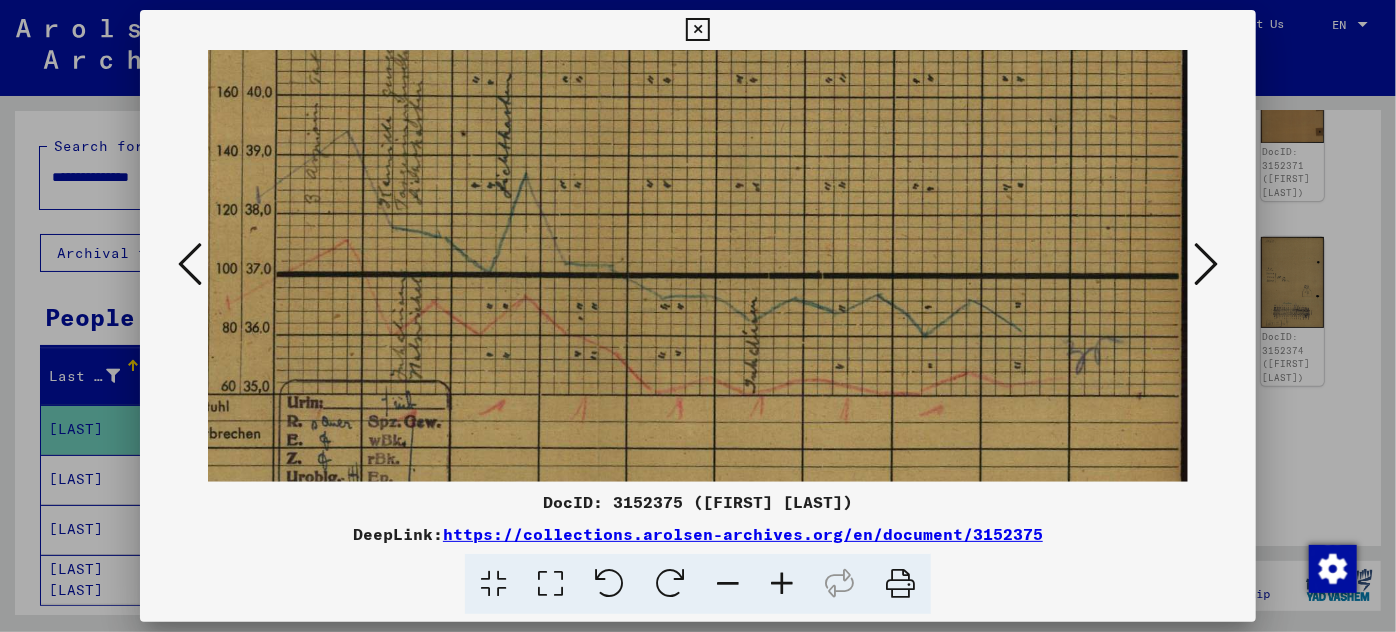drag, startPoint x: 809, startPoint y: 252, endPoint x: 747, endPoint y: 367, distance: 130.64838 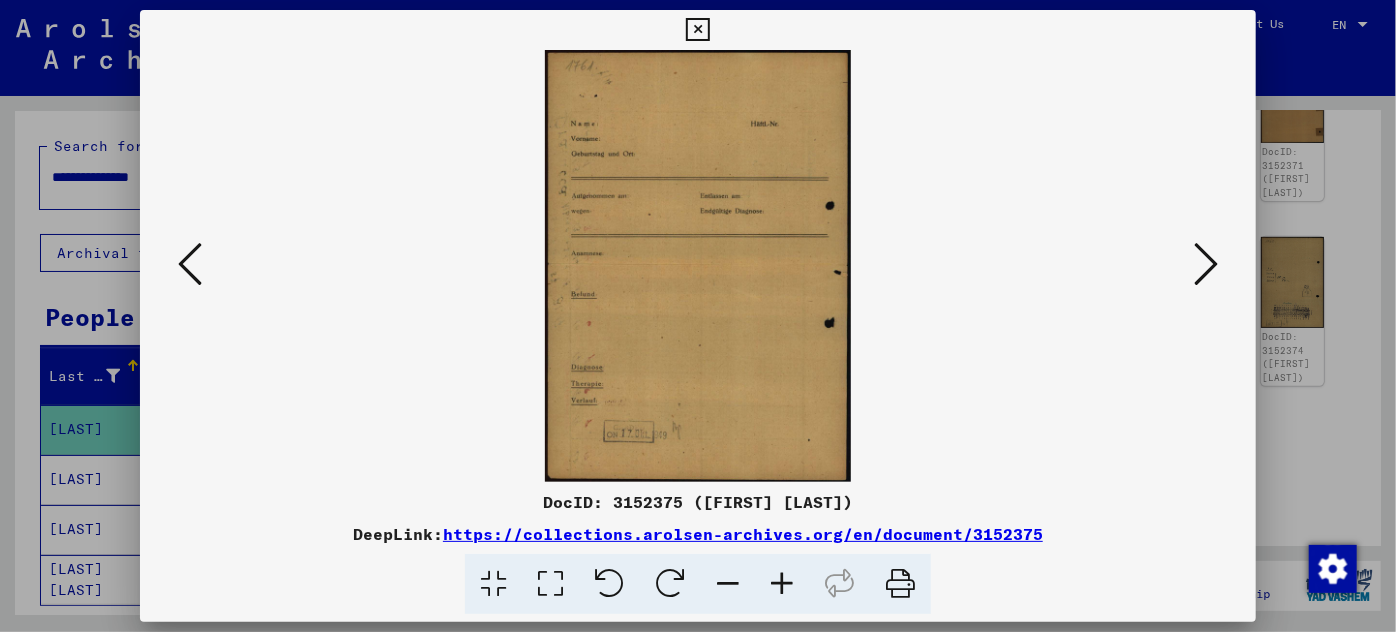 scroll, scrollTop: 0, scrollLeft: 0, axis: both 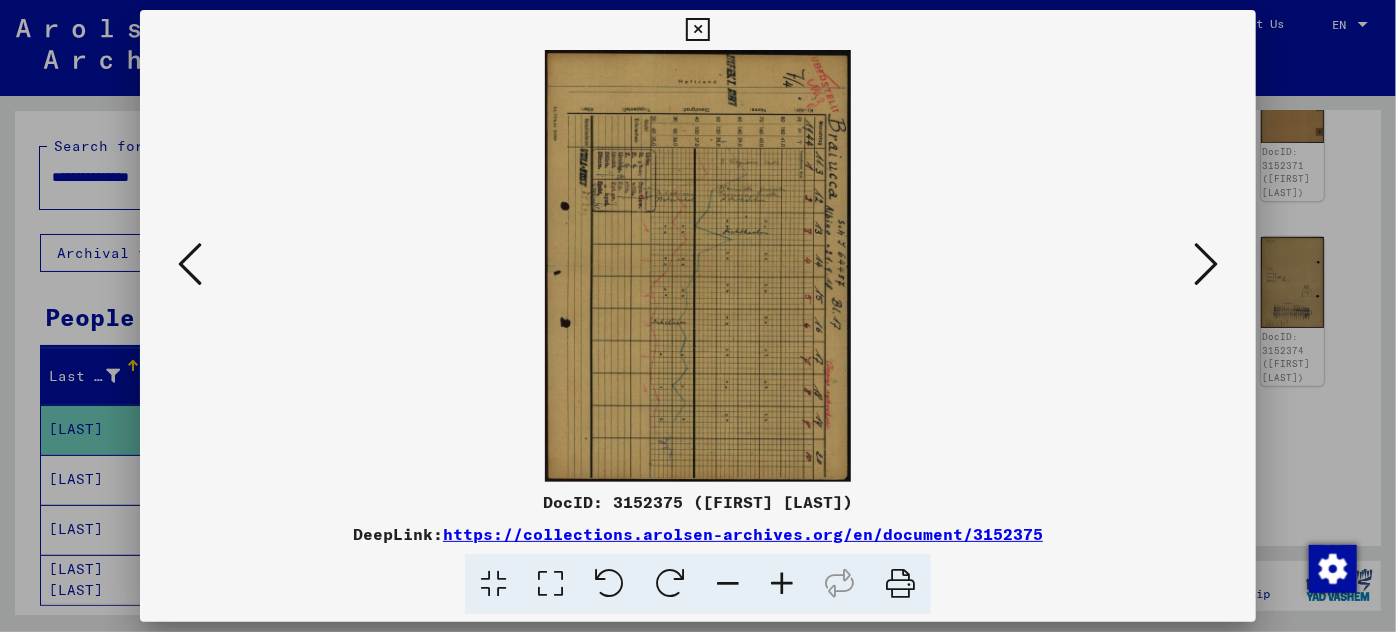 click at bounding box center [190, 264] 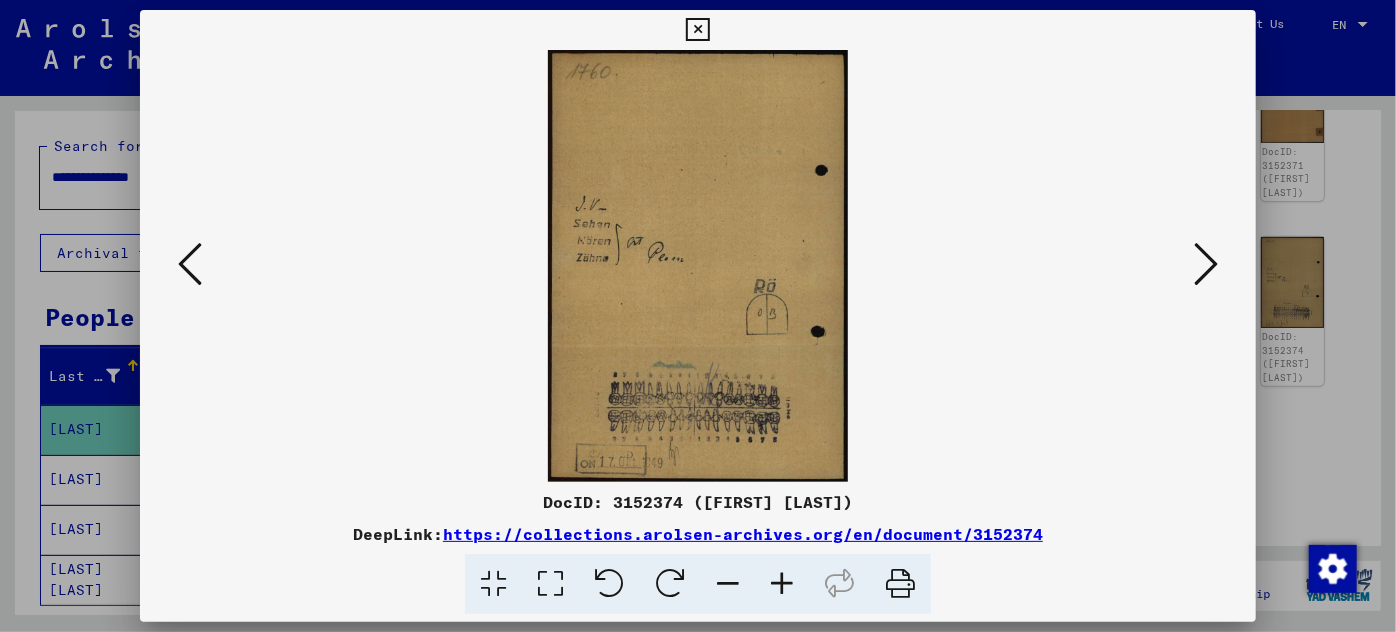 click at bounding box center (190, 264) 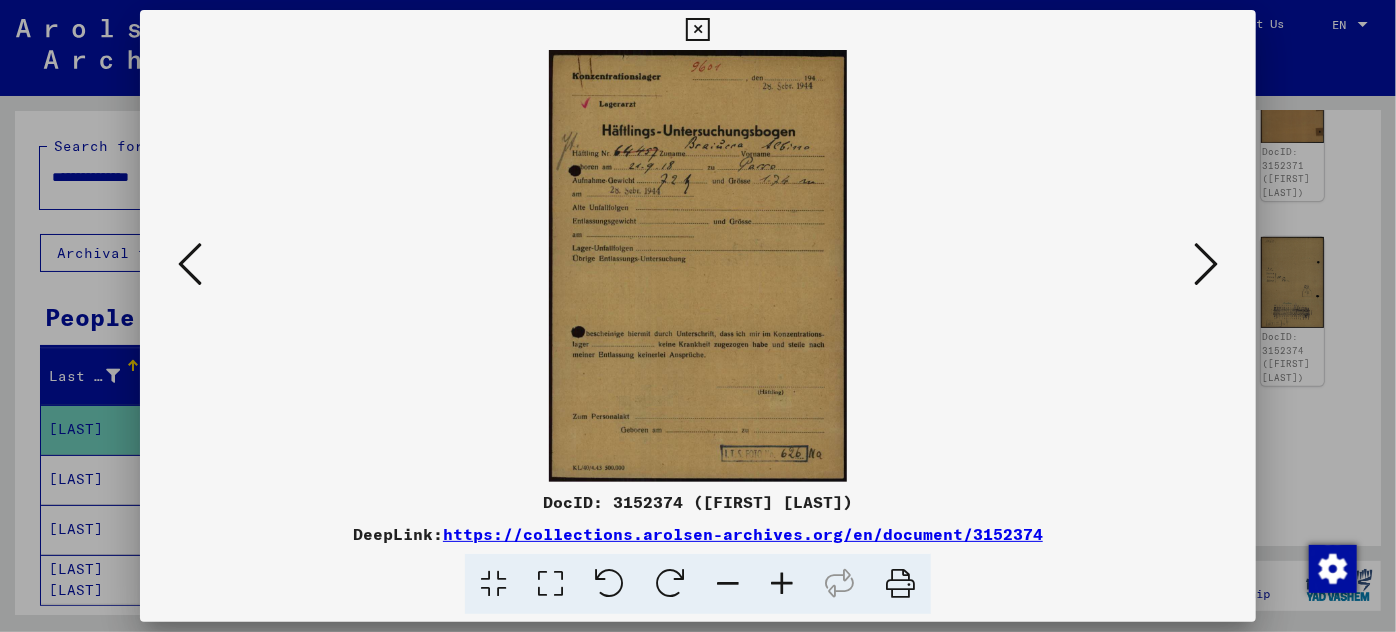 click at bounding box center [782, 584] 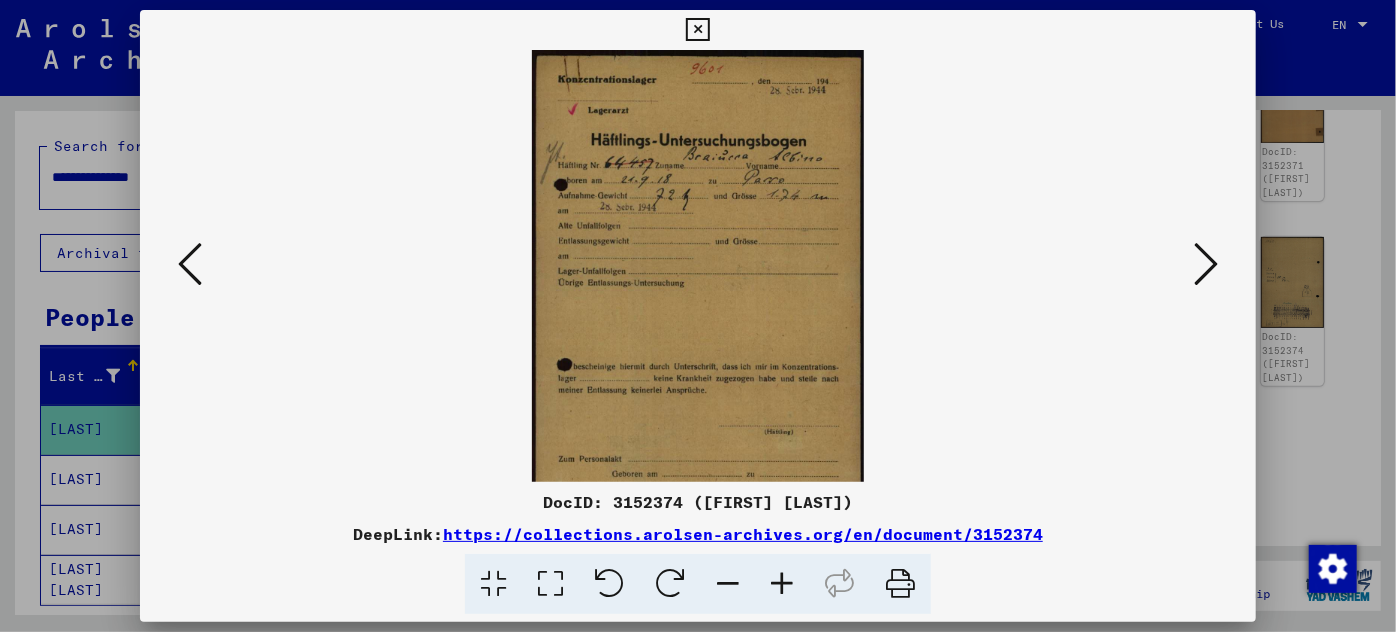 click at bounding box center (782, 584) 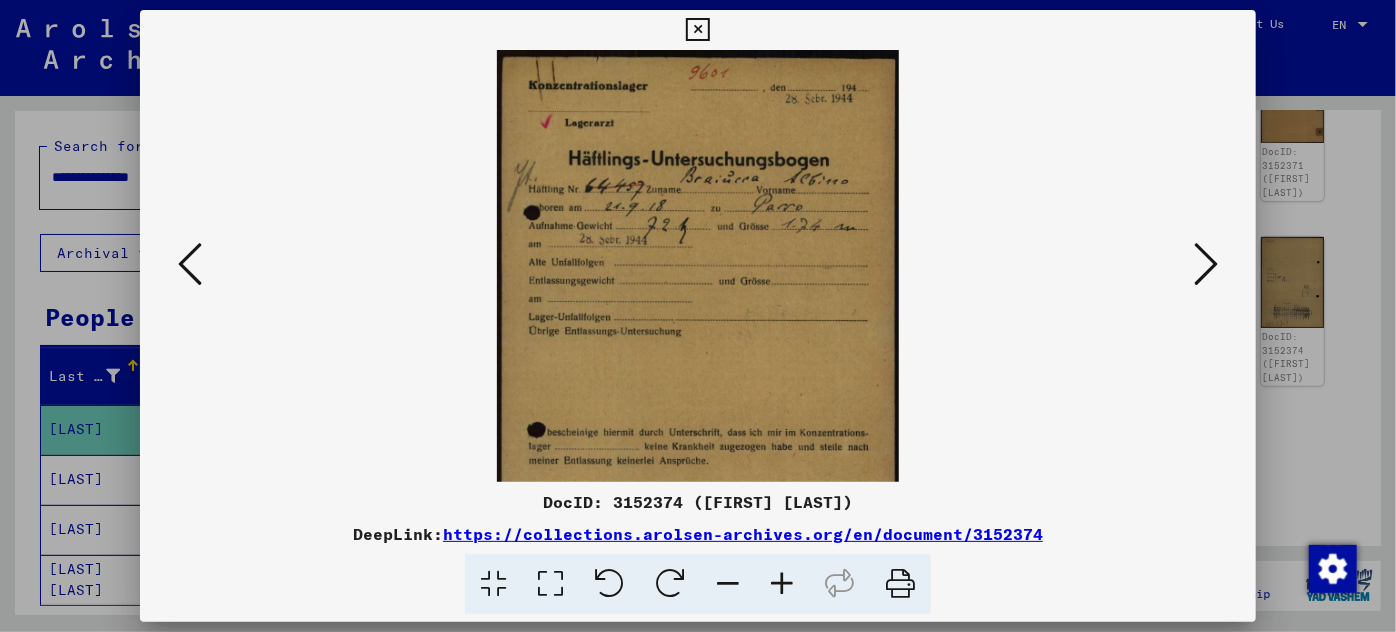 click at bounding box center [782, 584] 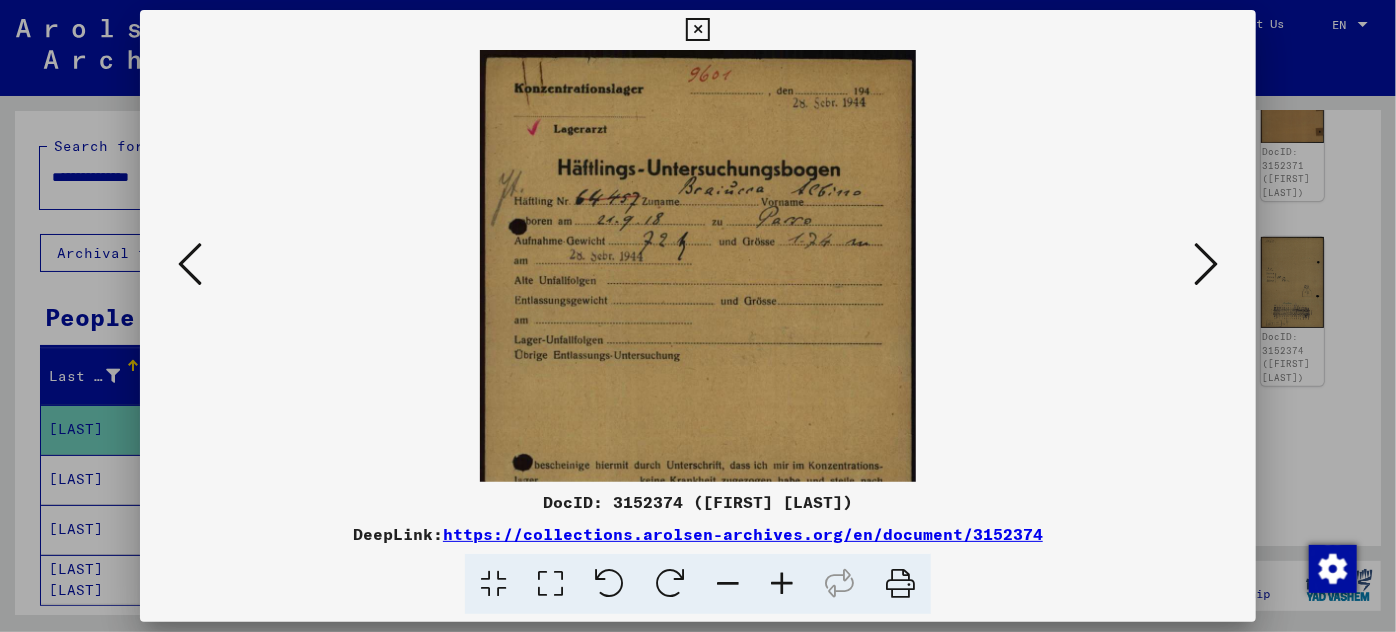 click at bounding box center [782, 584] 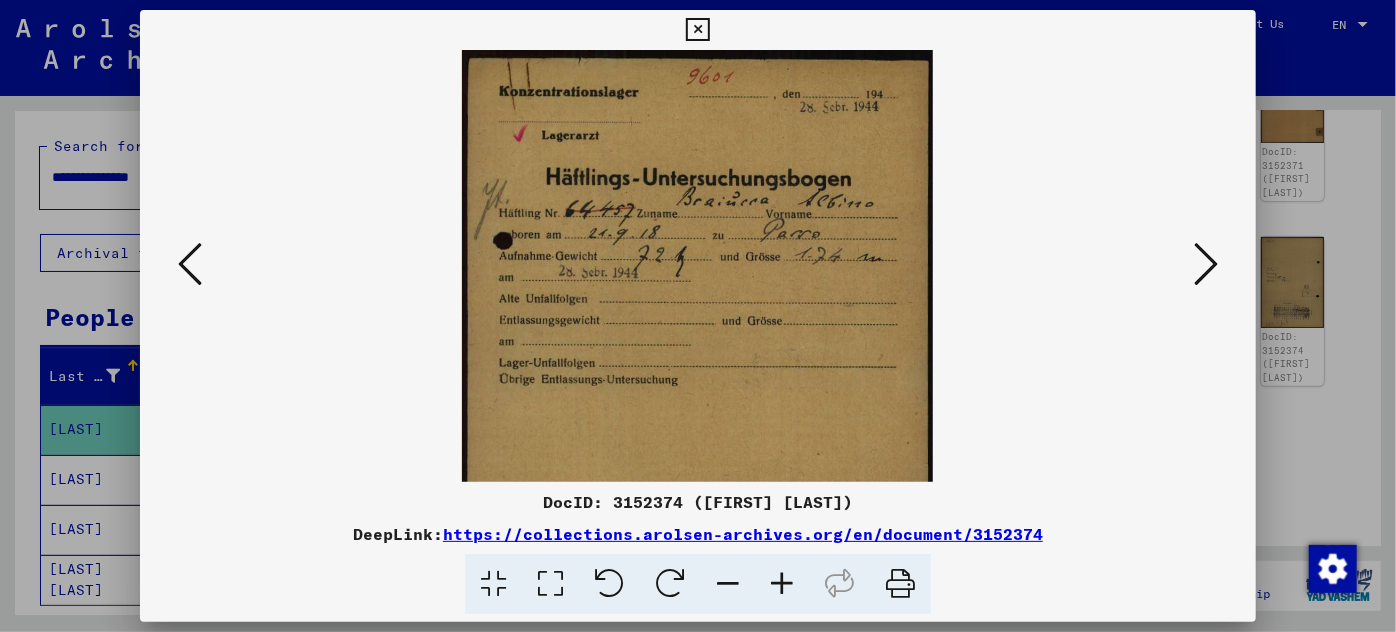 click at bounding box center (782, 584) 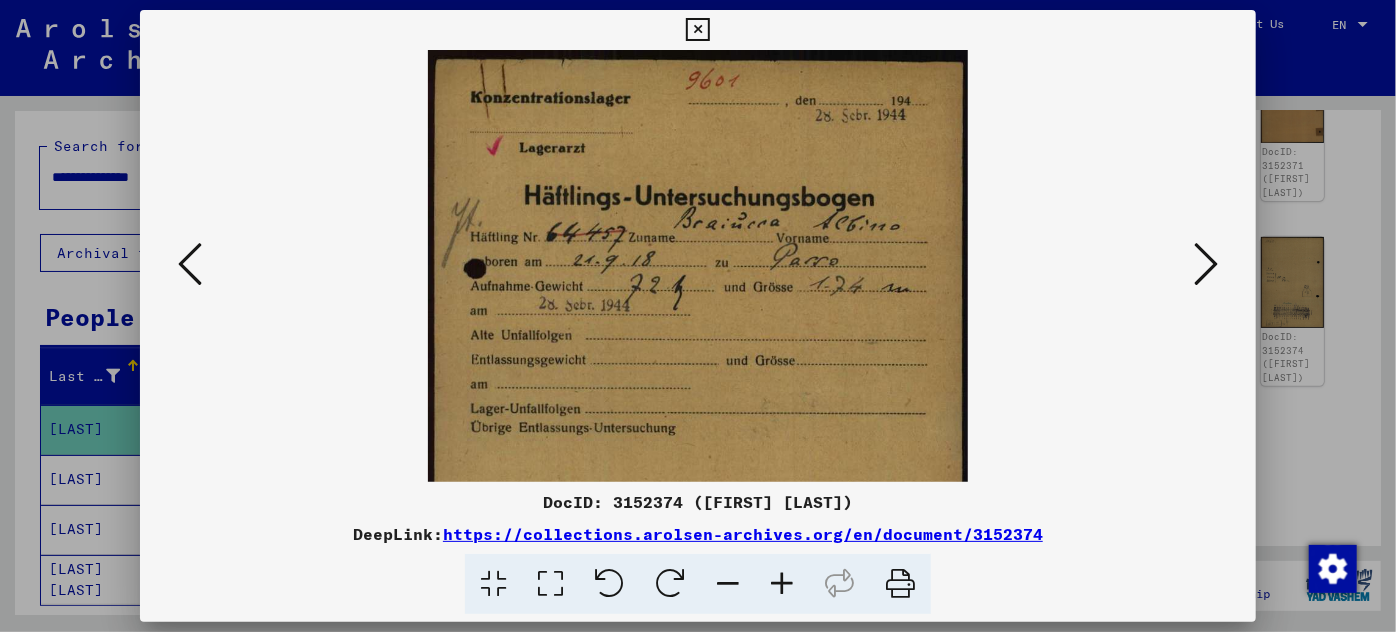click at bounding box center [782, 584] 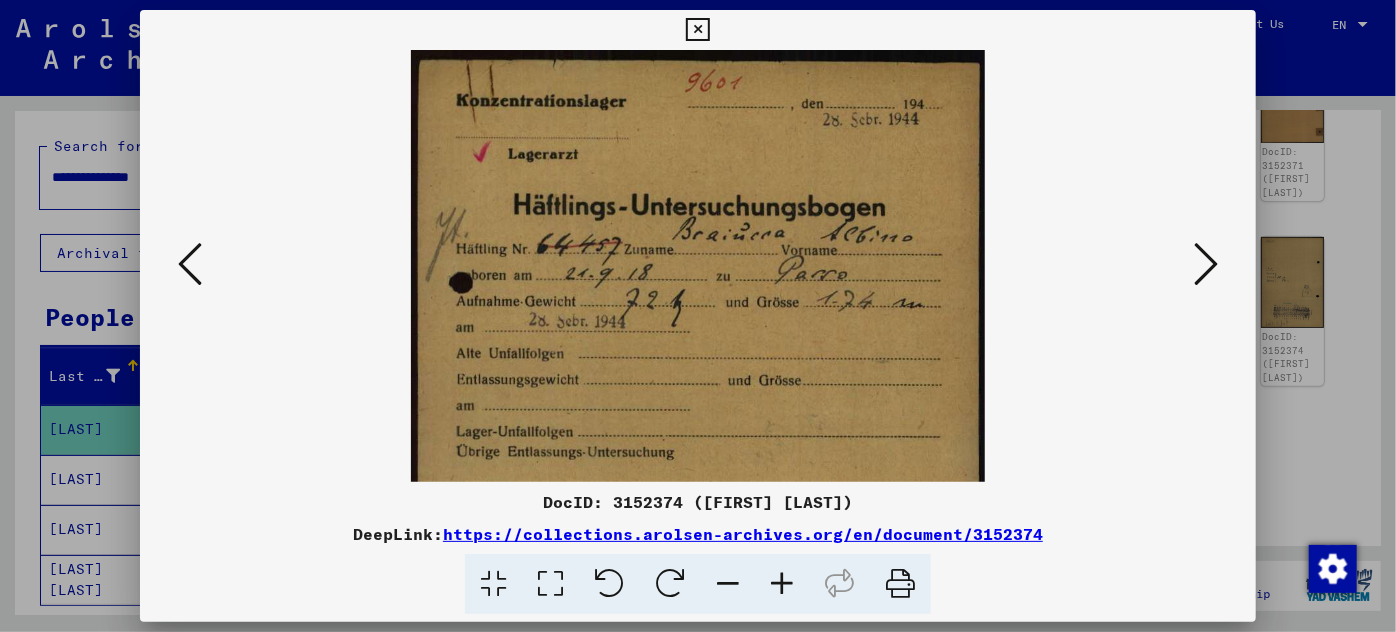 click at bounding box center [782, 584] 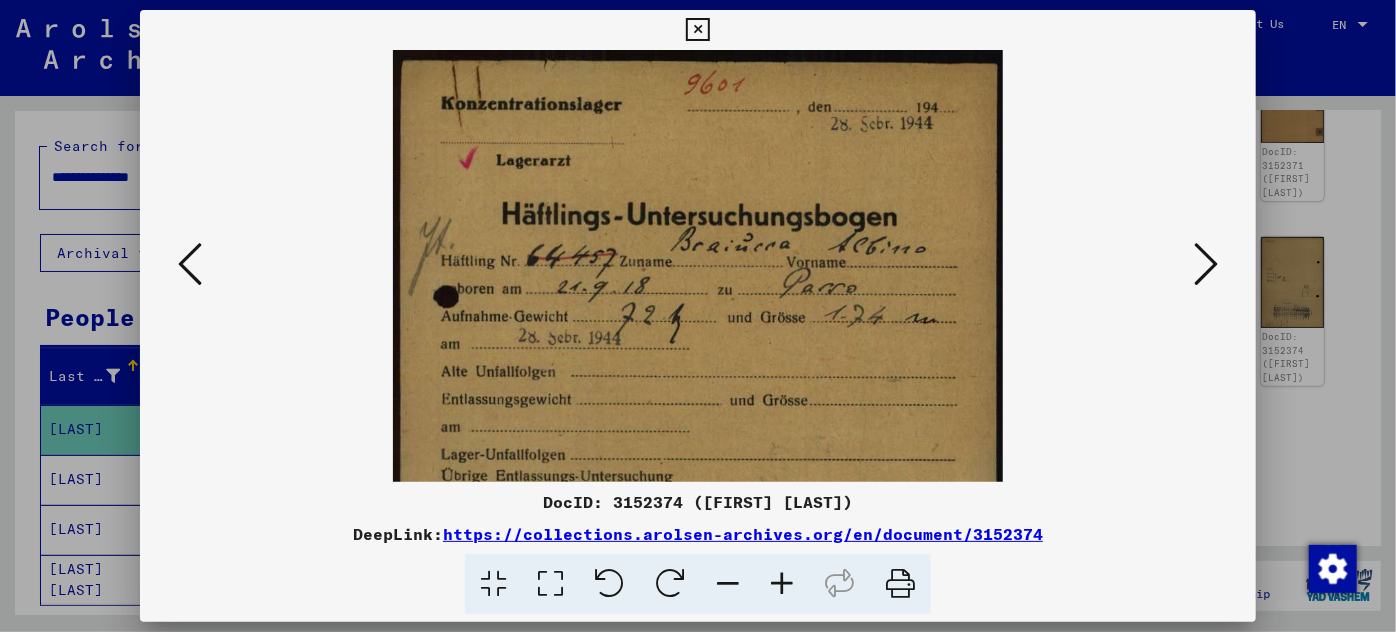 click at bounding box center (782, 584) 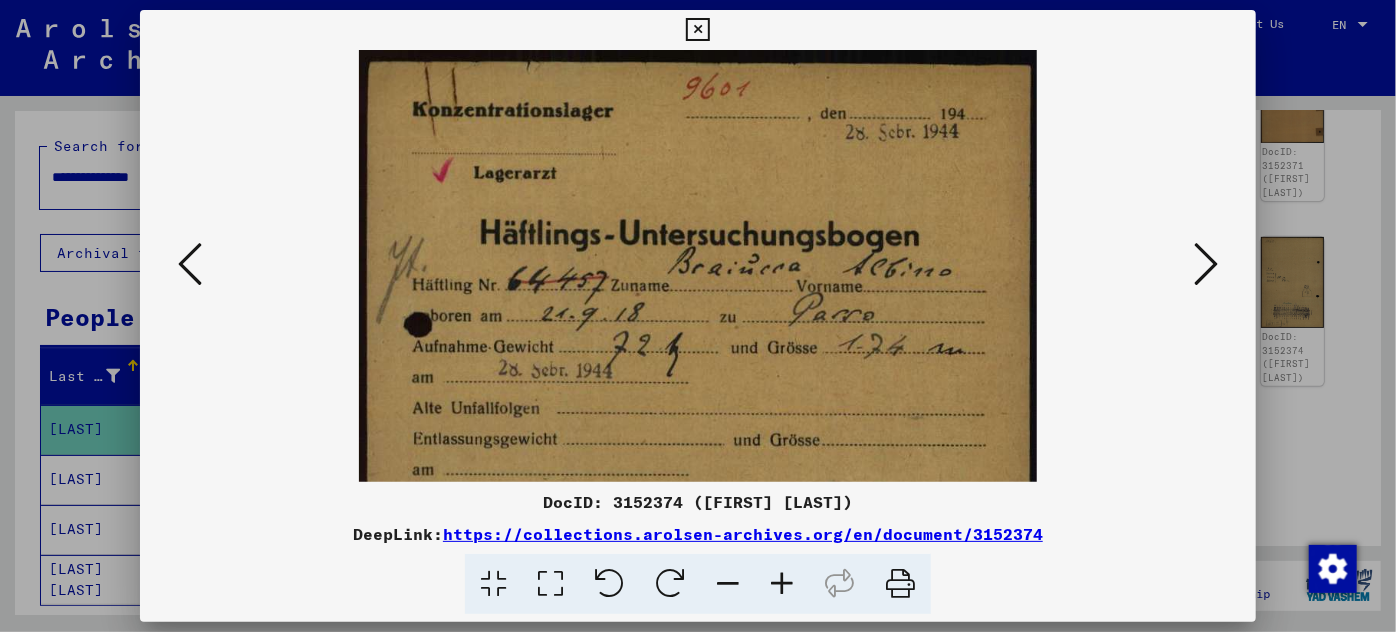 click at bounding box center [1206, 264] 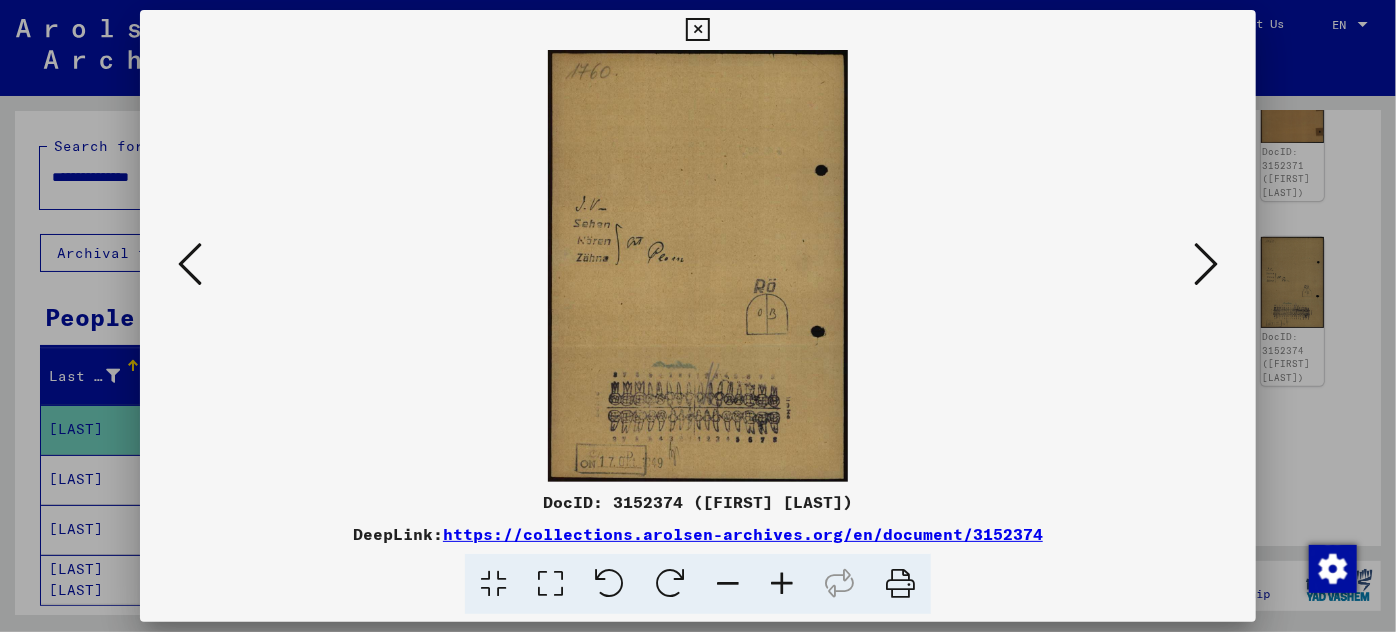 click at bounding box center (1206, 265) 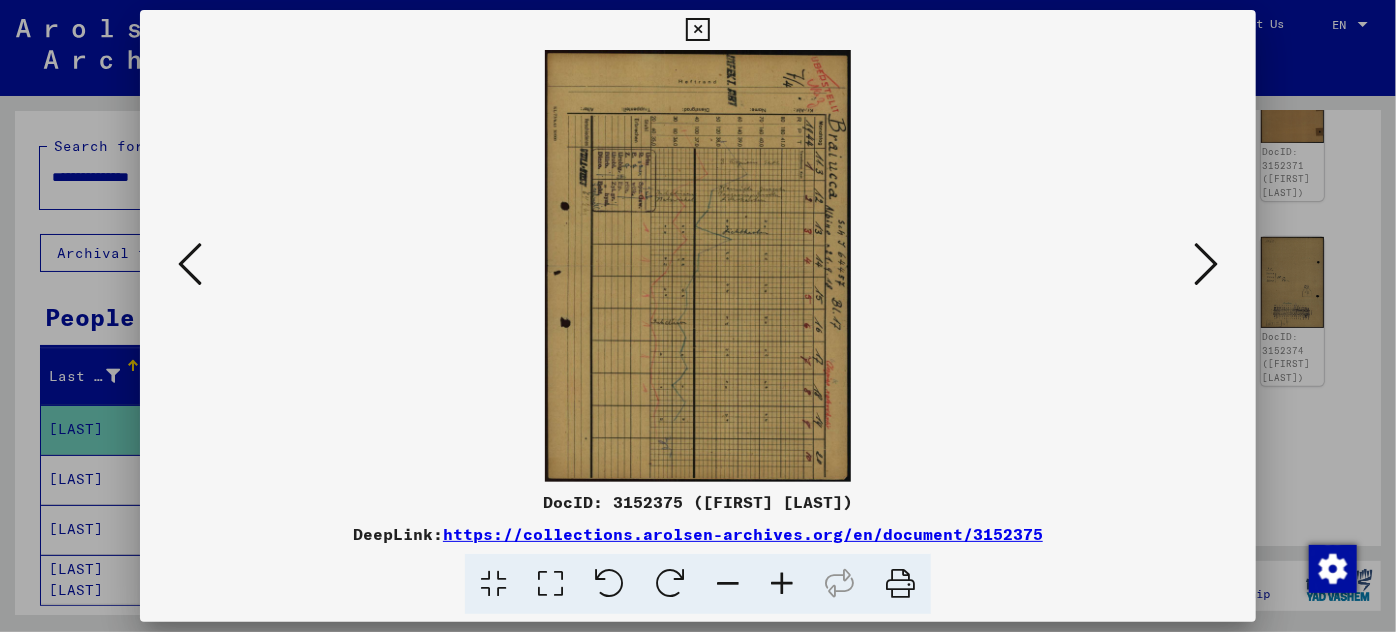 click at bounding box center [609, 584] 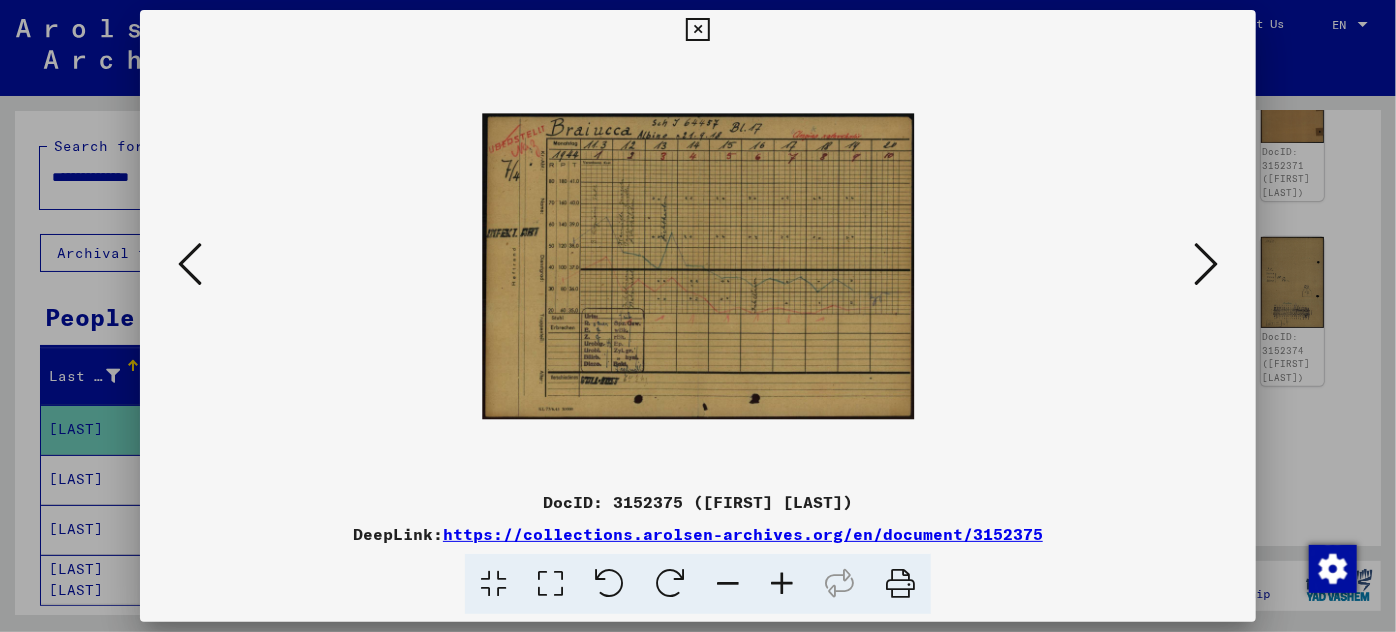 click at bounding box center (782, 584) 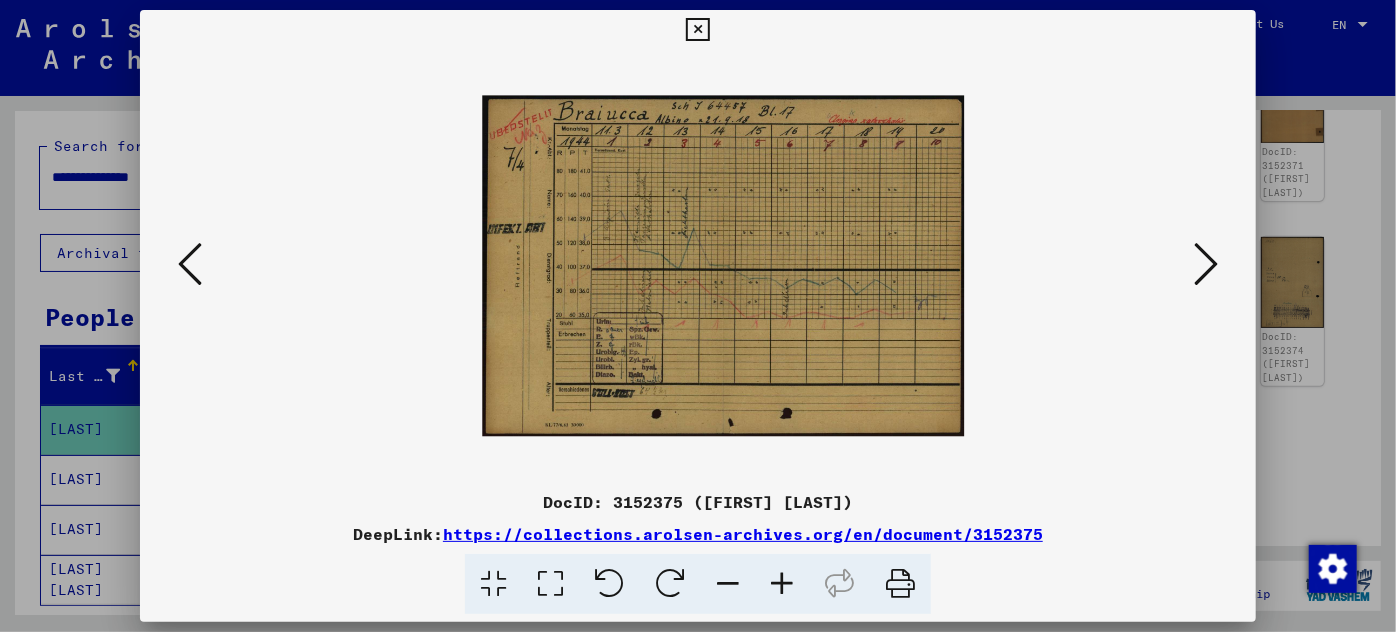 click at bounding box center [782, 584] 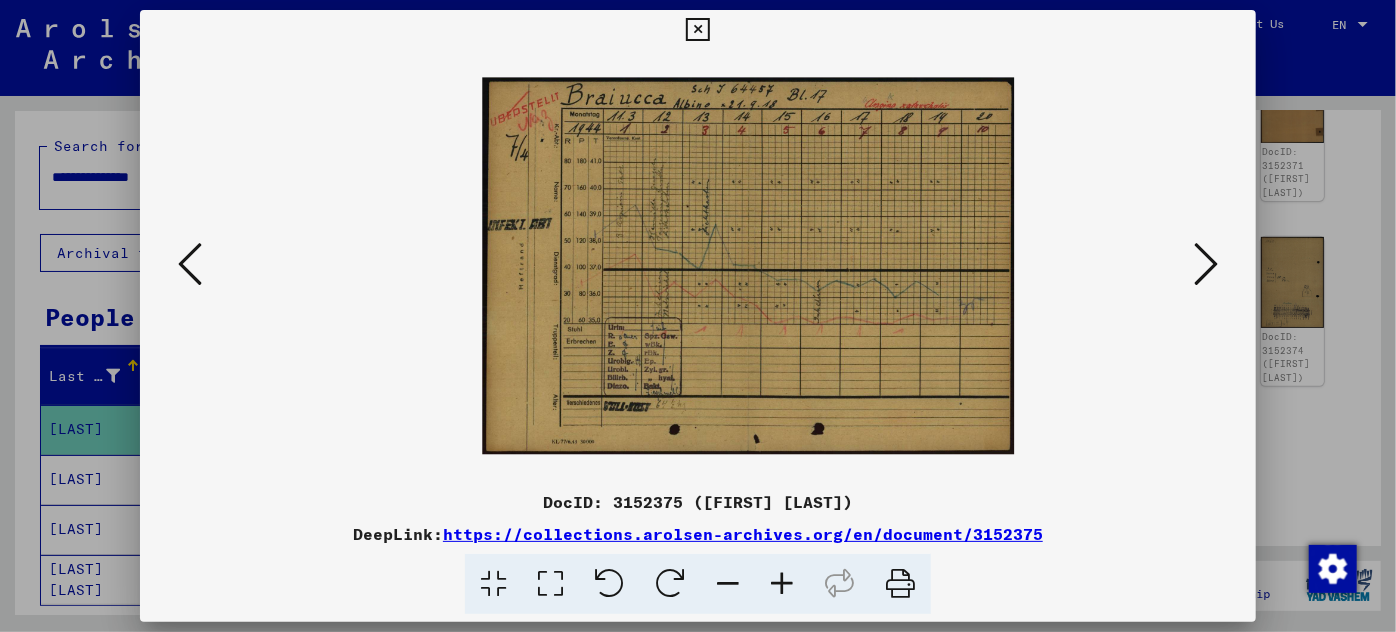click at bounding box center (782, 584) 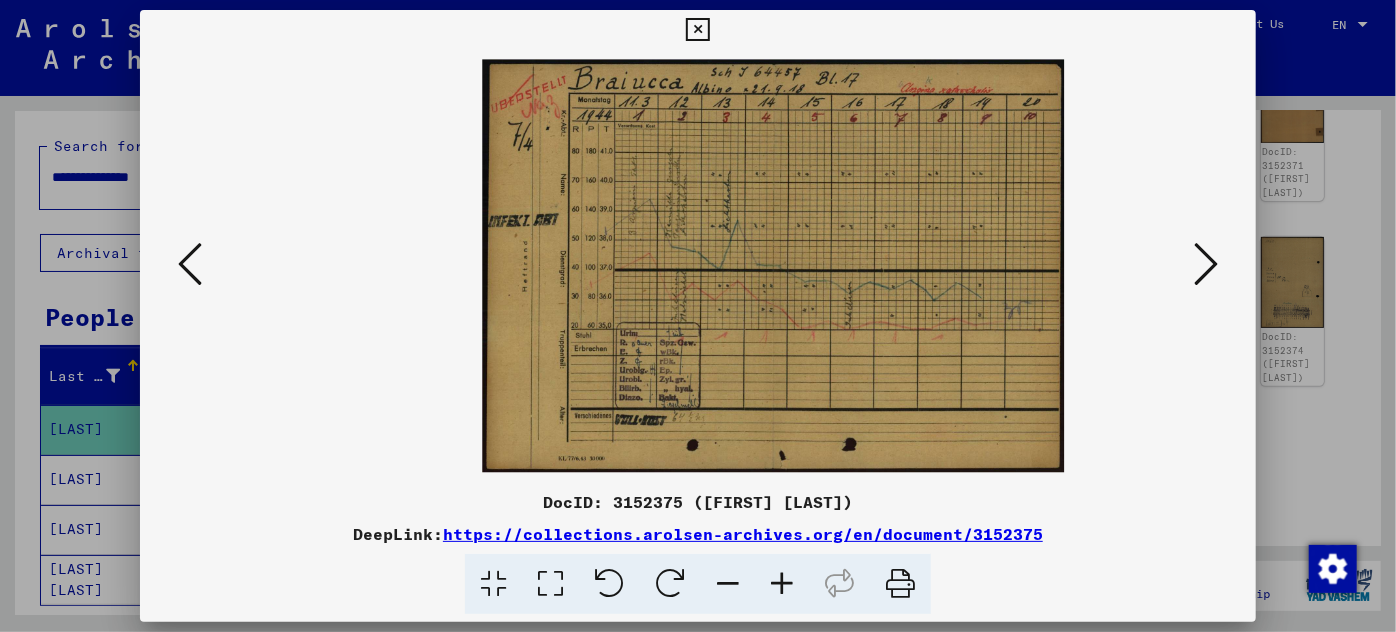 click at bounding box center (782, 584) 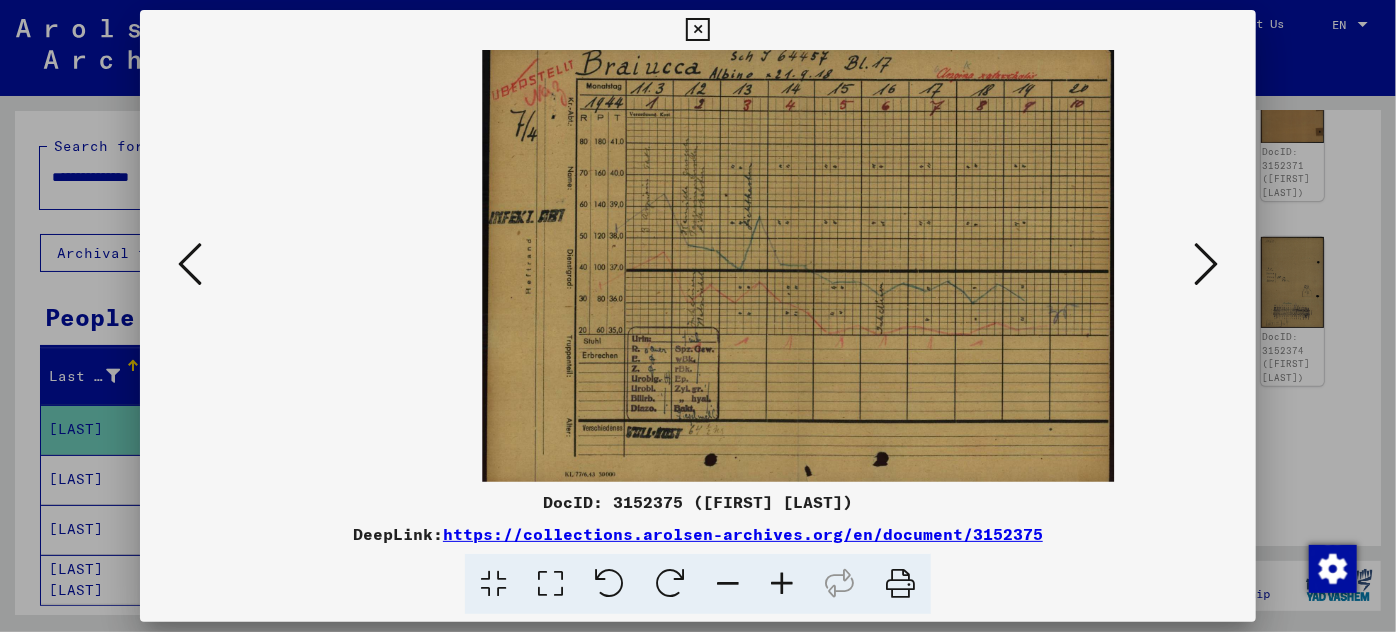 click at bounding box center [782, 584] 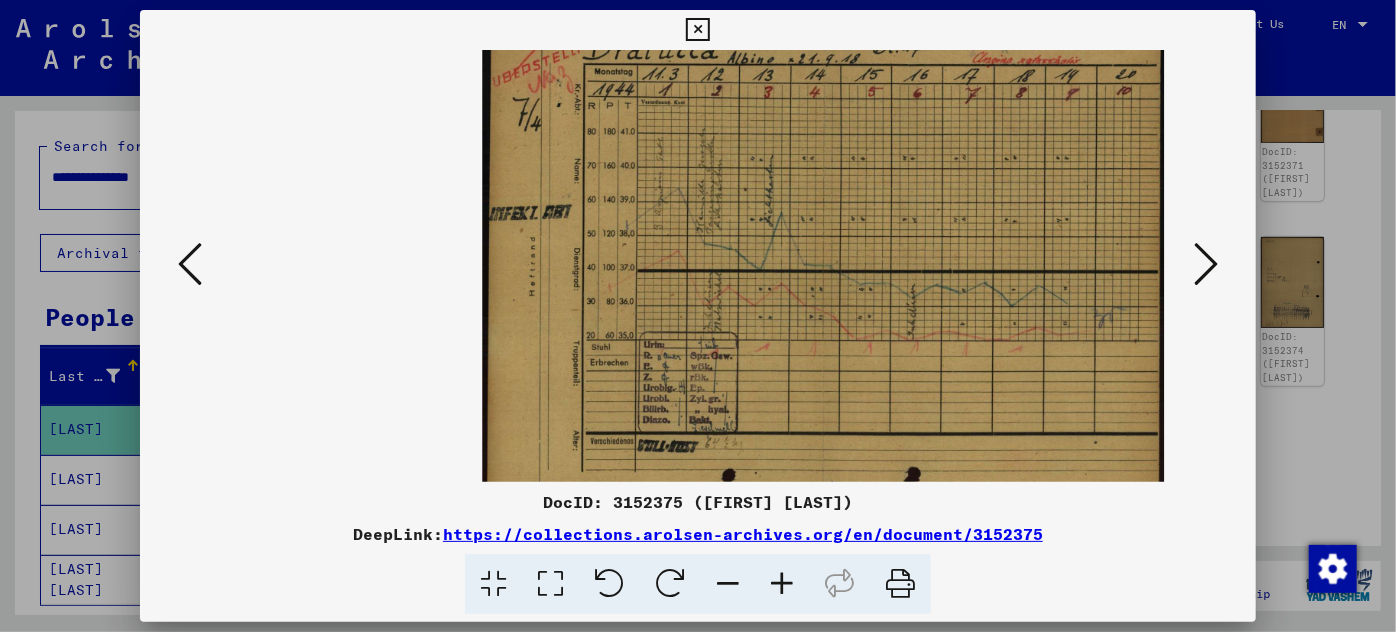 click at bounding box center [782, 584] 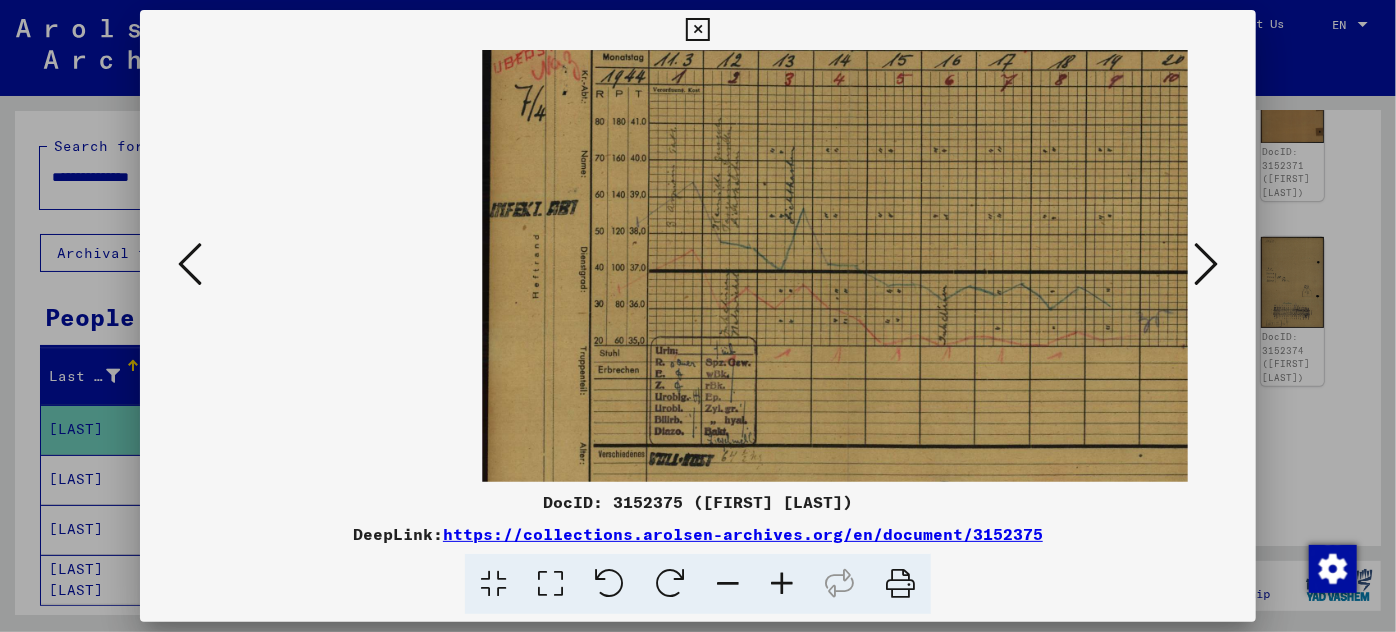 click at bounding box center [1206, 264] 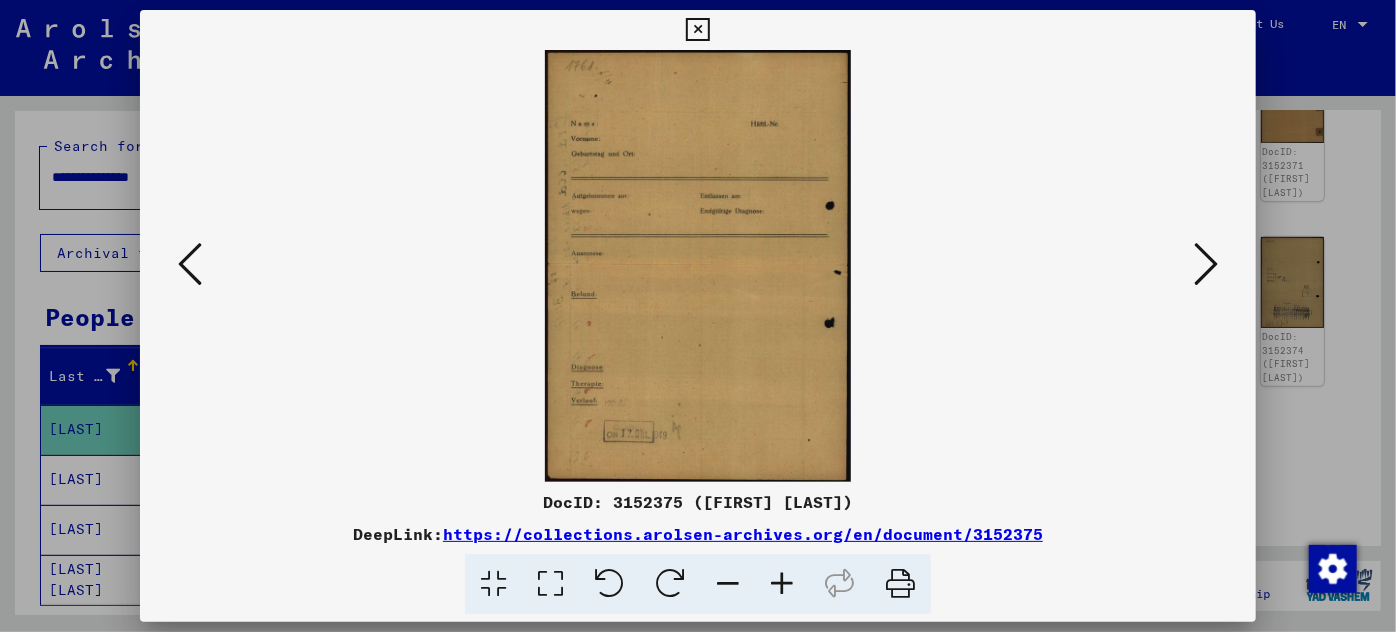 click at bounding box center [1206, 264] 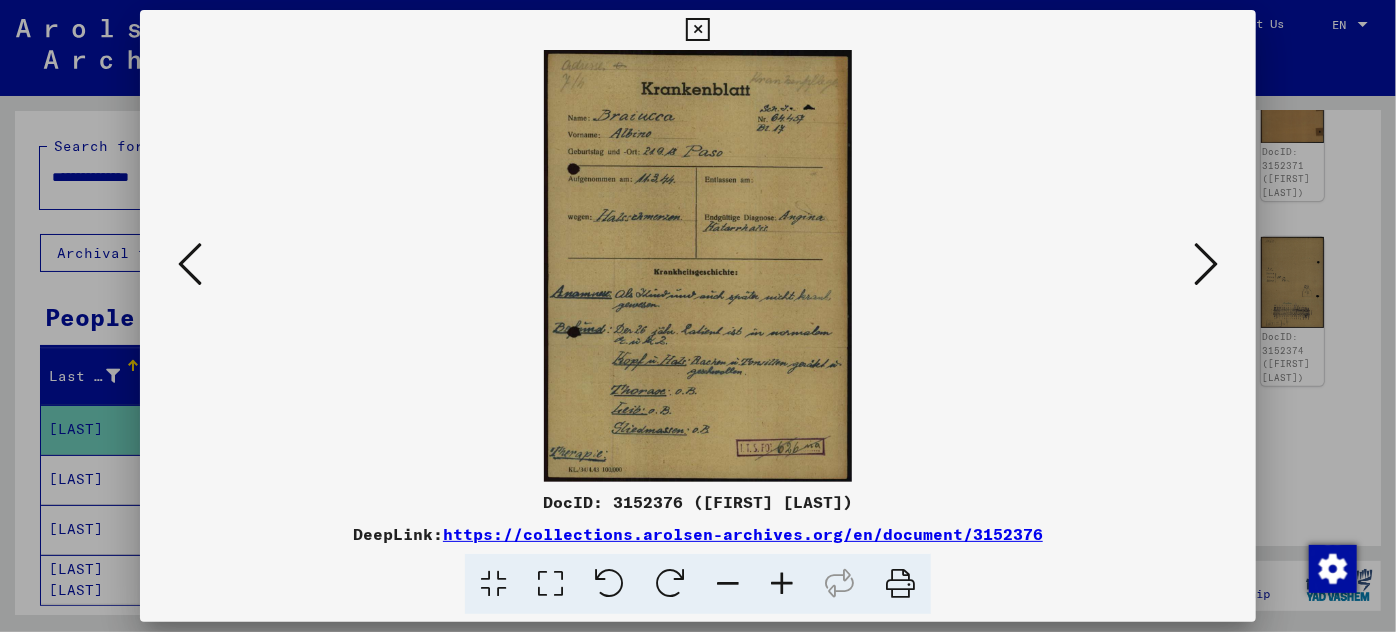 click at bounding box center (782, 584) 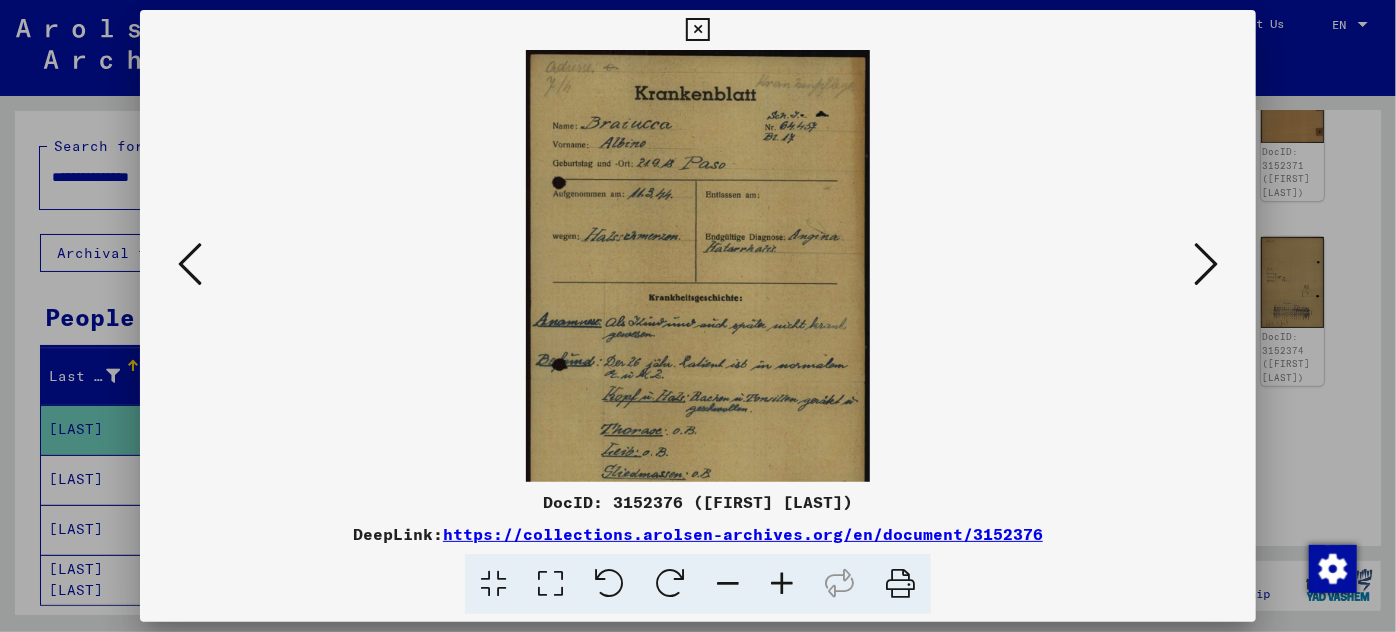 click at bounding box center (782, 584) 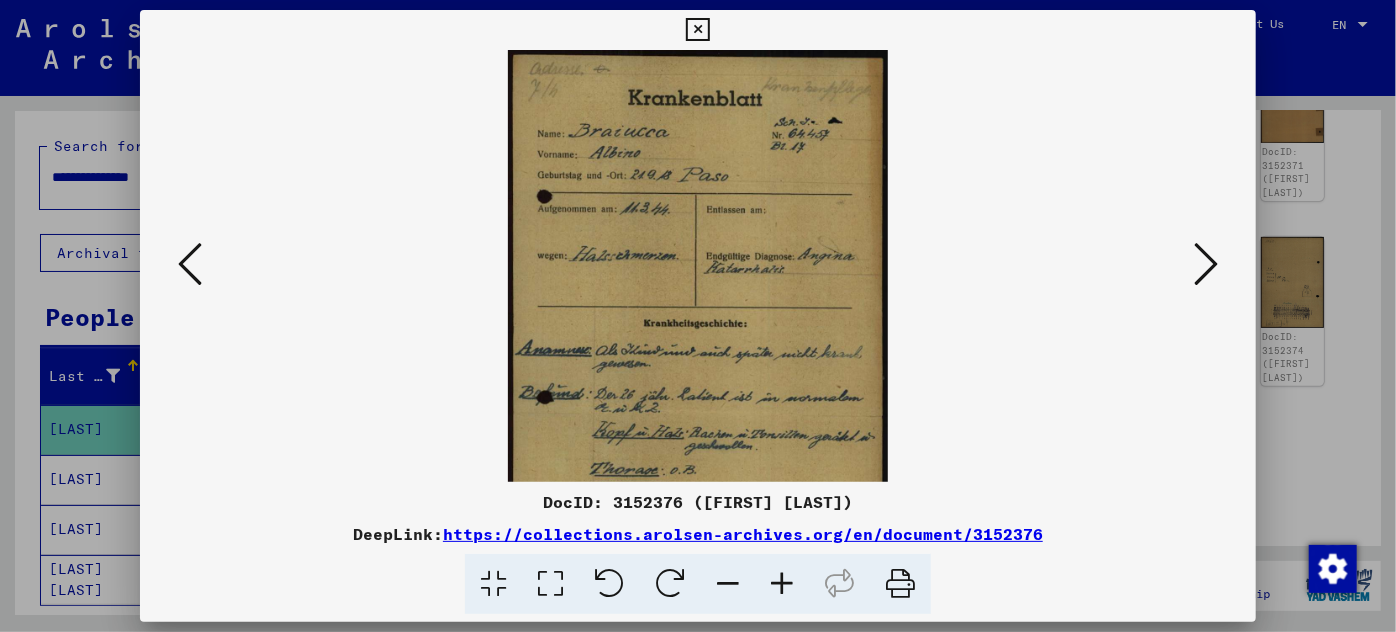 click at bounding box center [782, 584] 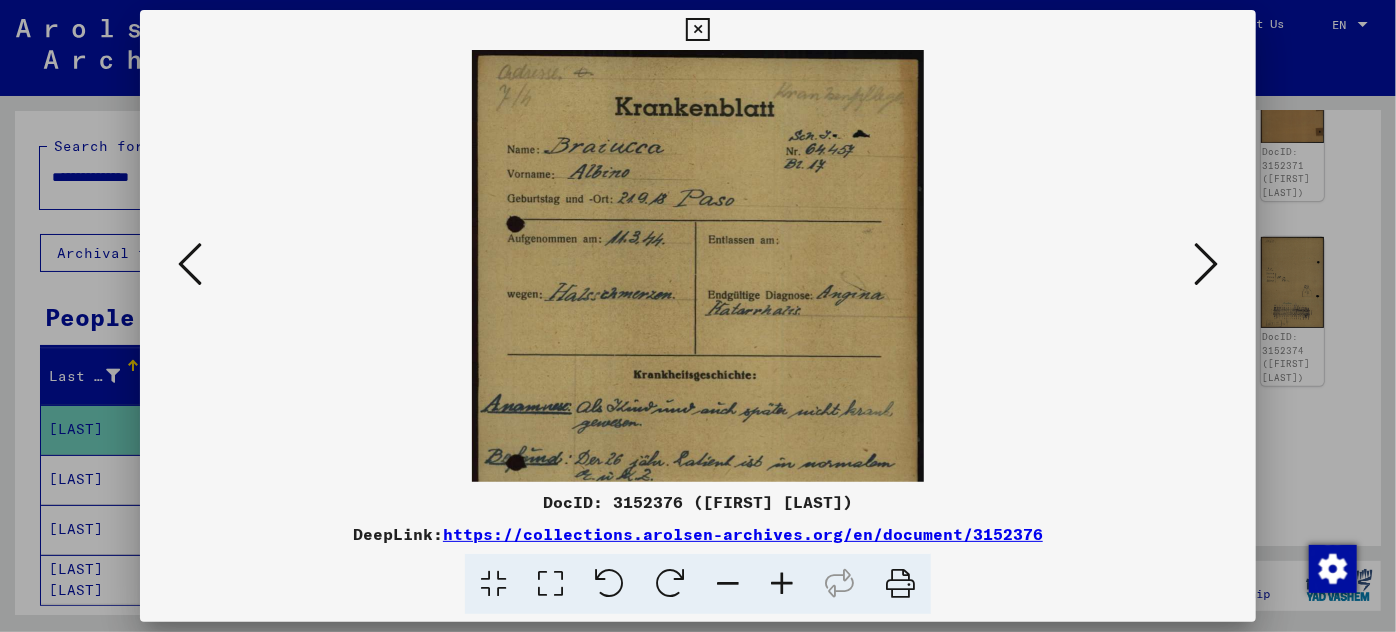 click at bounding box center [782, 584] 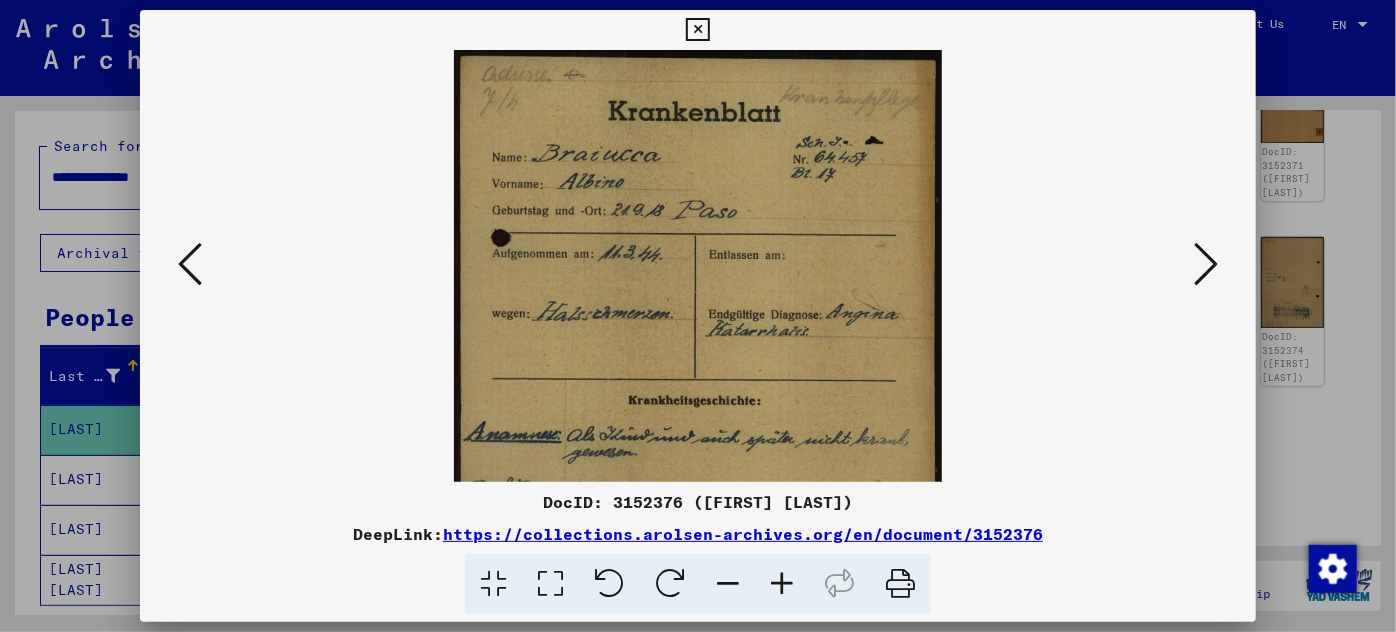 click at bounding box center [782, 584] 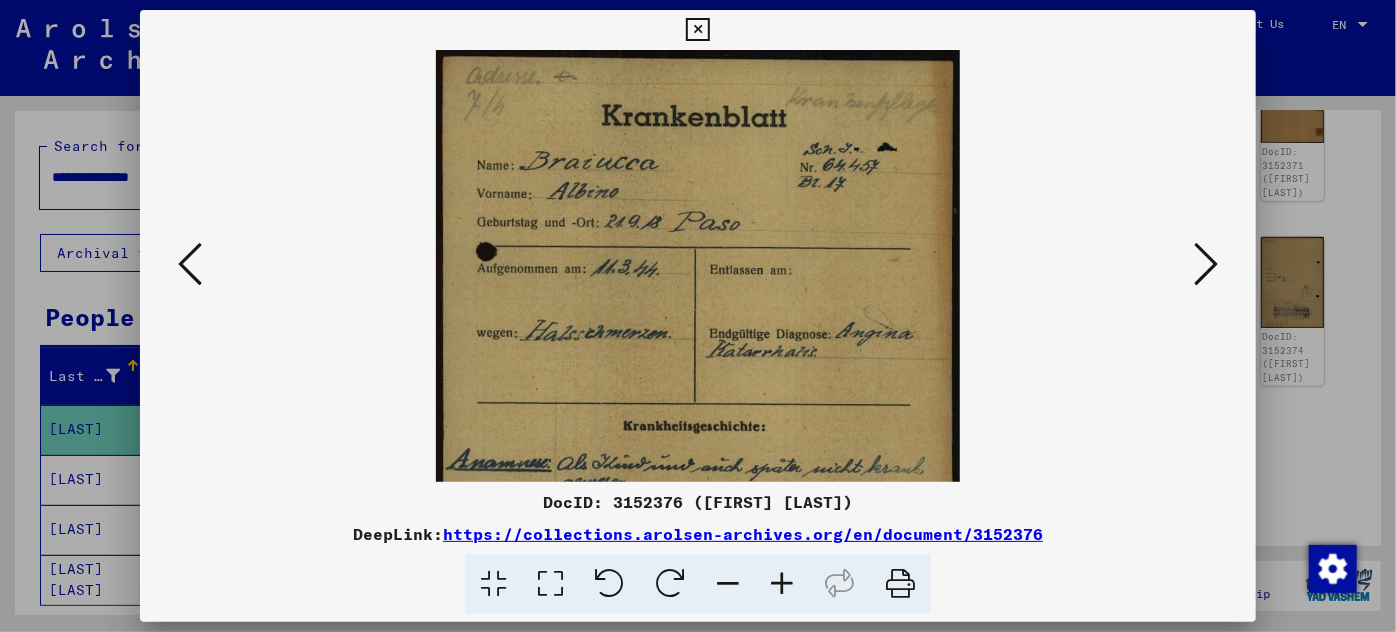 click at bounding box center [782, 584] 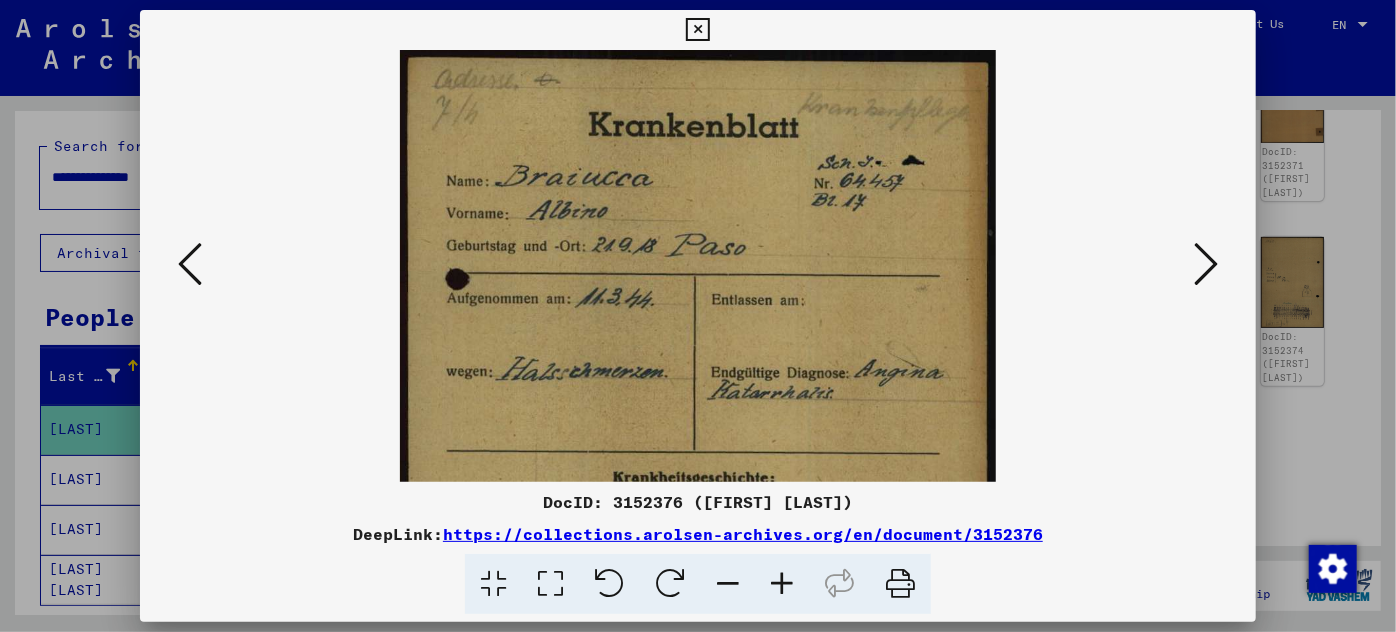 click at bounding box center (782, 584) 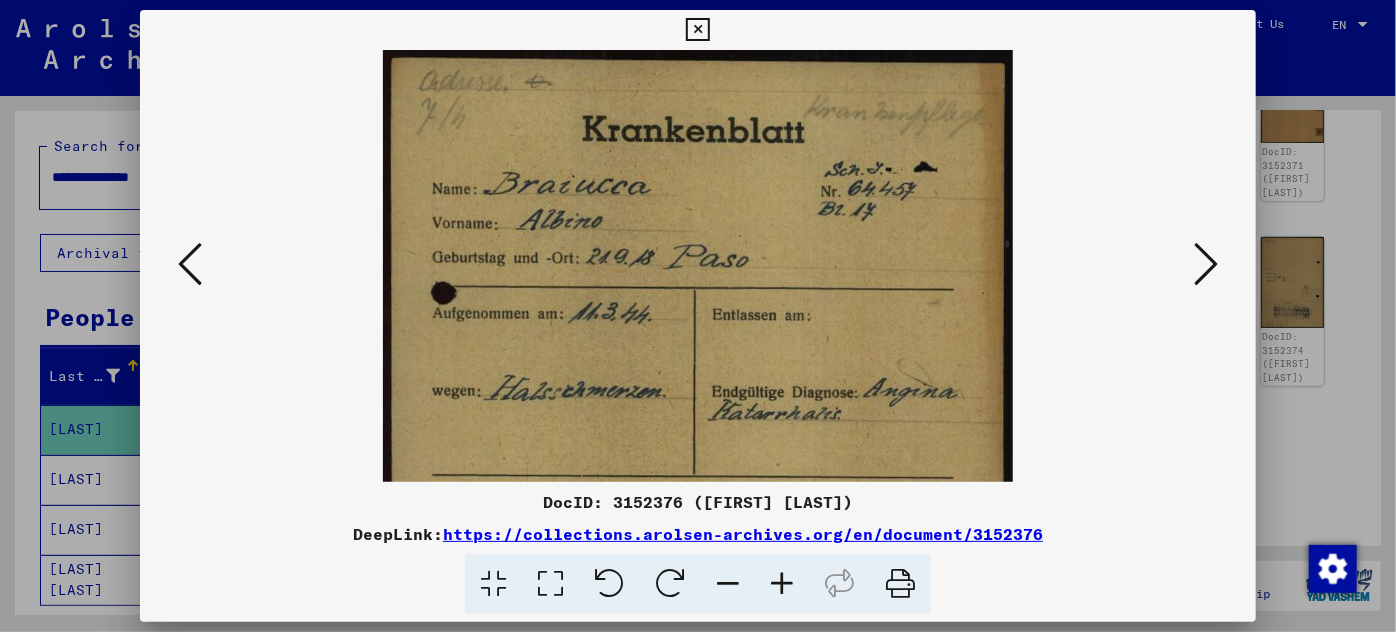 click at bounding box center [782, 584] 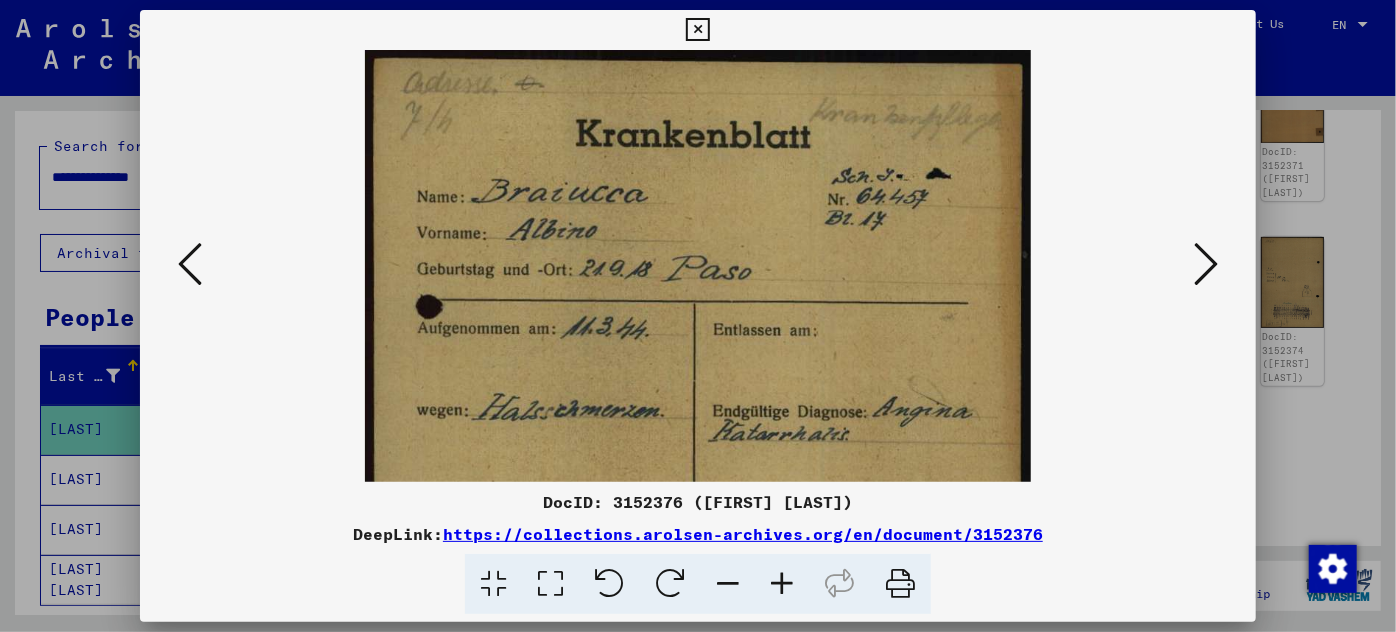 click at bounding box center (782, 584) 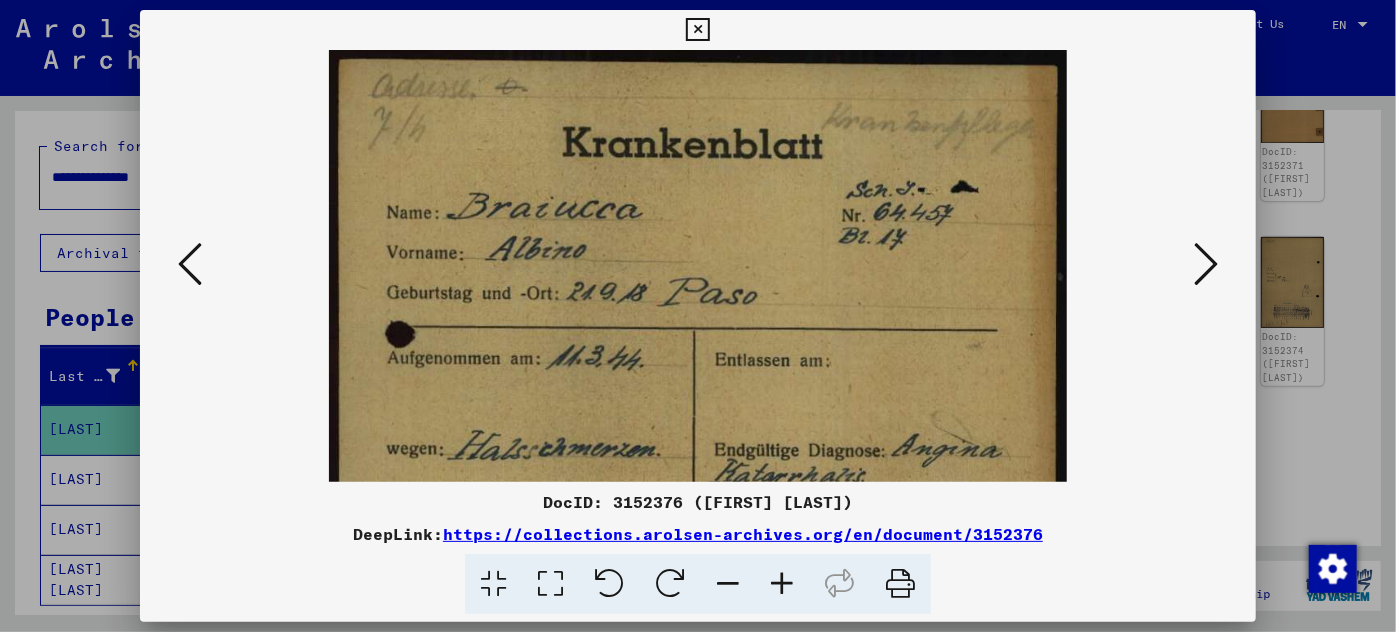 click at bounding box center [782, 584] 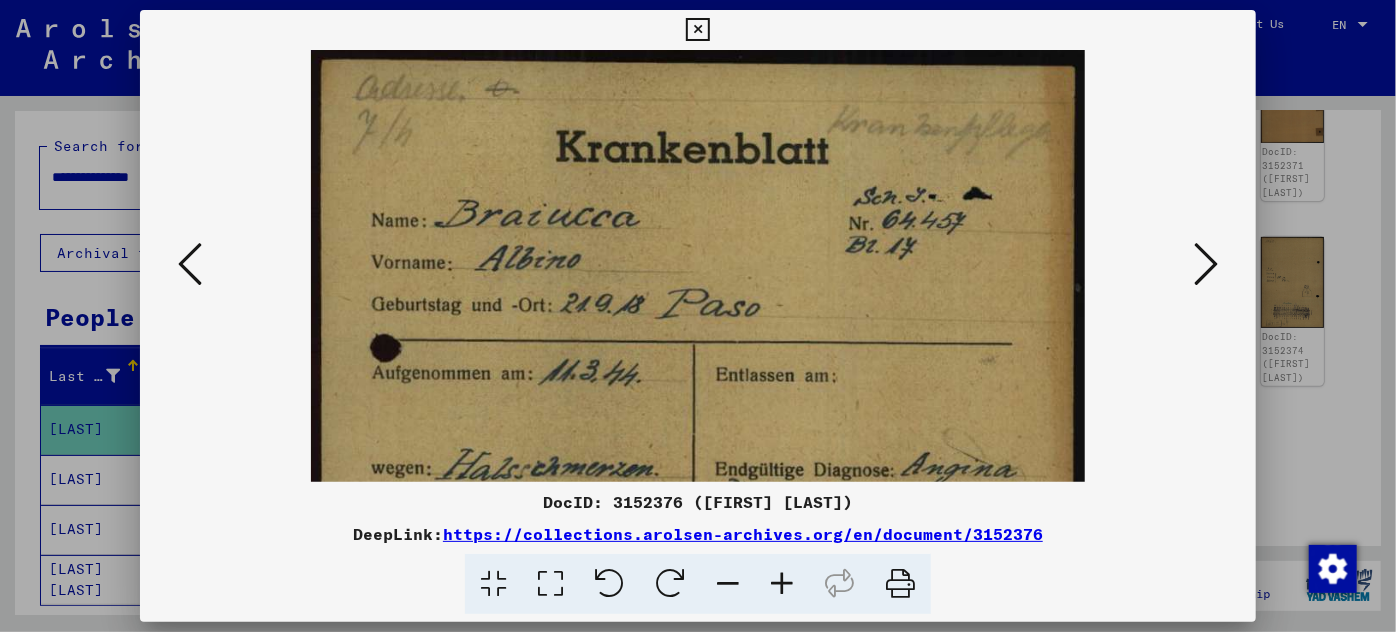 click at bounding box center (782, 584) 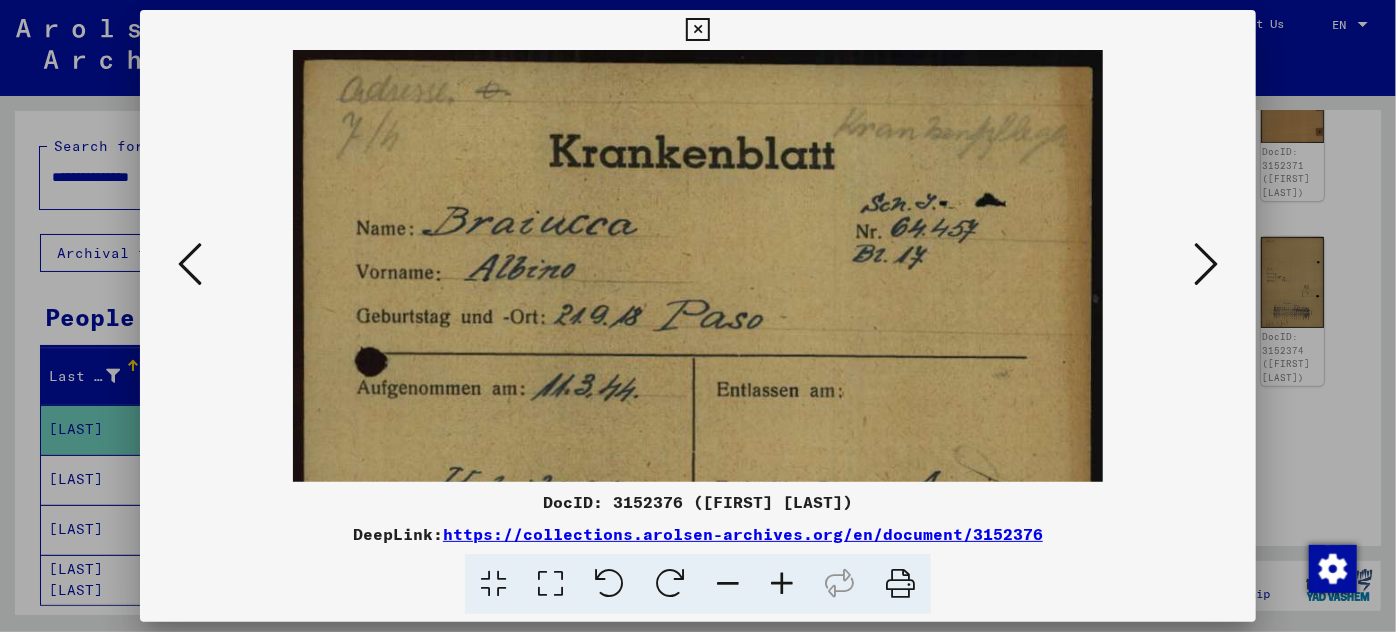 click at bounding box center [782, 584] 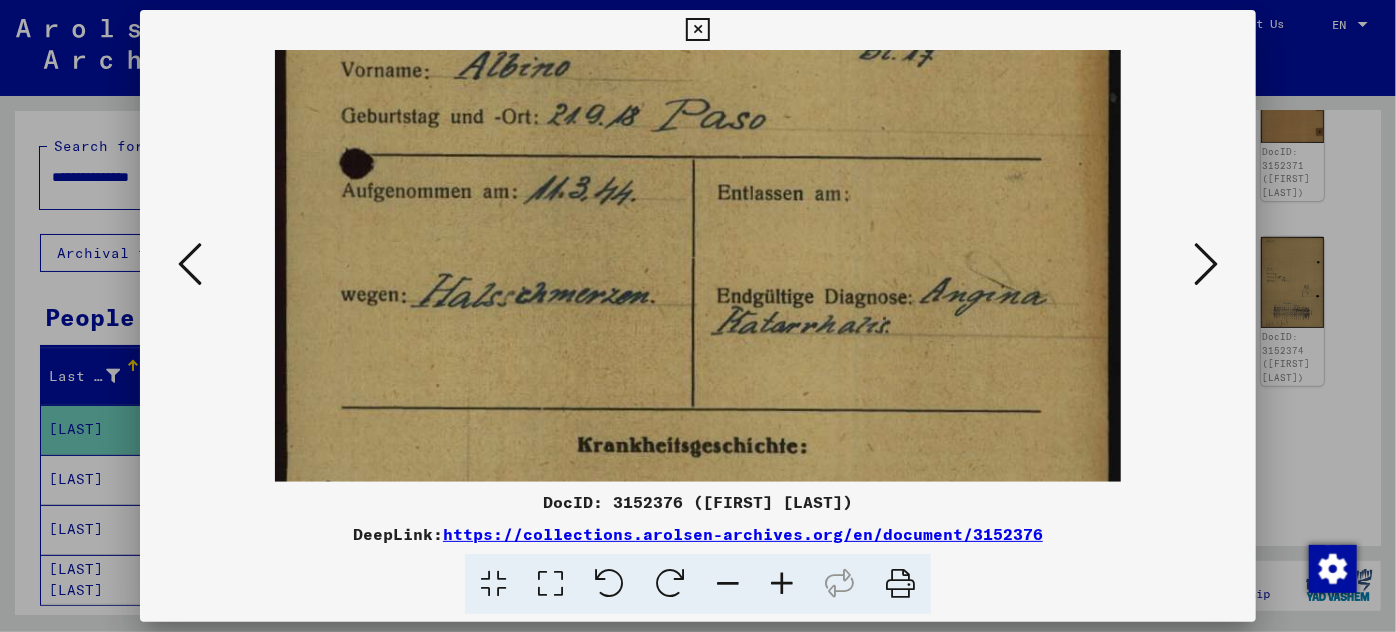 scroll, scrollTop: 213, scrollLeft: 0, axis: vertical 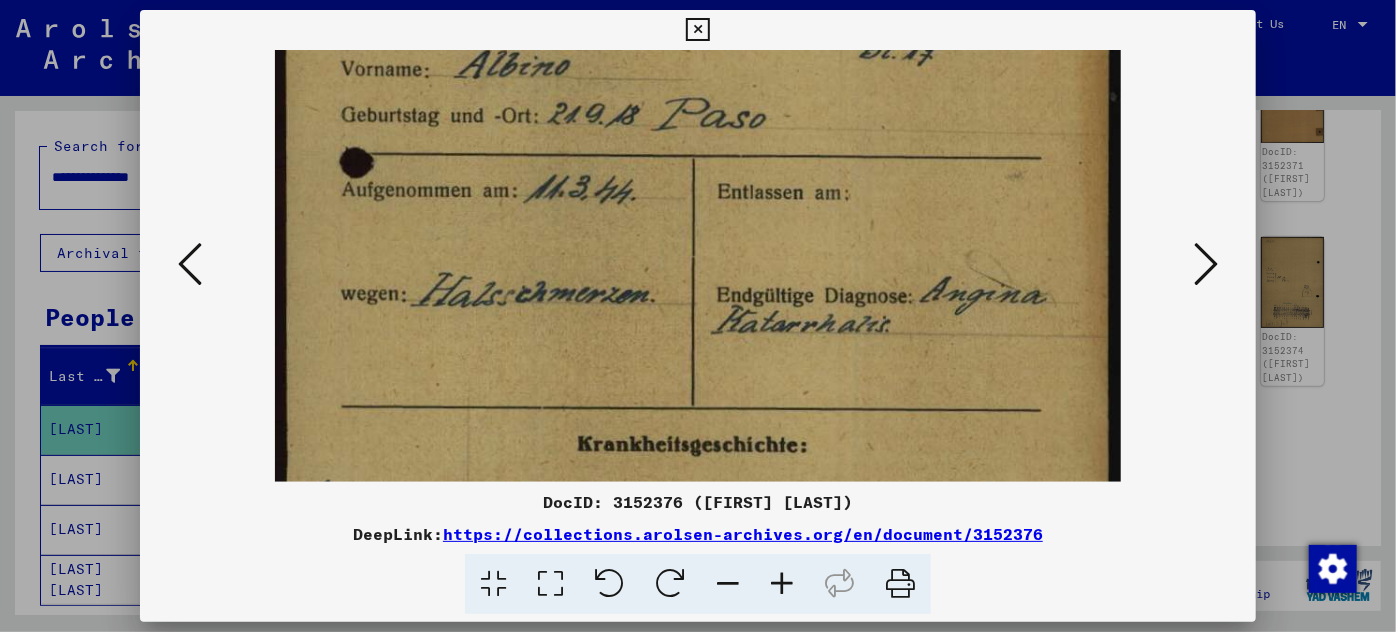 drag, startPoint x: 661, startPoint y: 427, endPoint x: 672, endPoint y: 216, distance: 211.28653 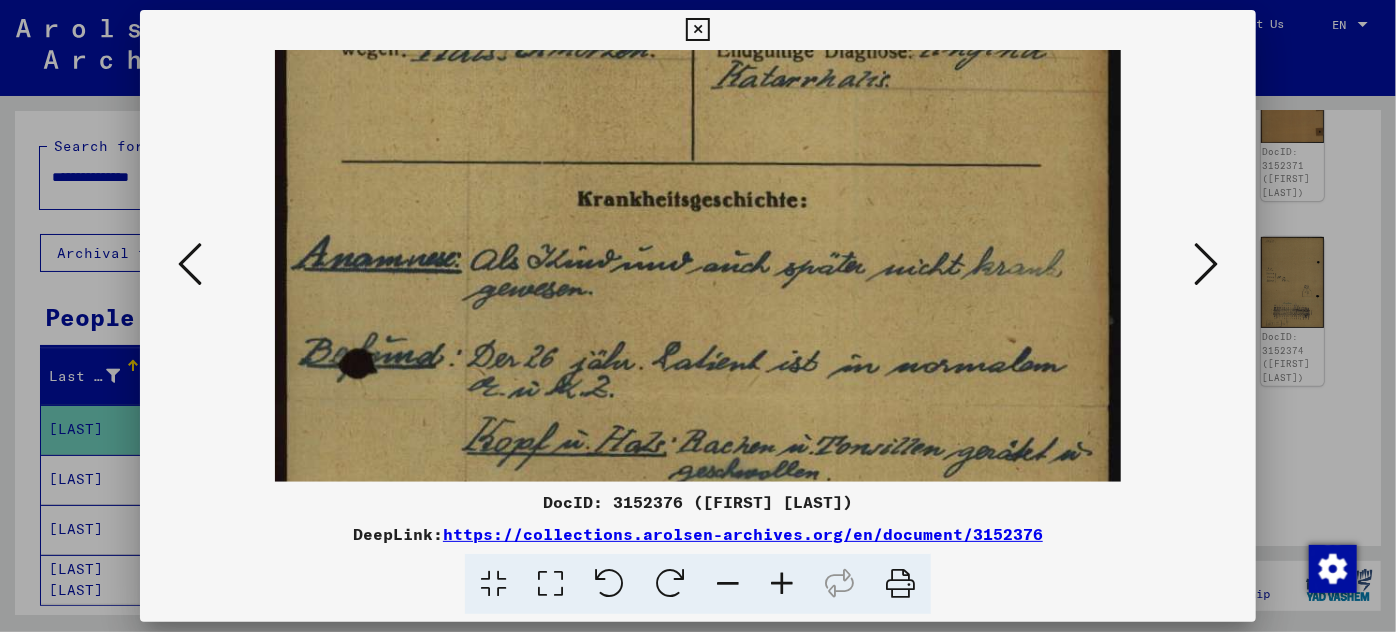 scroll, scrollTop: 466, scrollLeft: 0, axis: vertical 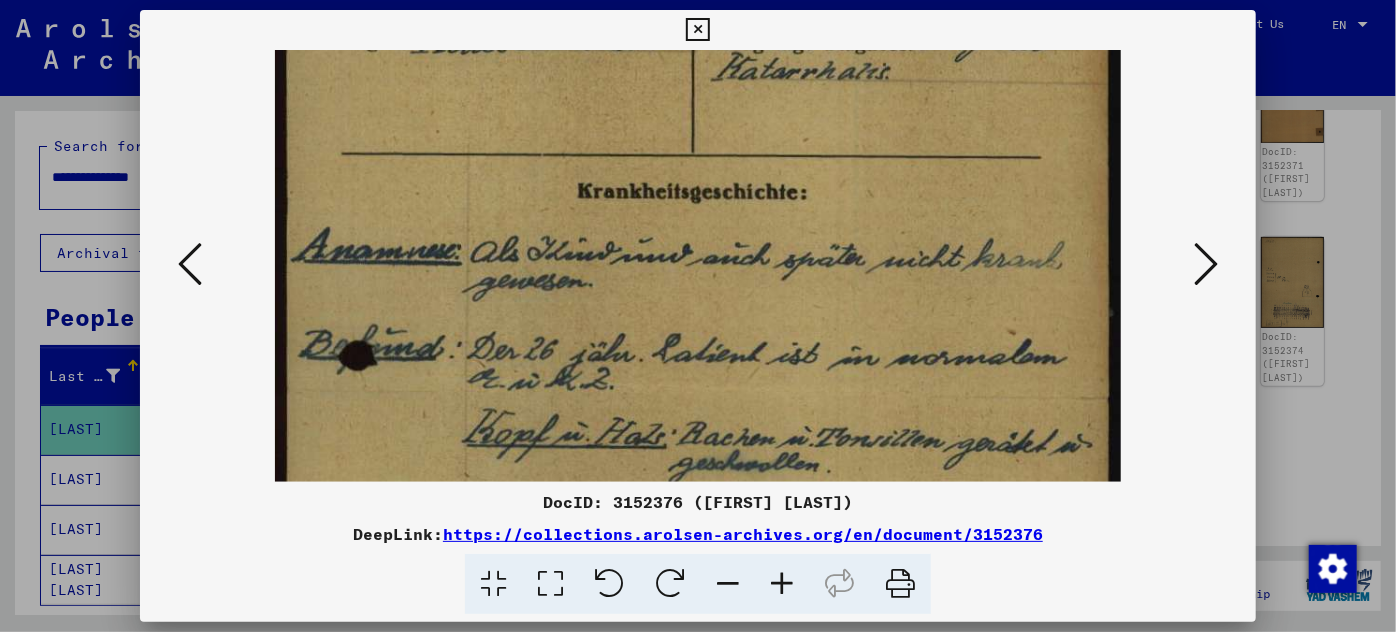 drag, startPoint x: 631, startPoint y: 363, endPoint x: 616, endPoint y: 110, distance: 253.44427 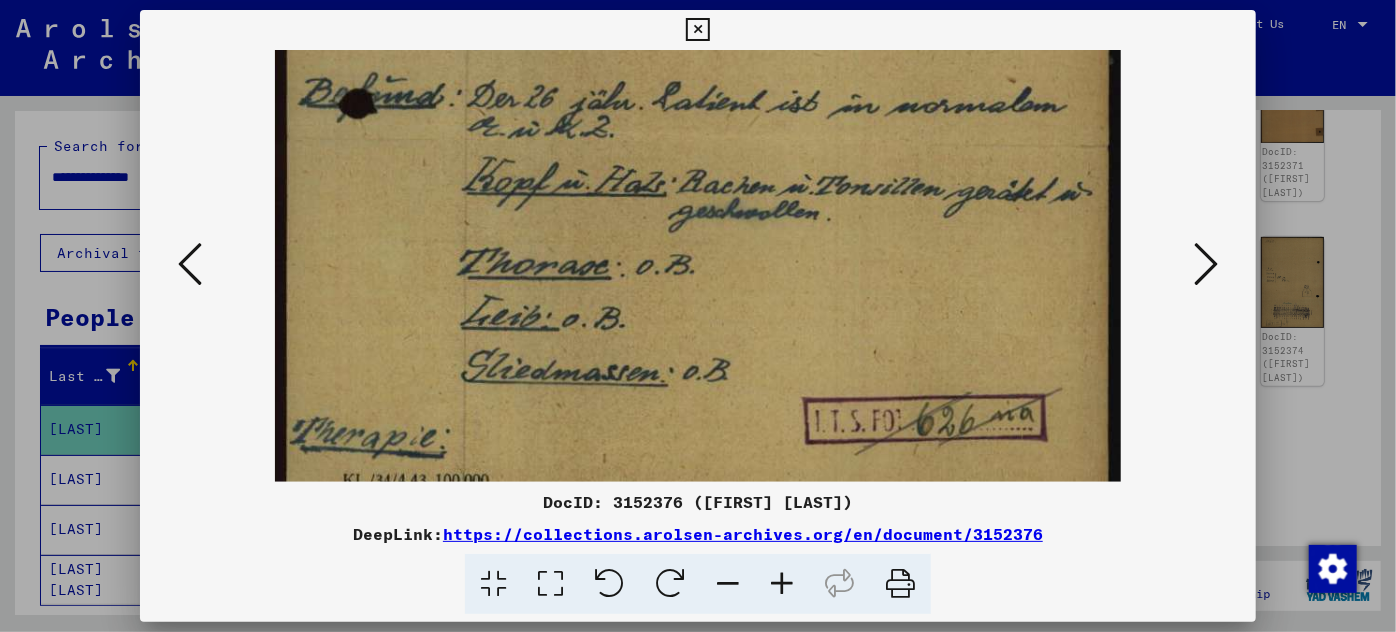 scroll, scrollTop: 719, scrollLeft: 0, axis: vertical 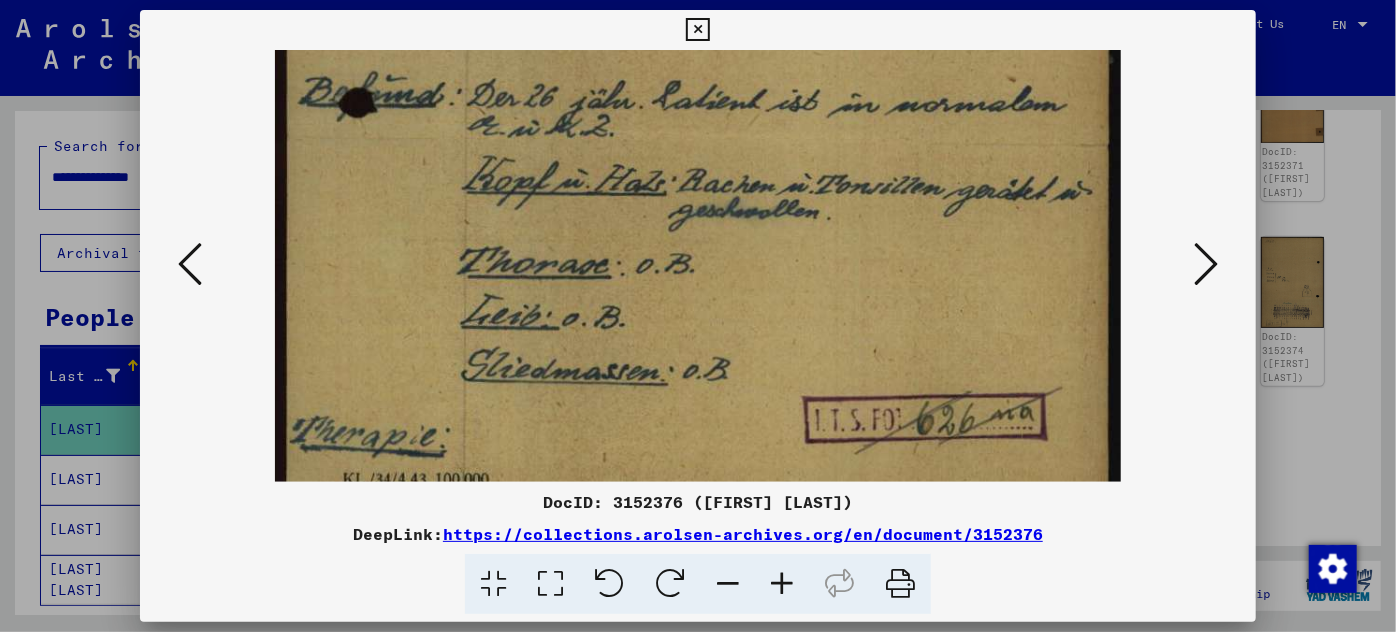 drag, startPoint x: 690, startPoint y: 367, endPoint x: 652, endPoint y: 114, distance: 255.83784 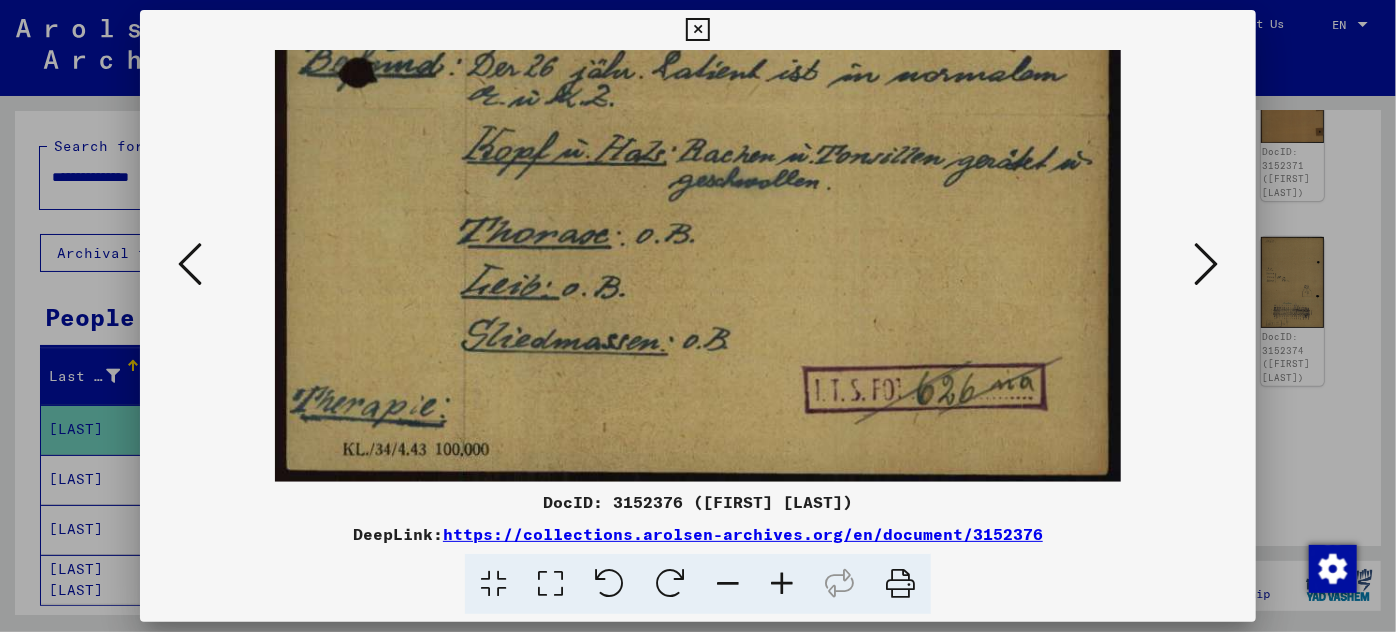 drag, startPoint x: 695, startPoint y: 412, endPoint x: 687, endPoint y: 170, distance: 242.1322 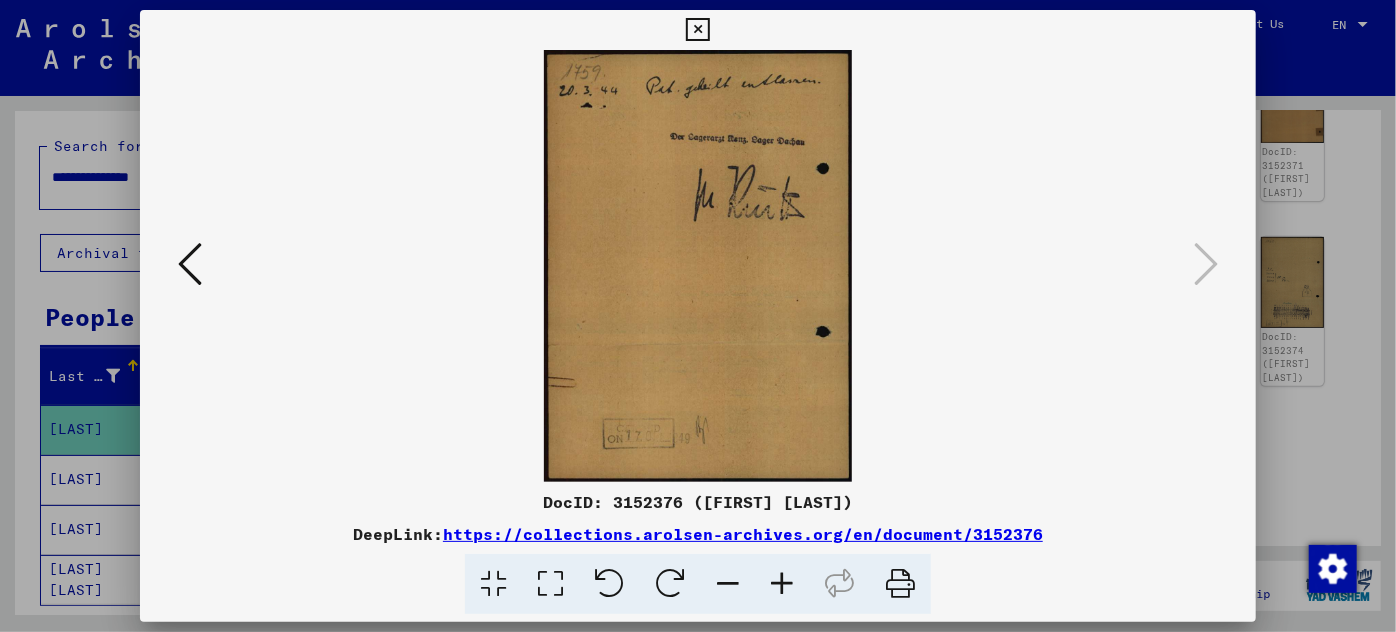 click at bounding box center [782, 584] 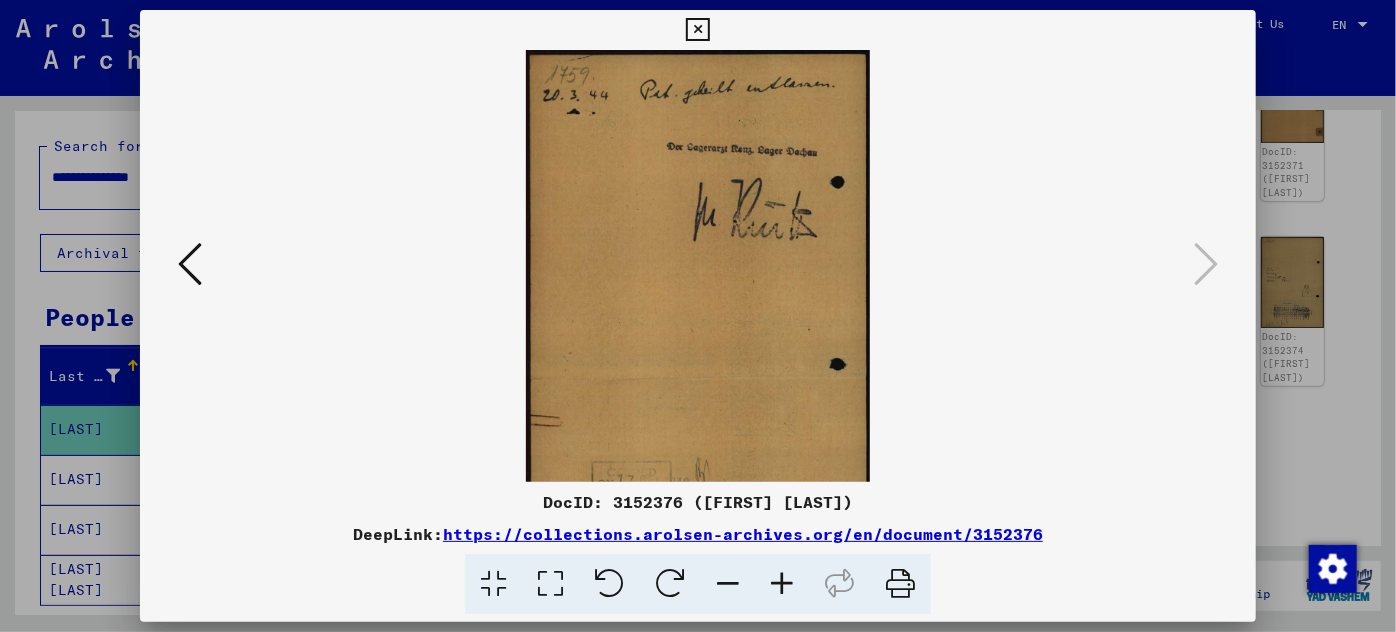 click at bounding box center (782, 584) 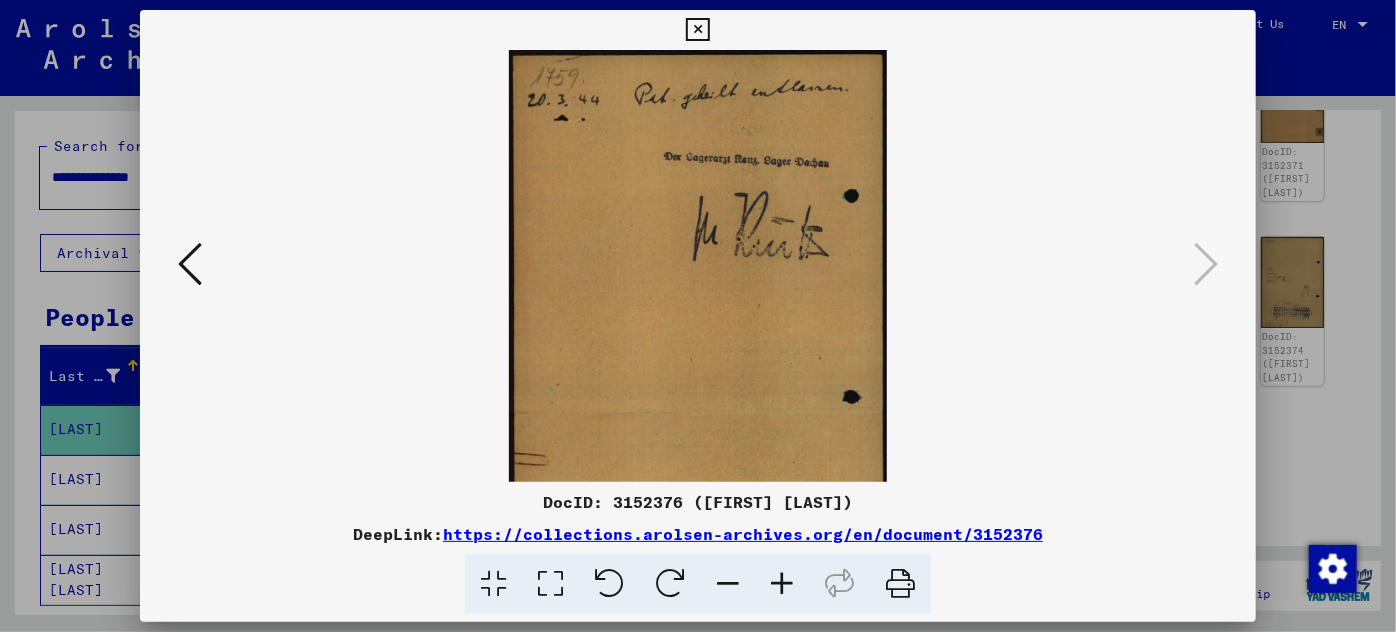 click at bounding box center (782, 584) 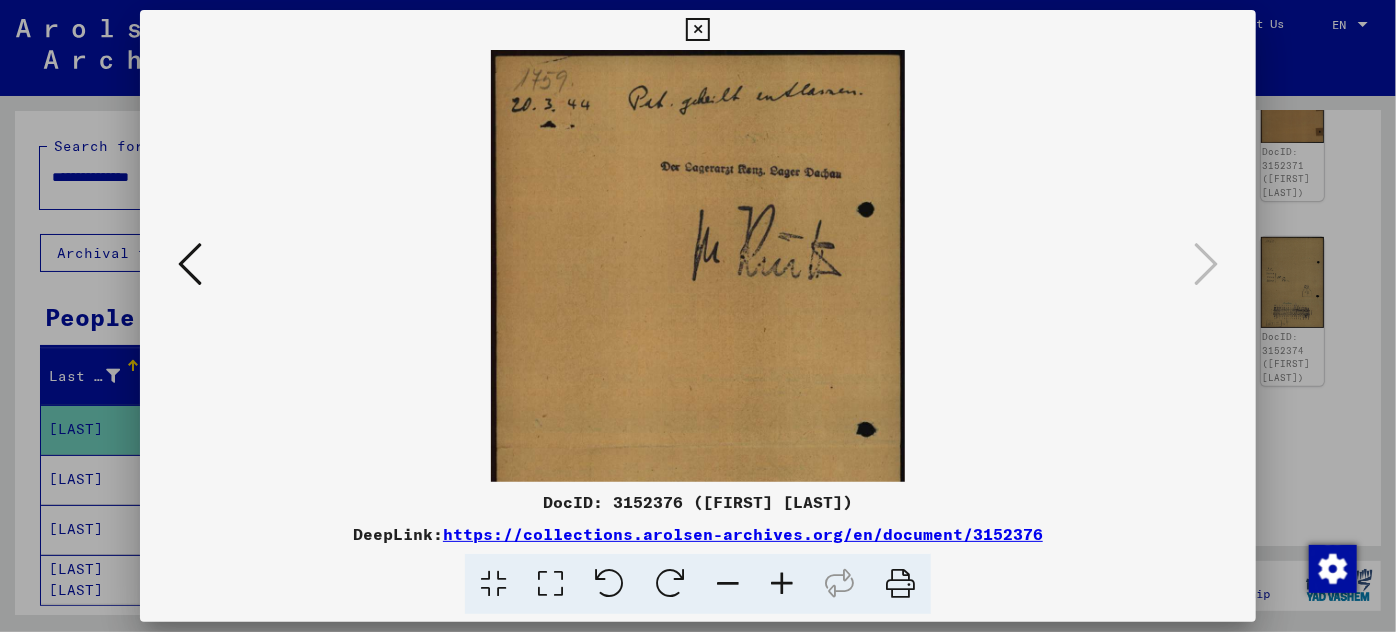 click at bounding box center [782, 584] 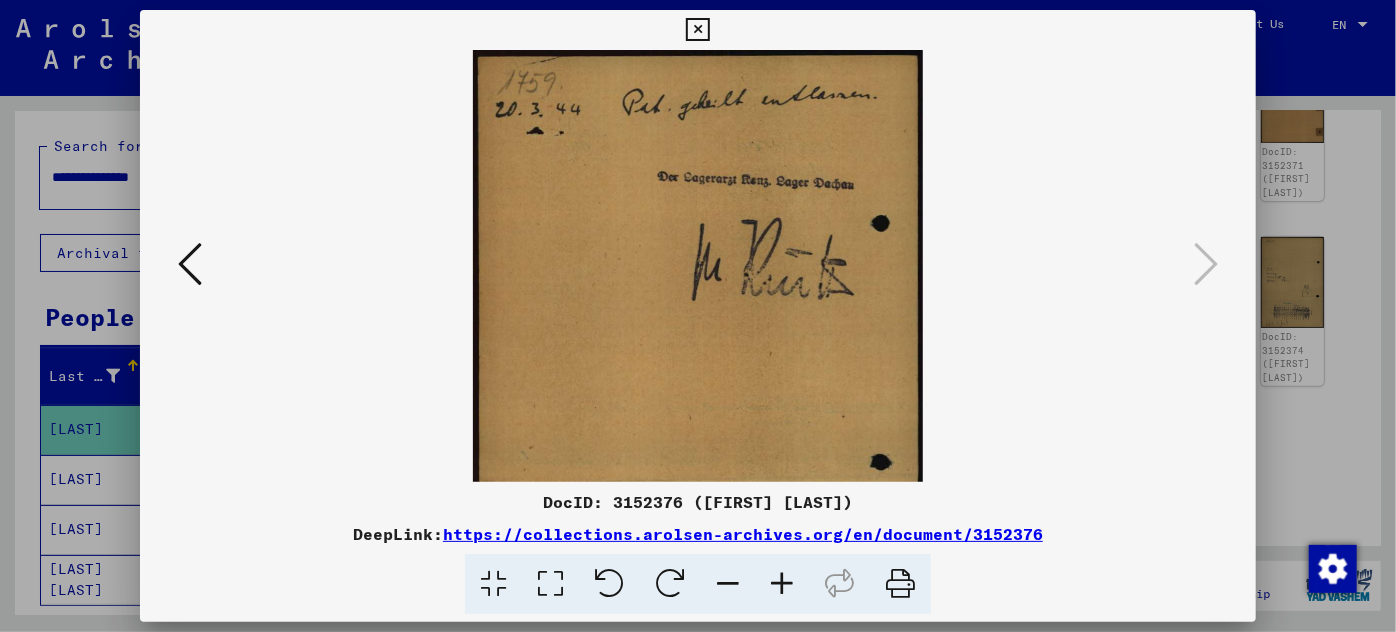 click at bounding box center (782, 584) 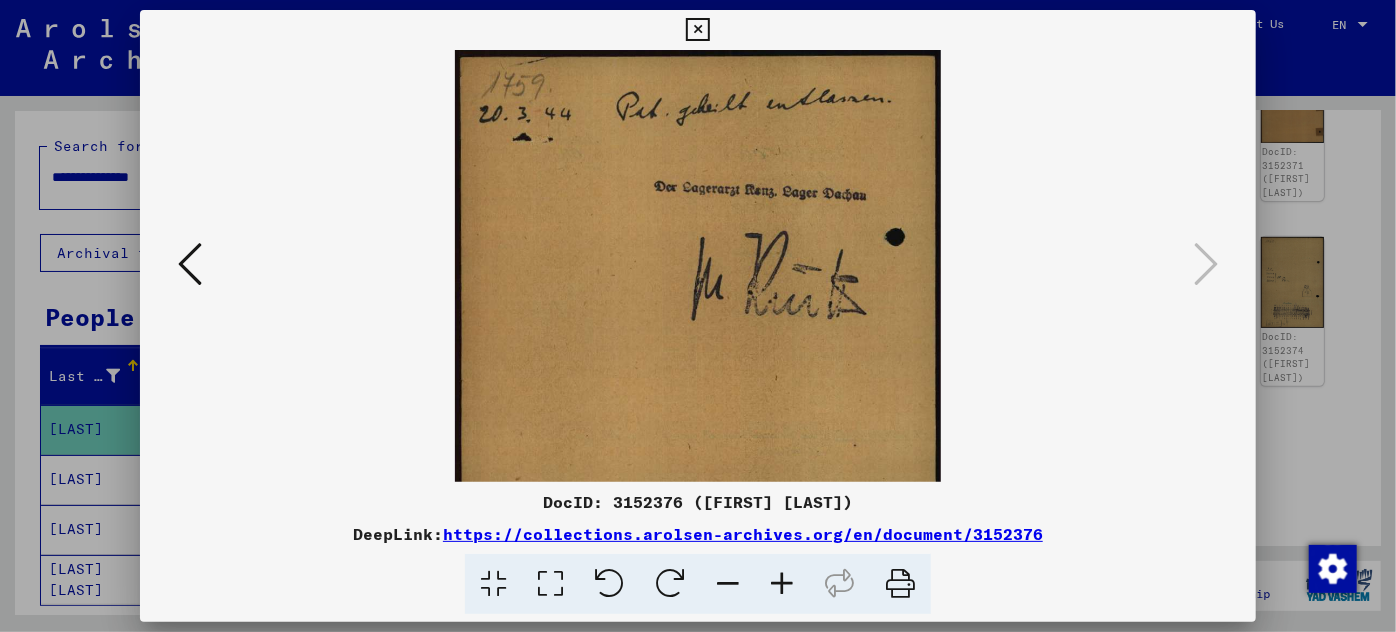 click at bounding box center [782, 584] 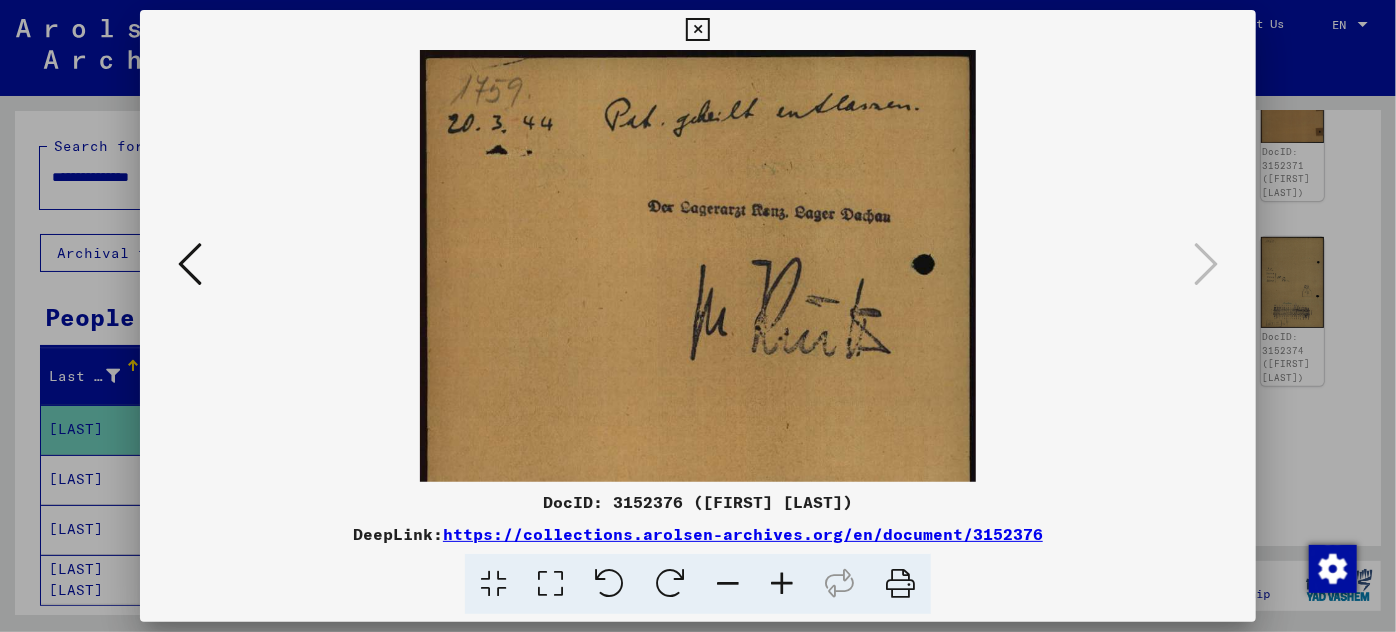 click at bounding box center (782, 584) 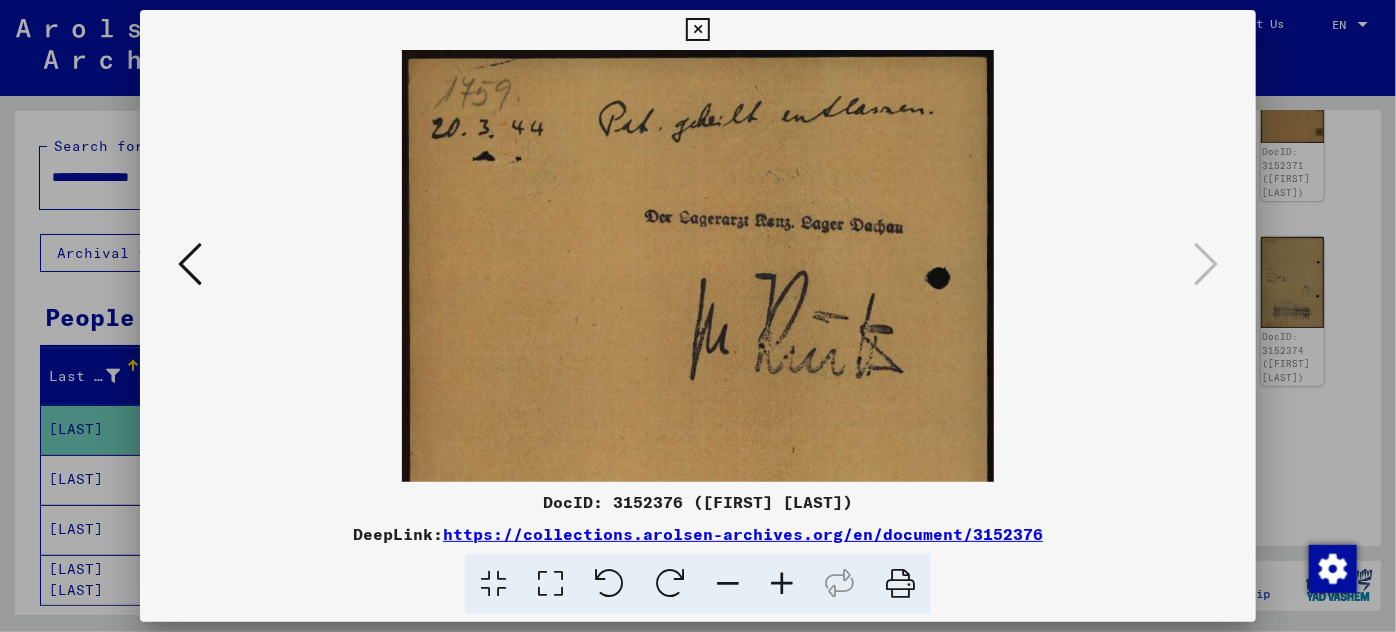 click at bounding box center [782, 584] 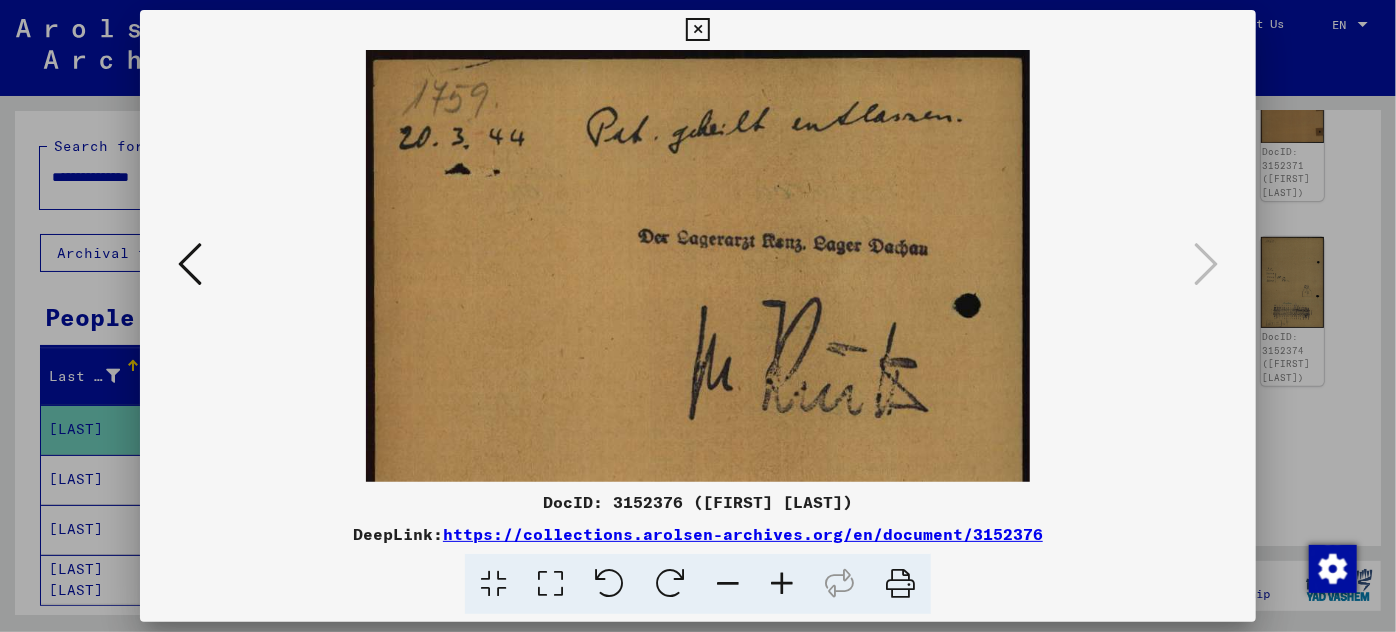 click at bounding box center (782, 584) 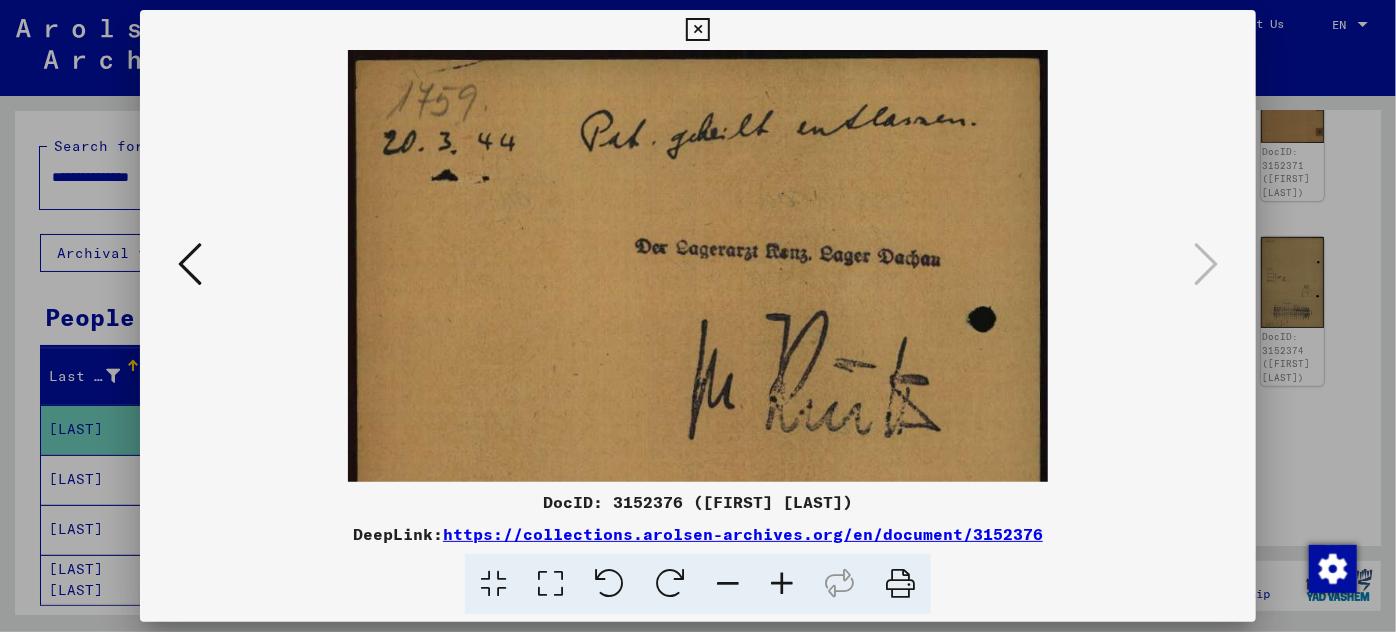 click at bounding box center (782, 584) 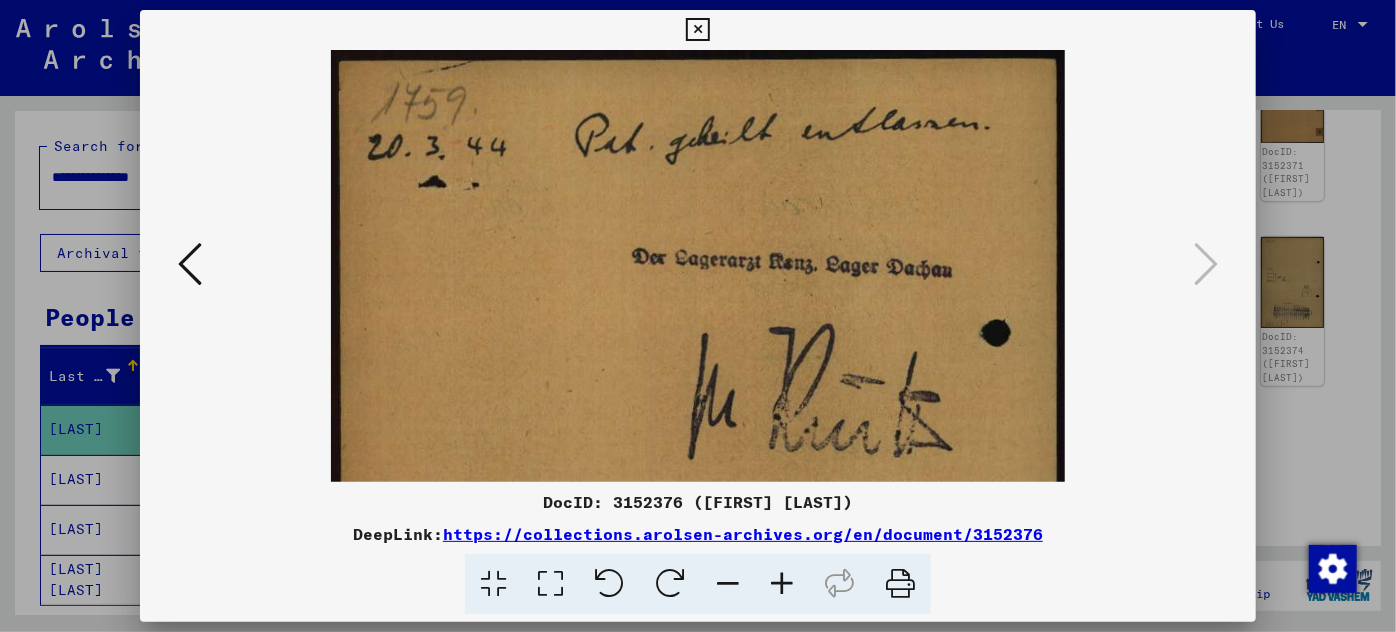 click at bounding box center [698, 316] 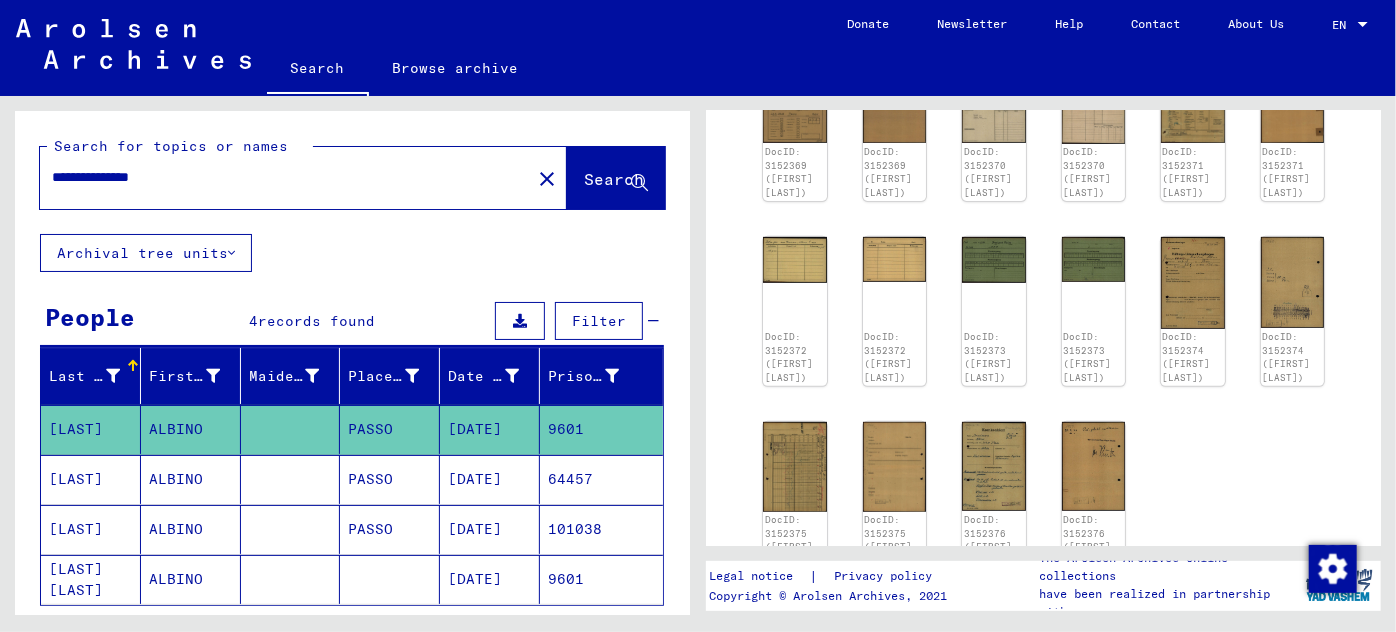 click on "[DATE]" at bounding box center (490, 529) 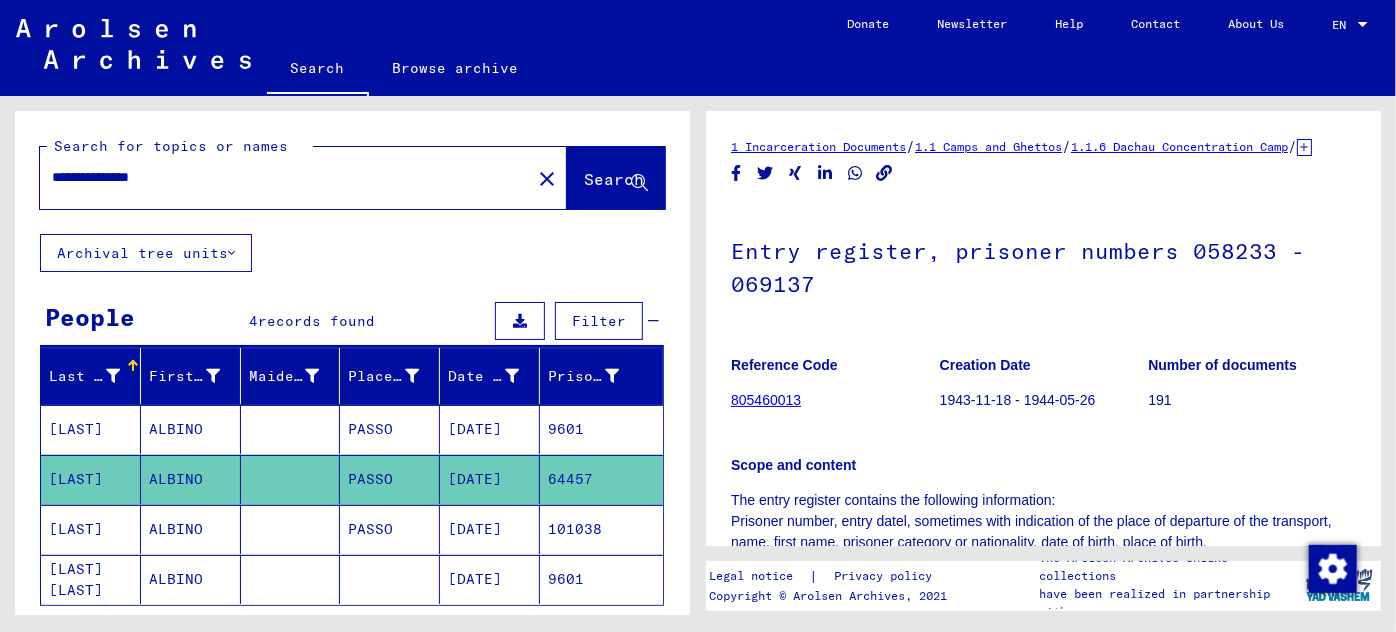 scroll, scrollTop: 136, scrollLeft: 0, axis: vertical 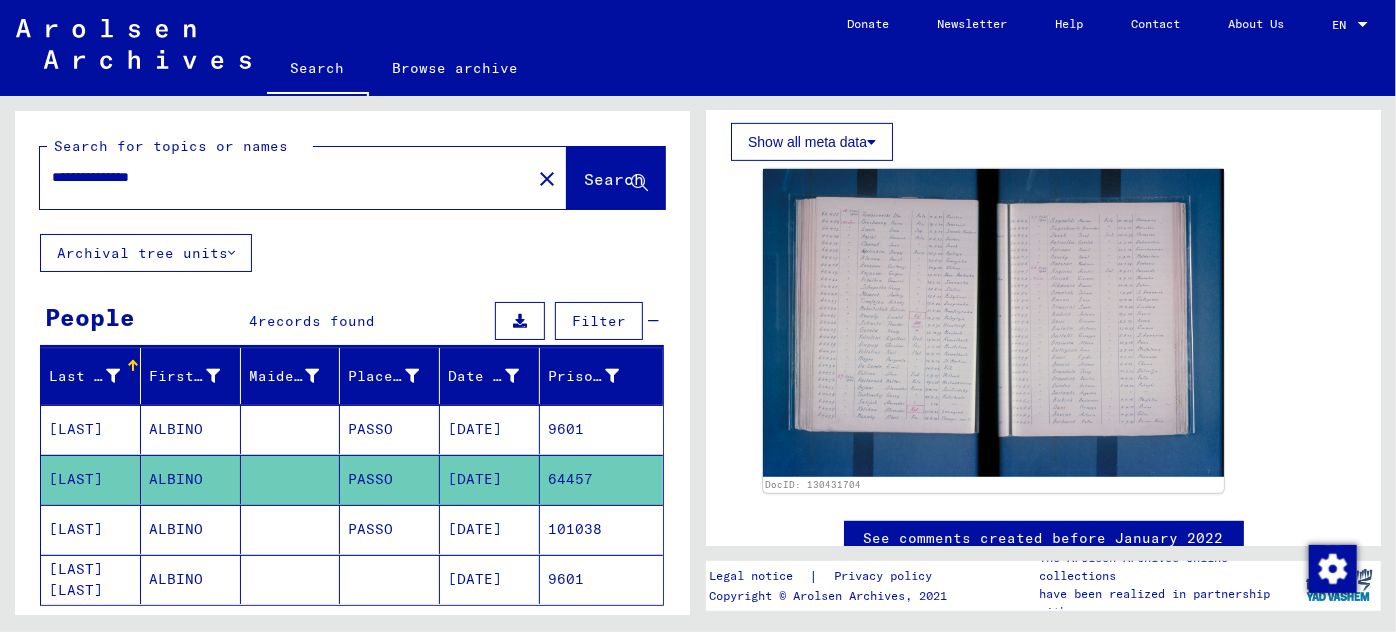 click on "[DATE]" 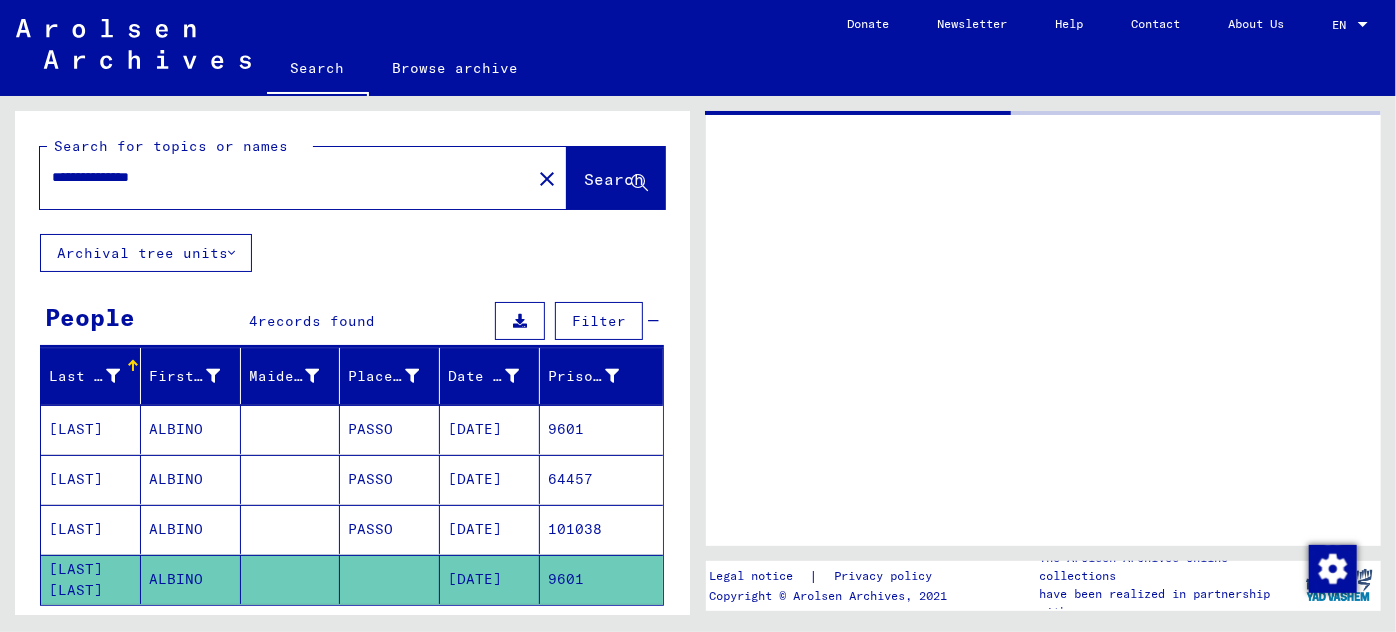 scroll, scrollTop: 0, scrollLeft: 0, axis: both 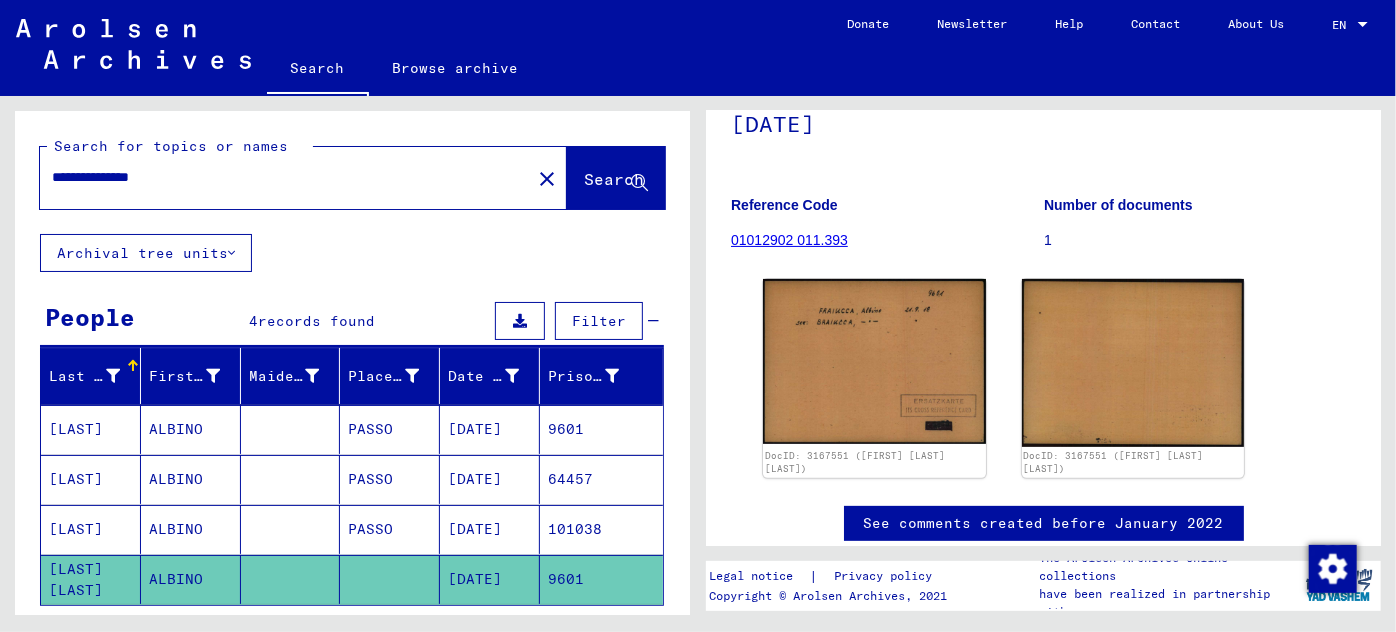 click 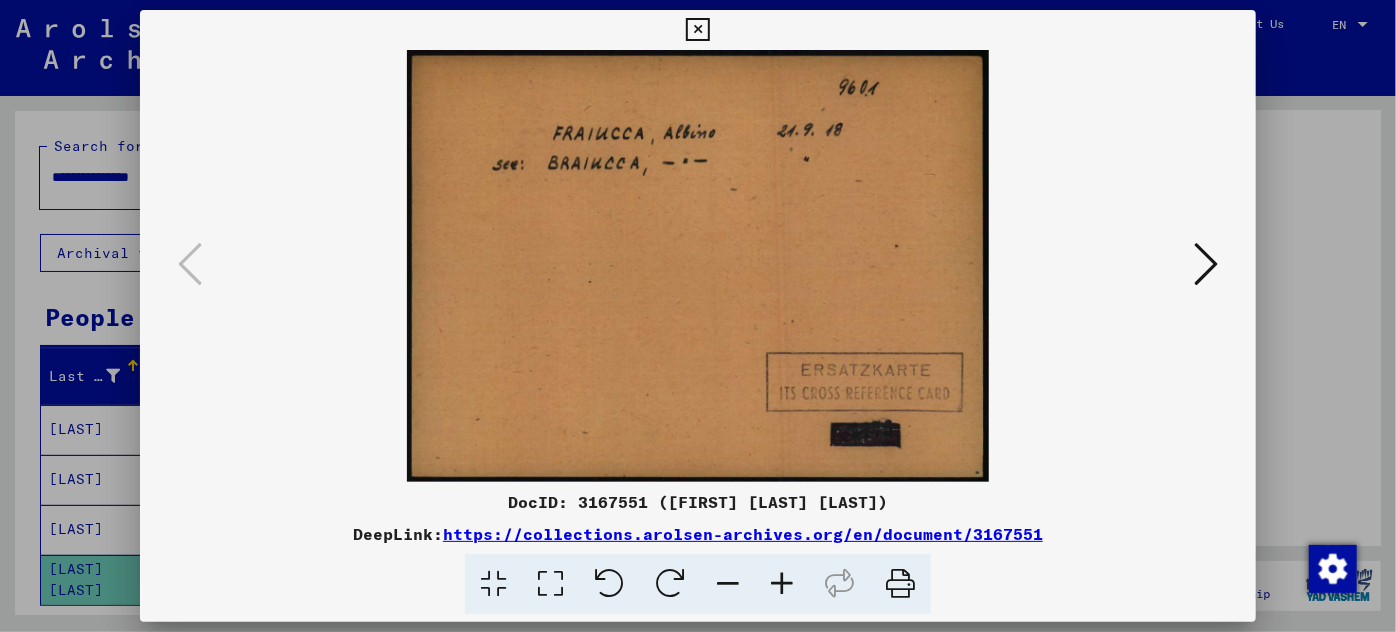 click at bounding box center (1206, 264) 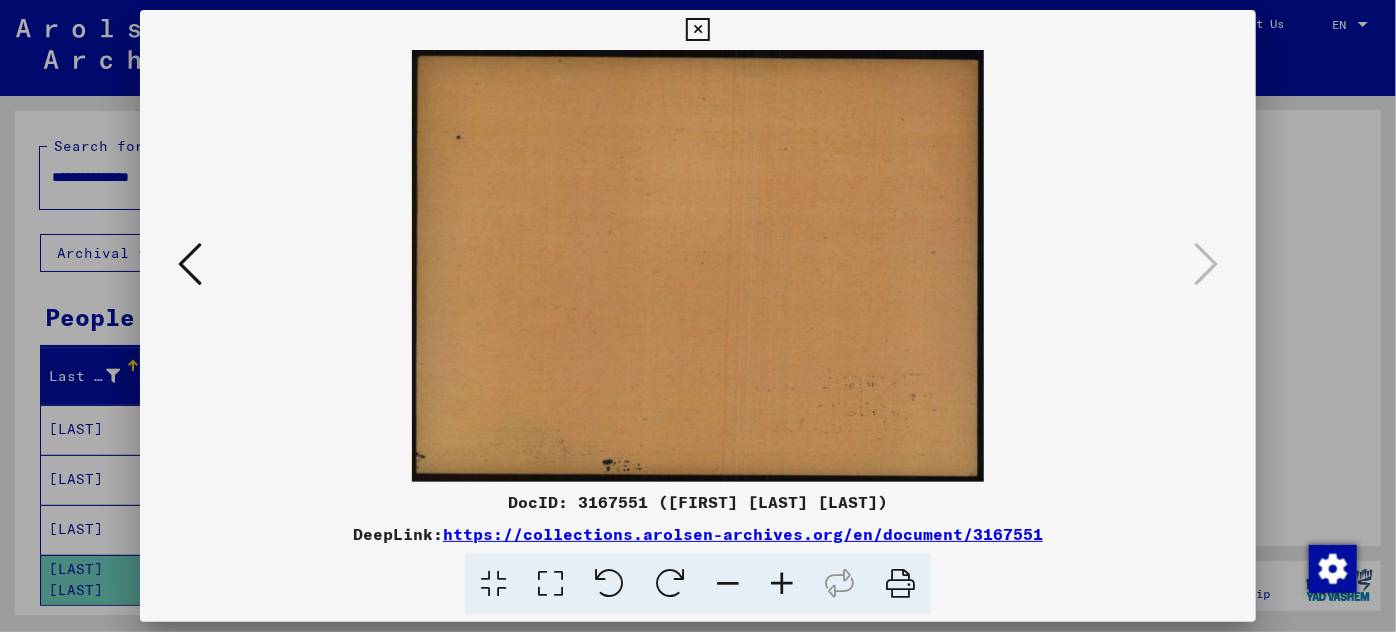 click at bounding box center (698, 316) 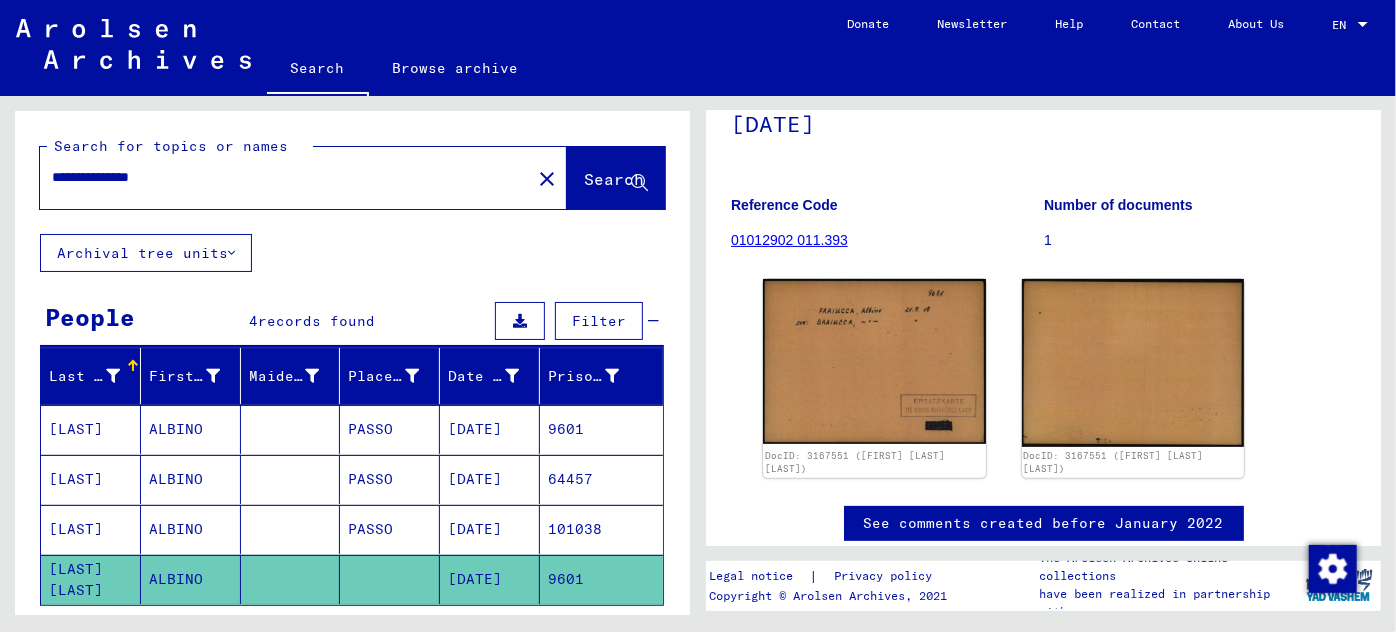 click on "[DATE]" at bounding box center (490, 579) 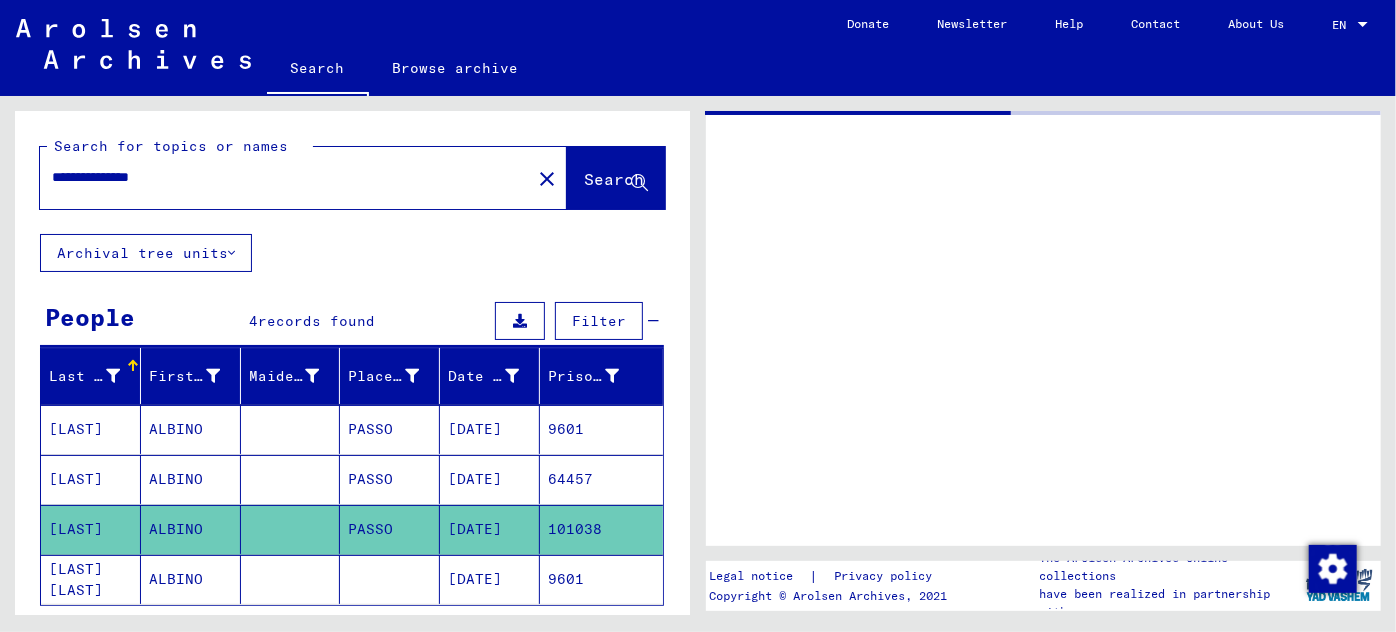 click on "[DATE]" 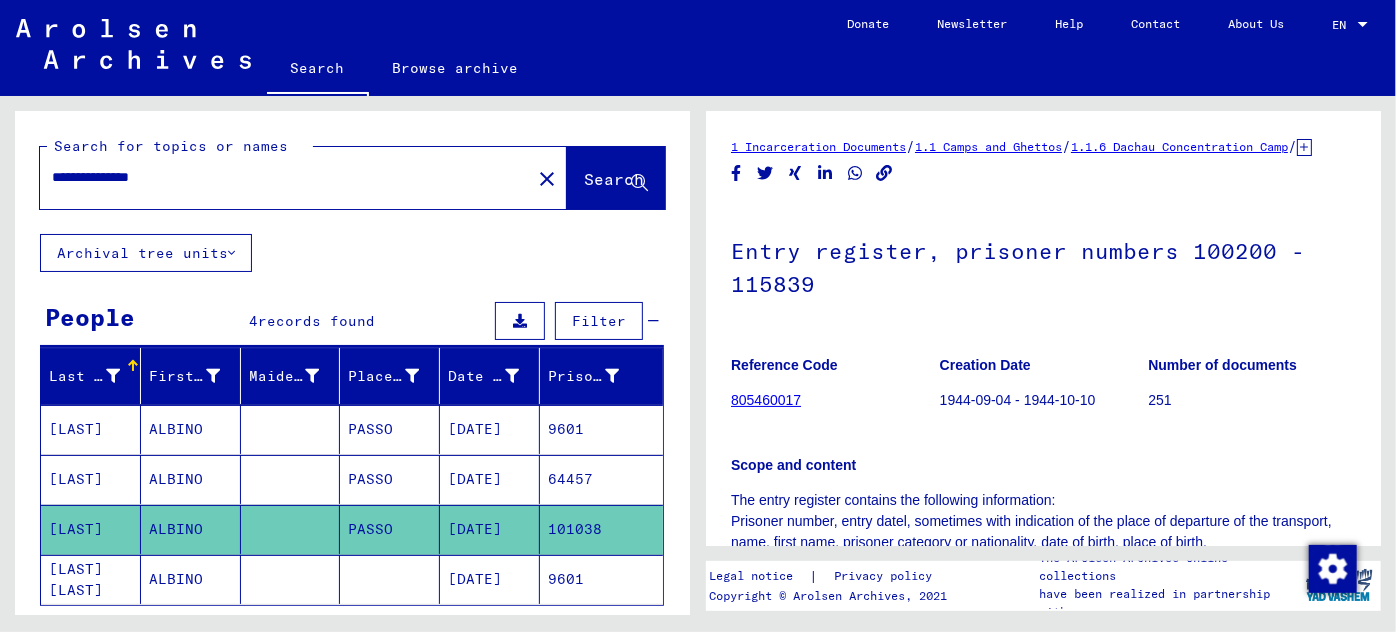 scroll, scrollTop: 0, scrollLeft: 0, axis: both 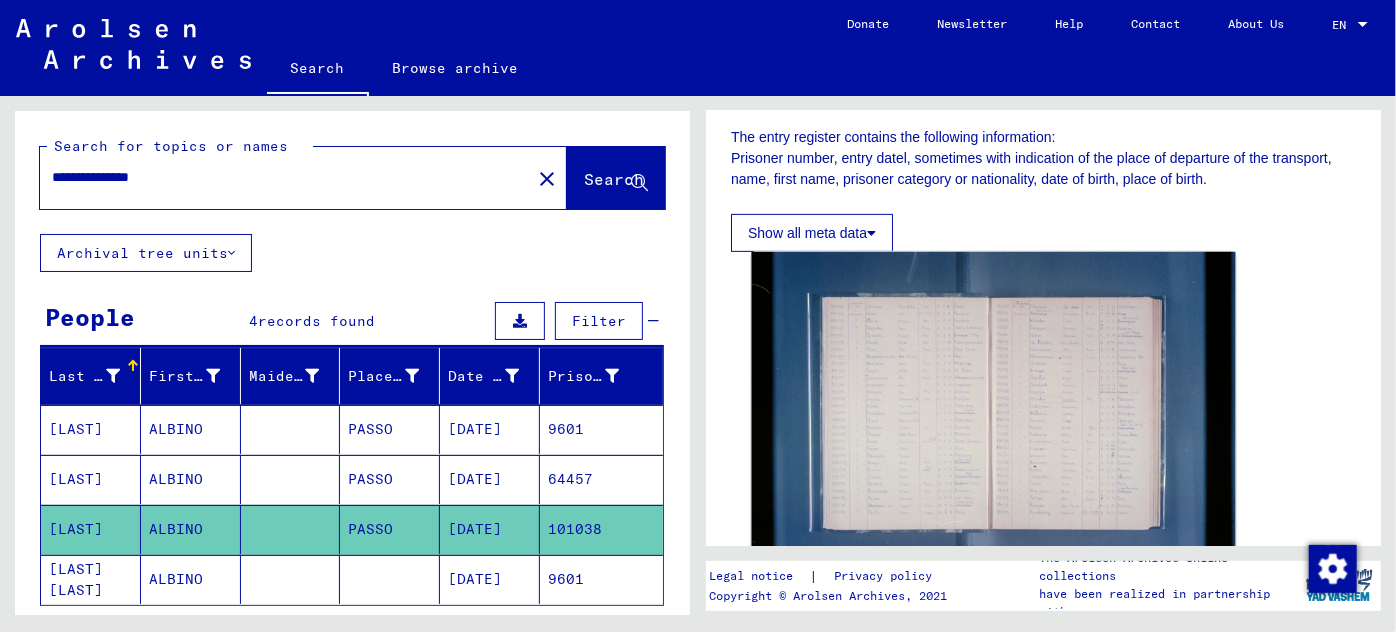 click 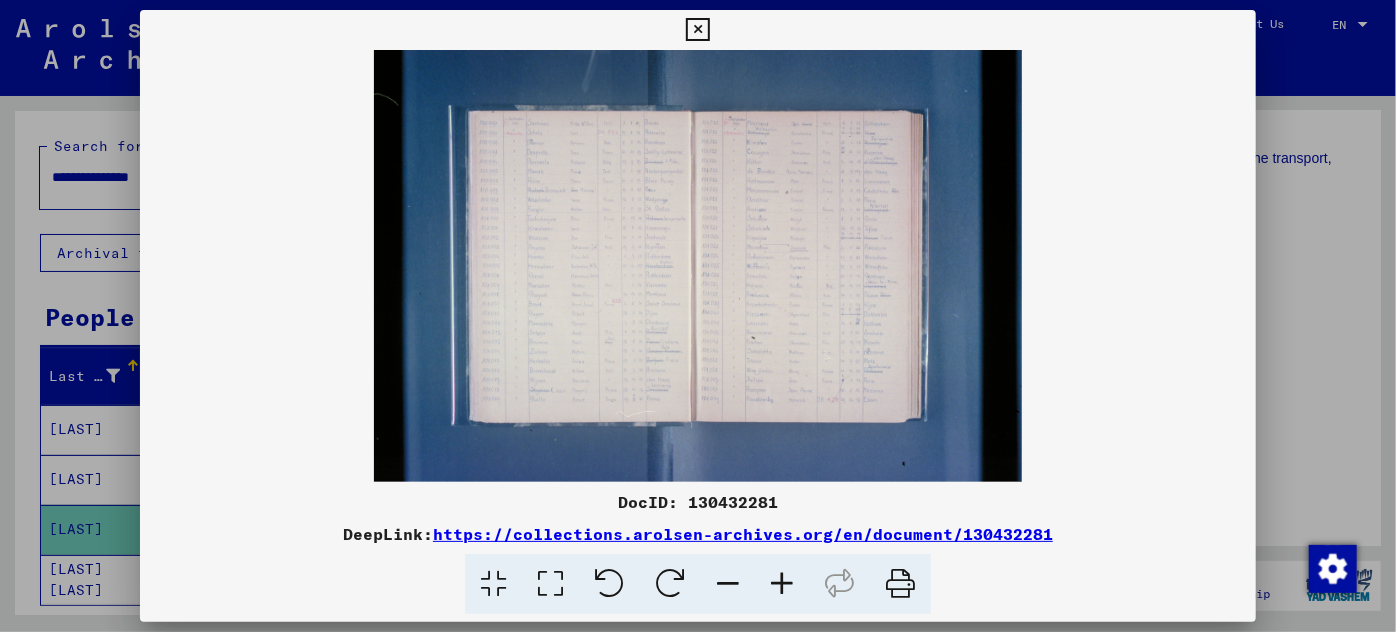 click at bounding box center (782, 584) 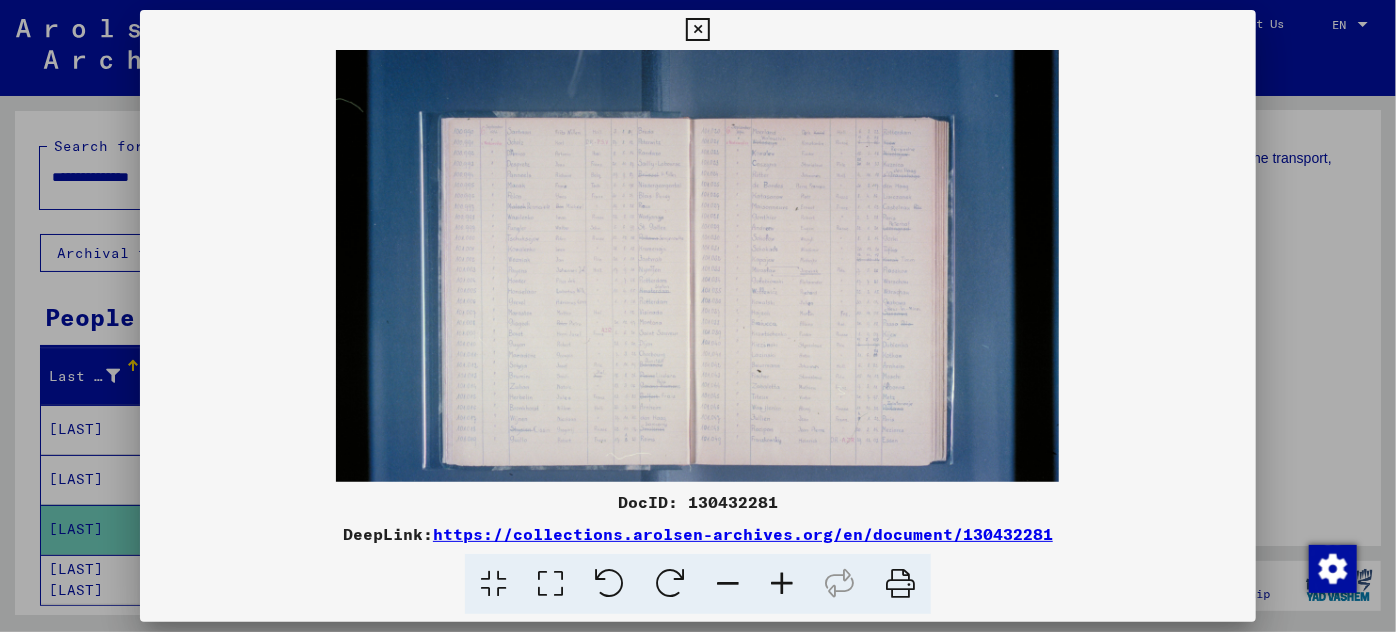 click at bounding box center [782, 584] 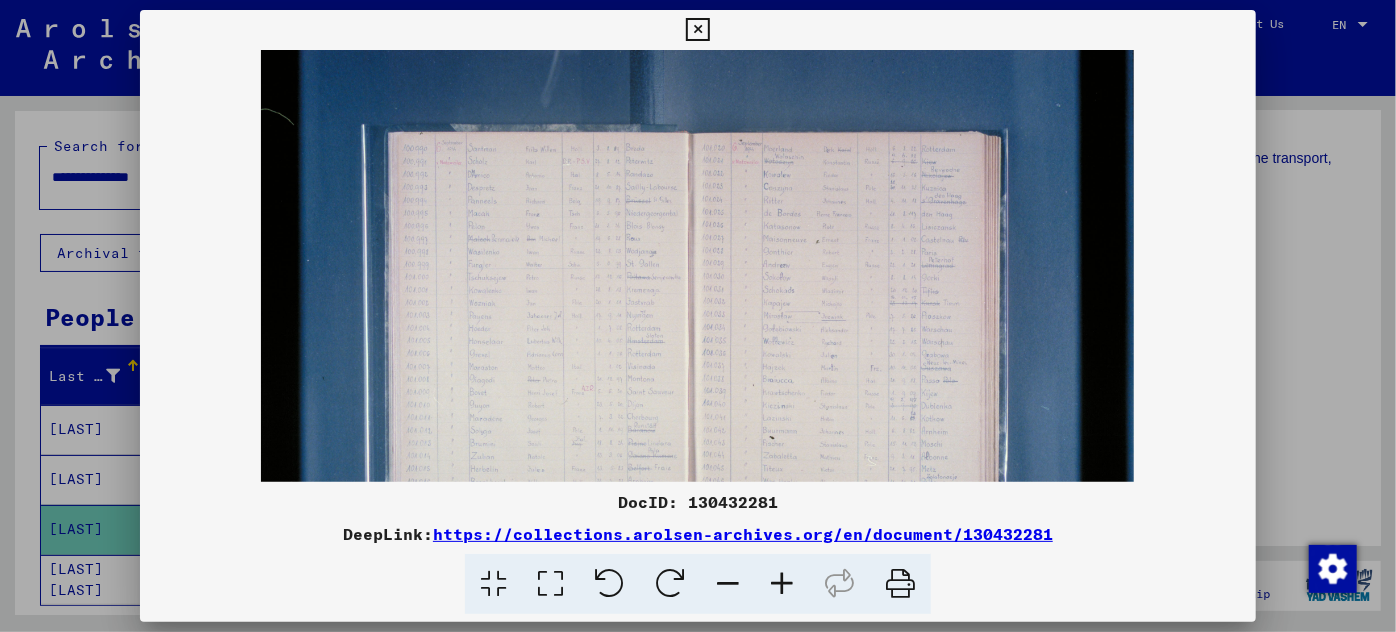 click at bounding box center [782, 584] 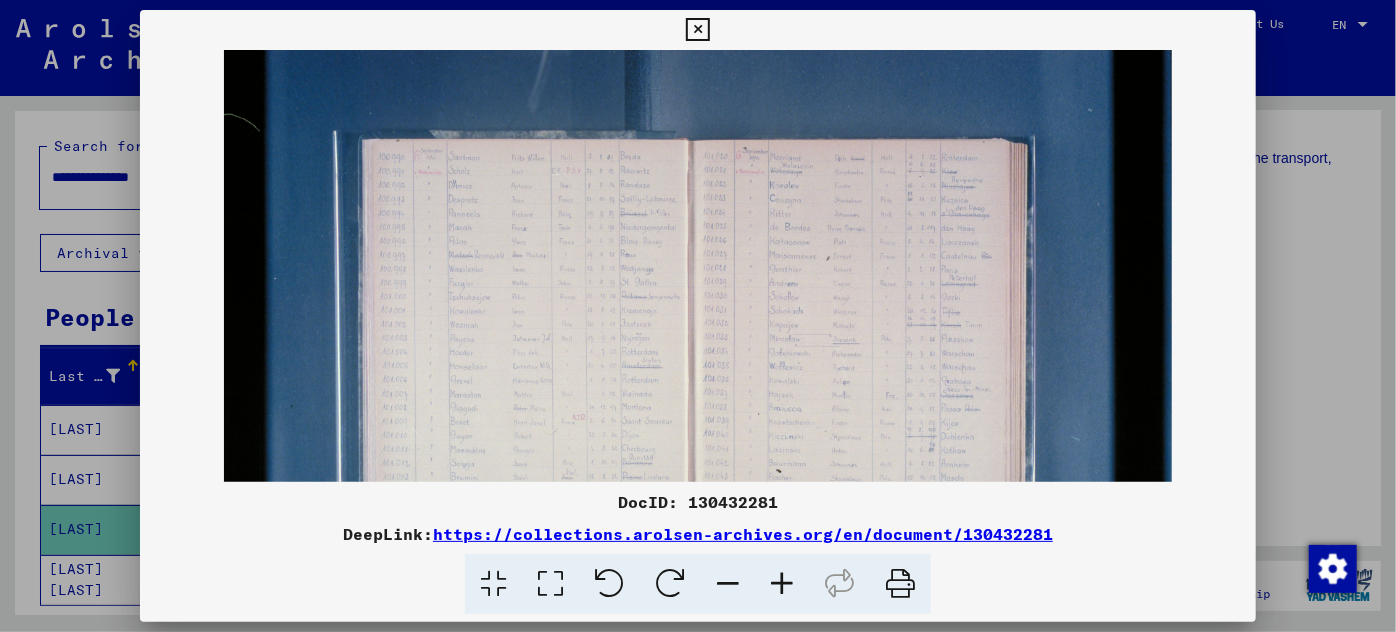 click at bounding box center [782, 584] 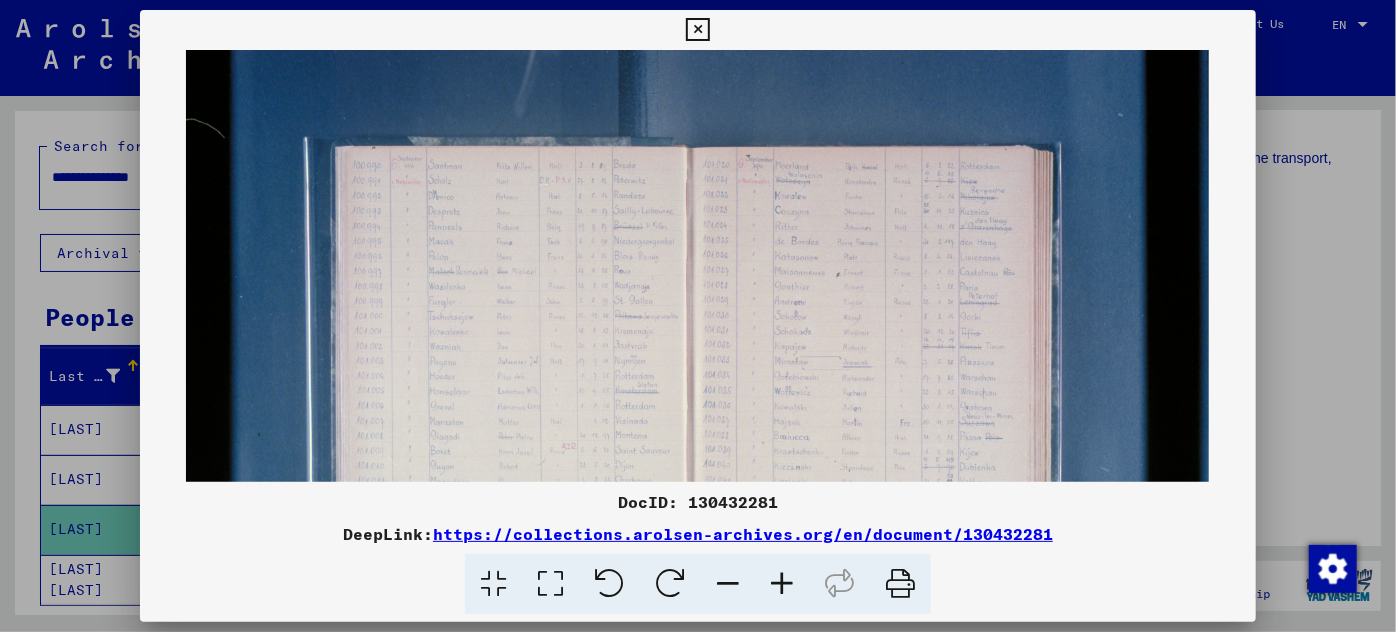 click at bounding box center [782, 584] 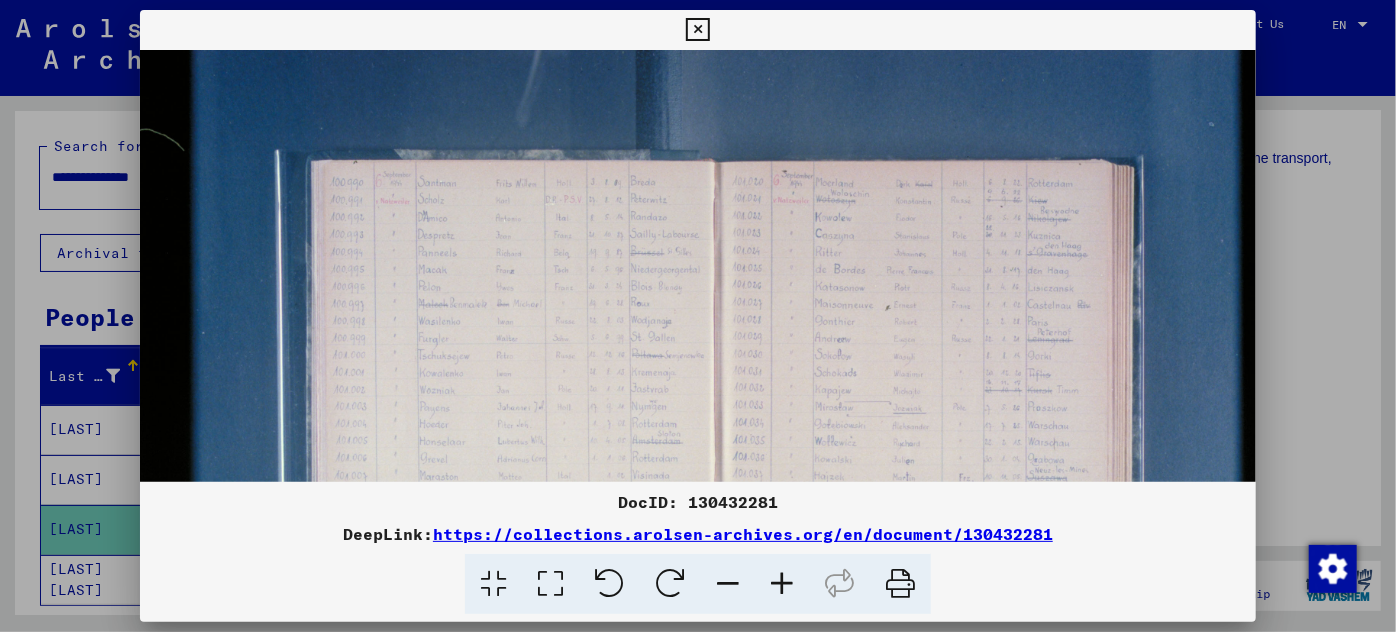 click at bounding box center (782, 584) 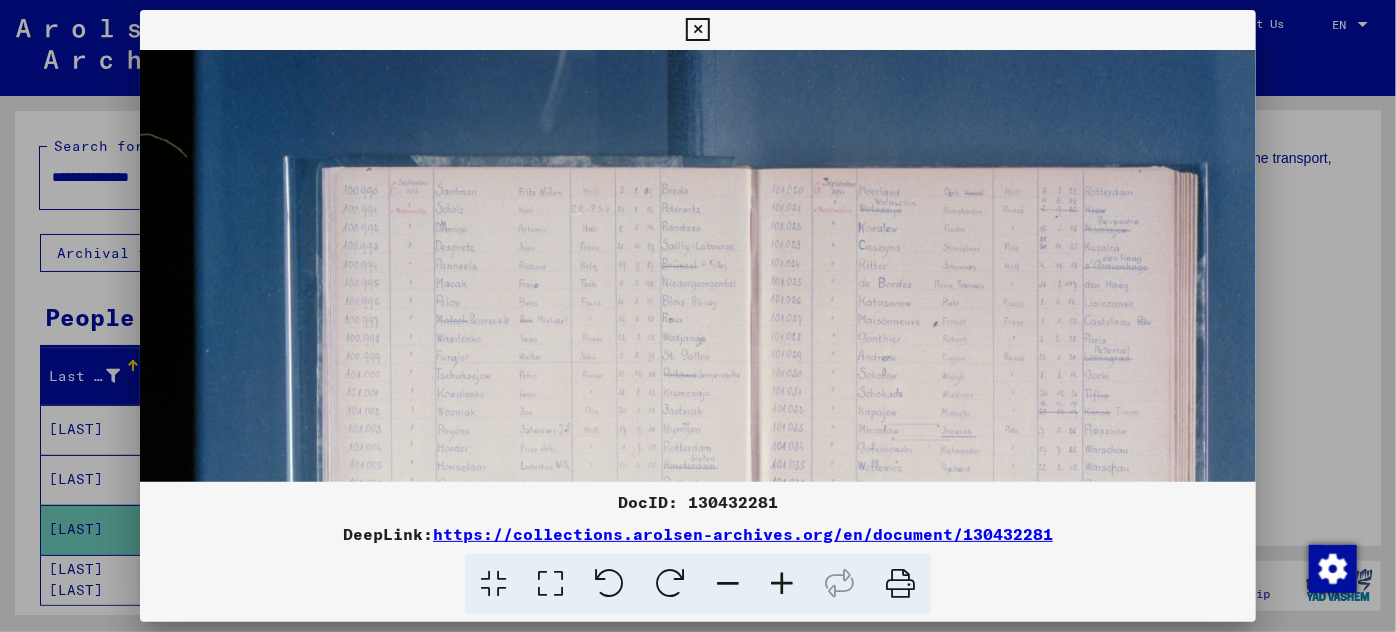 click at bounding box center (782, 584) 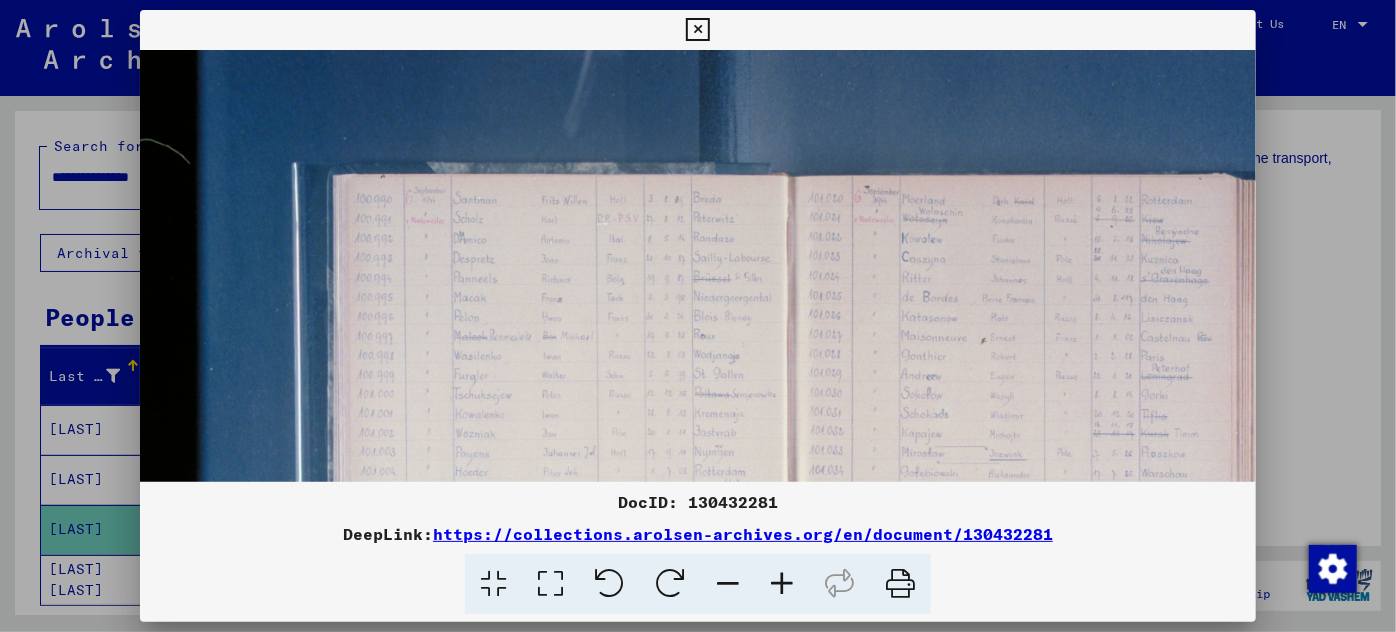 click at bounding box center [782, 584] 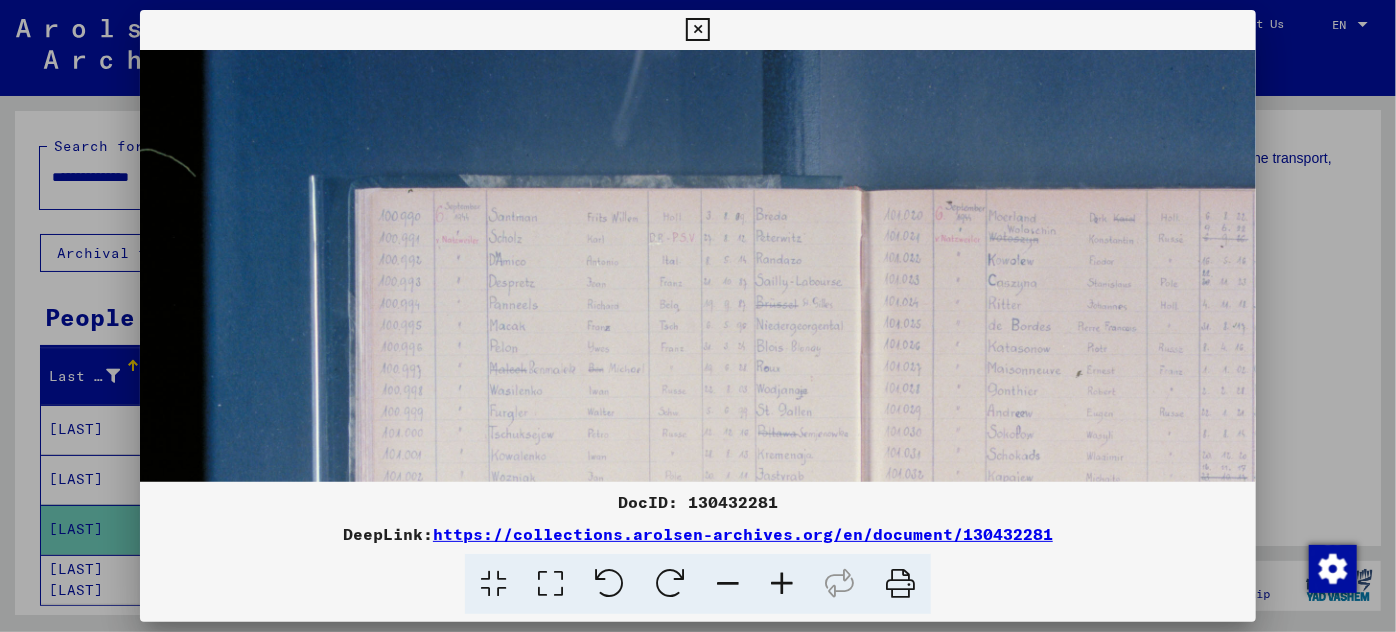 click at bounding box center (782, 584) 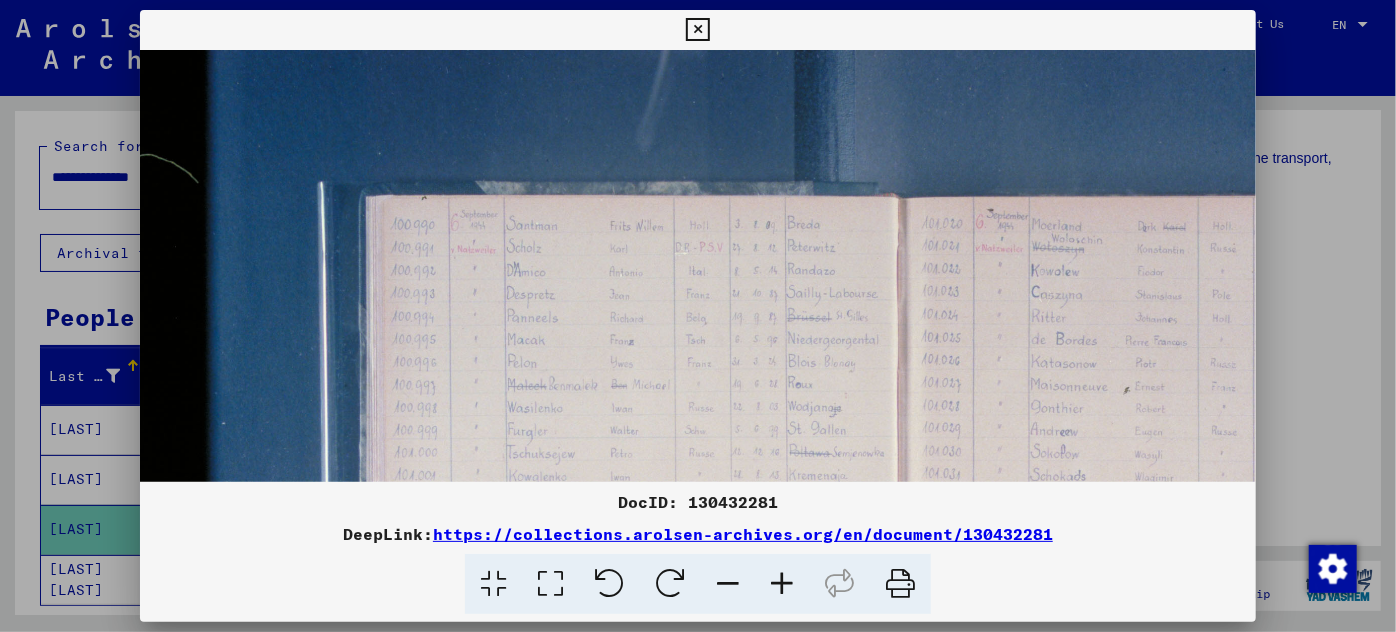 click at bounding box center [782, 584] 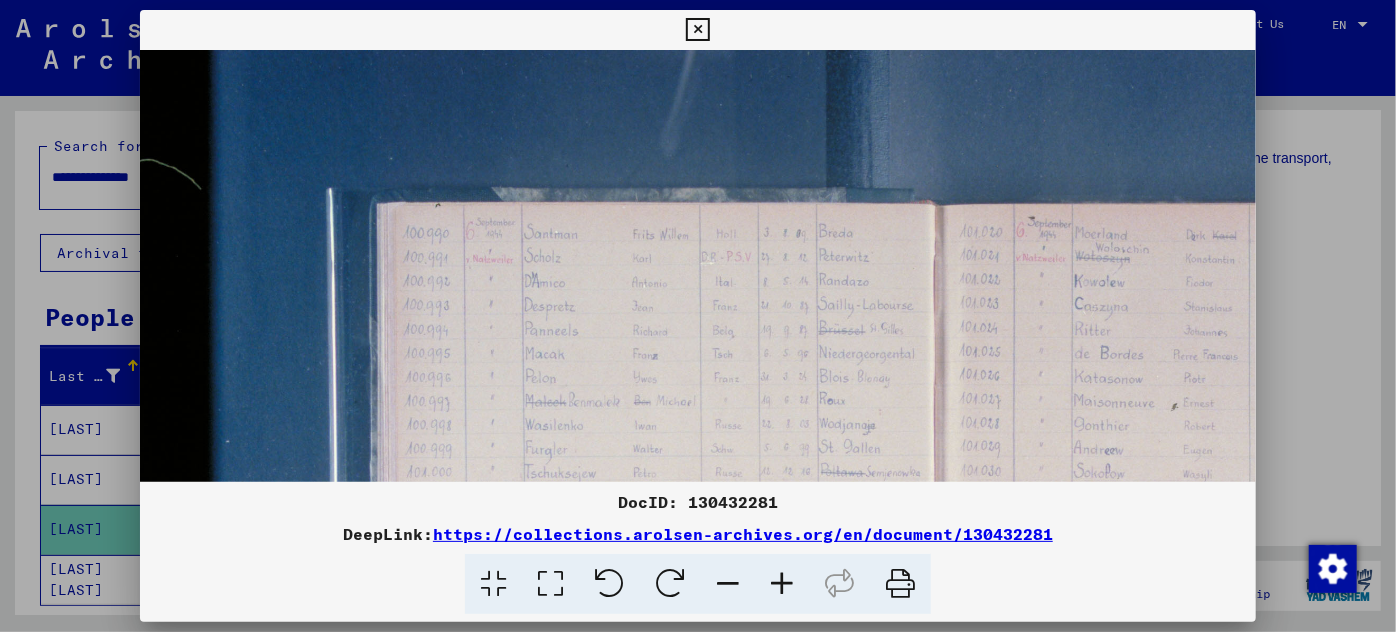 click at bounding box center [782, 584] 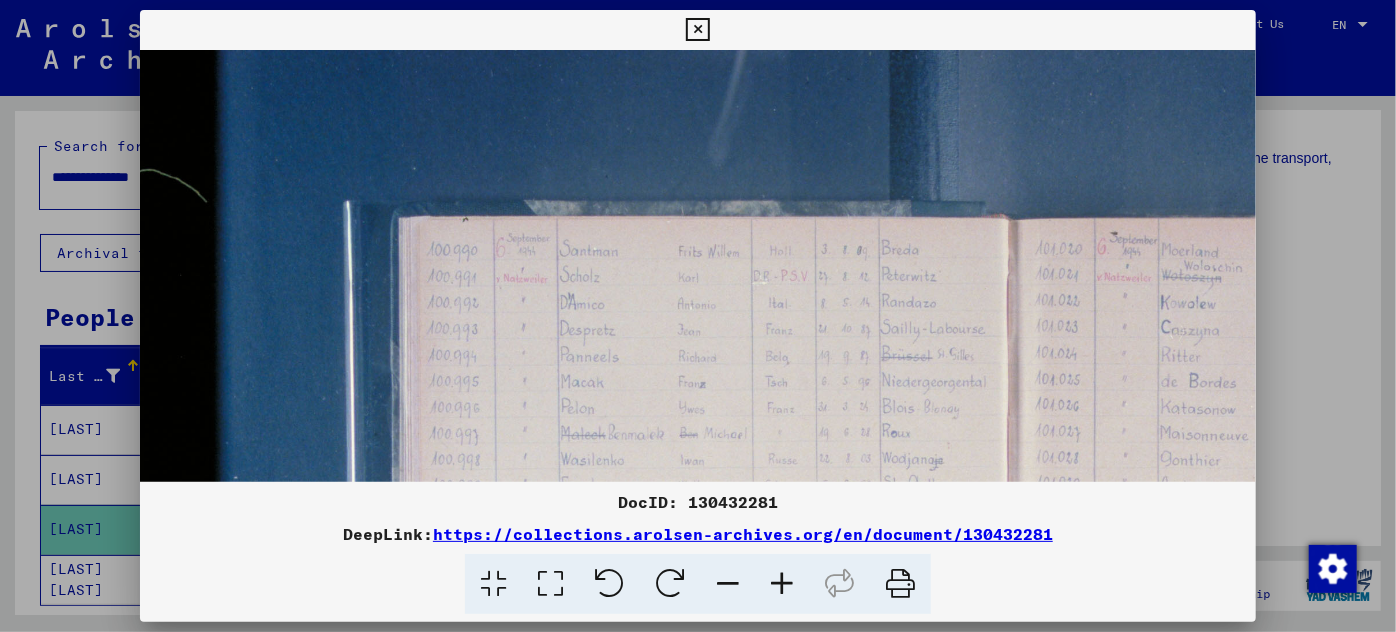 click at bounding box center [782, 584] 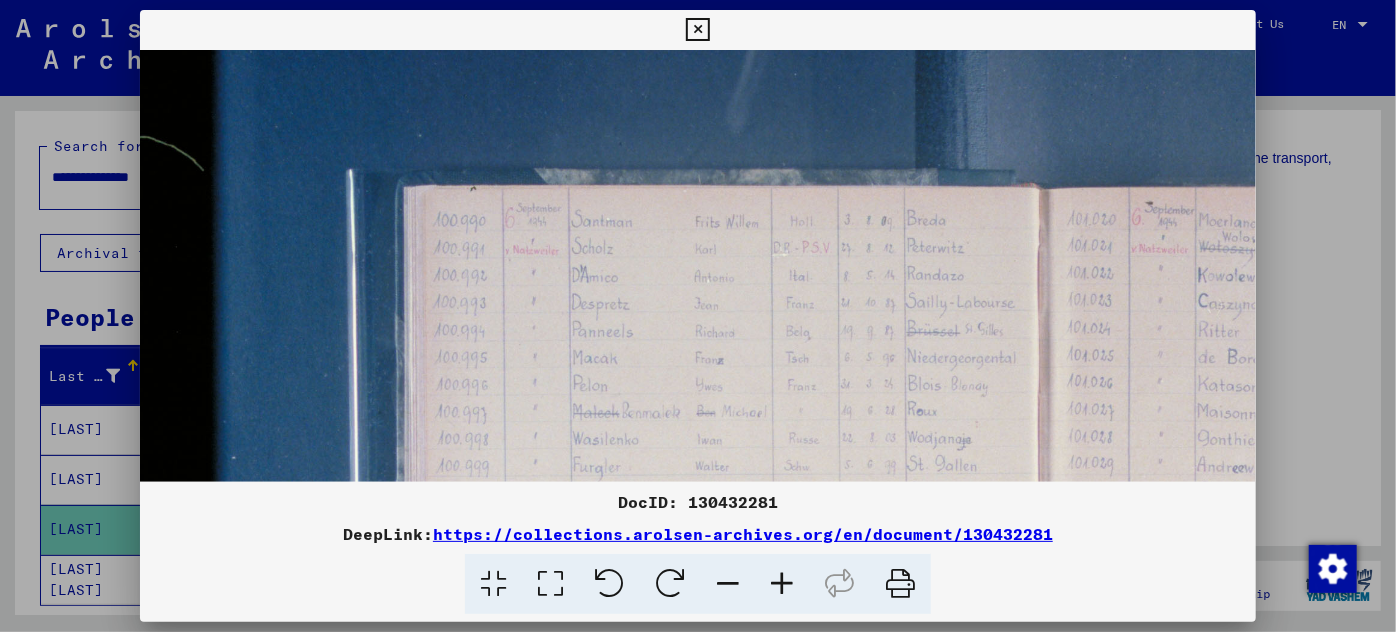 scroll, scrollTop: 41, scrollLeft: 7, axis: both 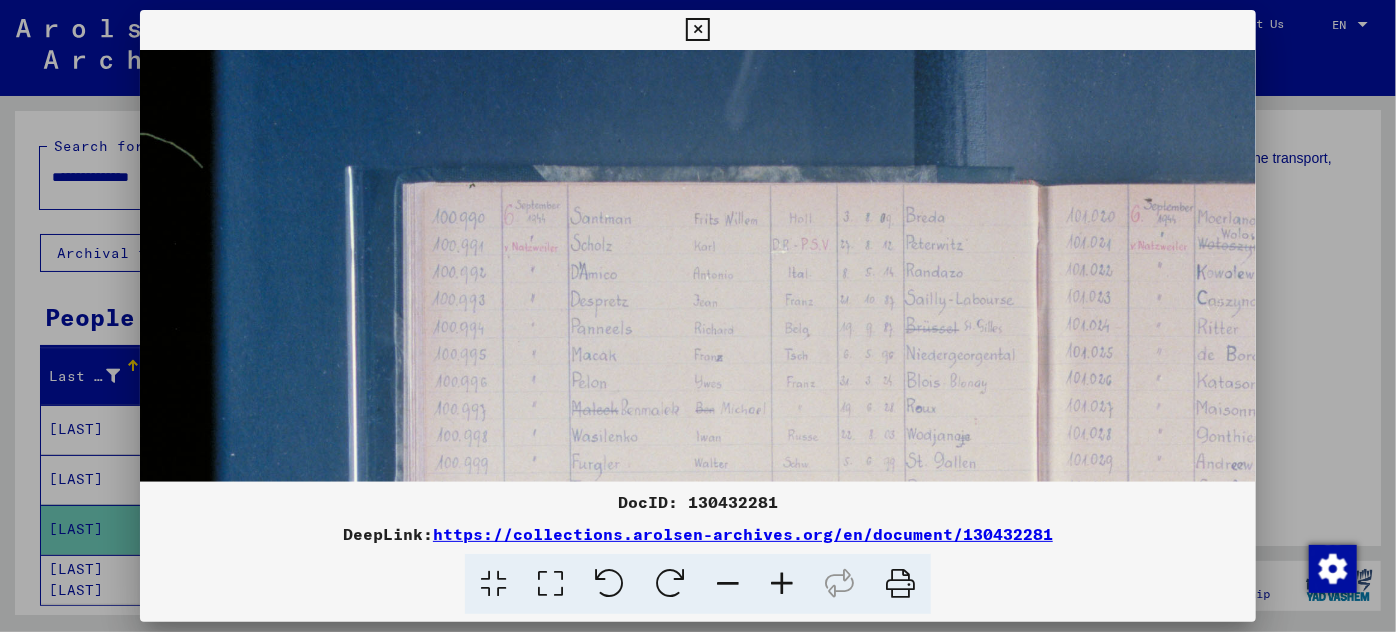 drag, startPoint x: 845, startPoint y: 367, endPoint x: 835, endPoint y: 324, distance: 44.14748 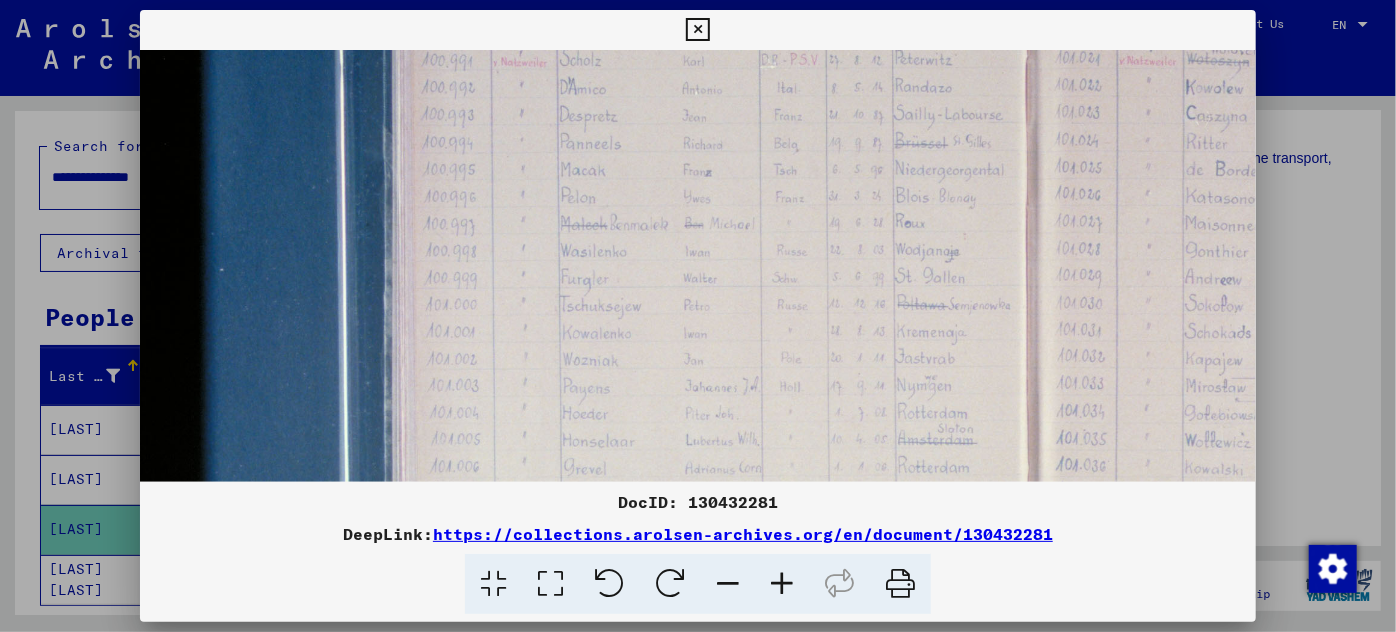 scroll, scrollTop: 231, scrollLeft: 18, axis: both 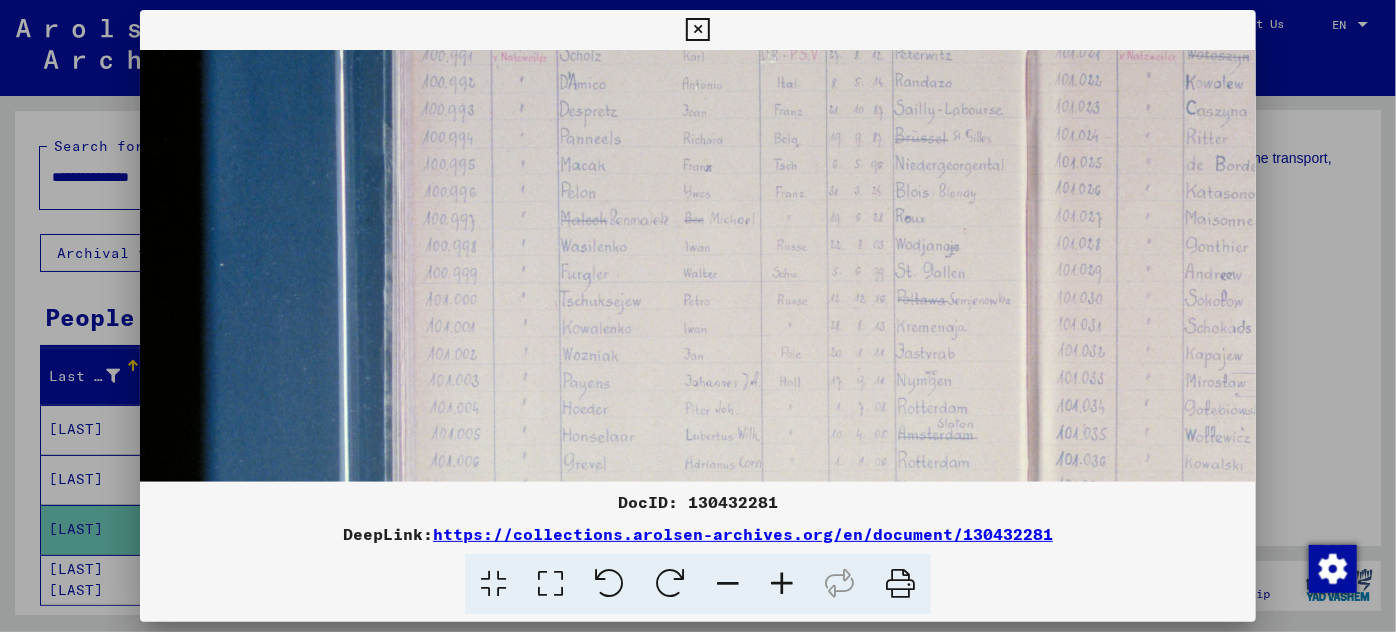 drag, startPoint x: 733, startPoint y: 430, endPoint x: 720, endPoint y: 242, distance: 188.44893 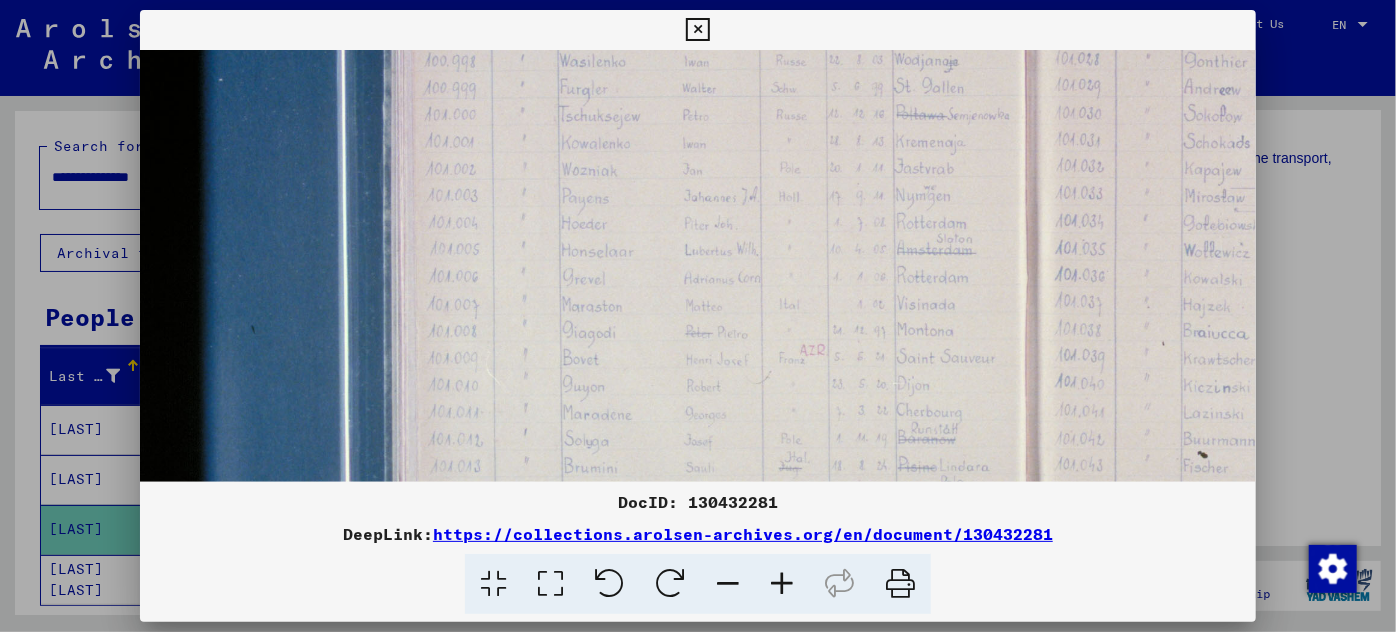 scroll, scrollTop: 418, scrollLeft: 19, axis: both 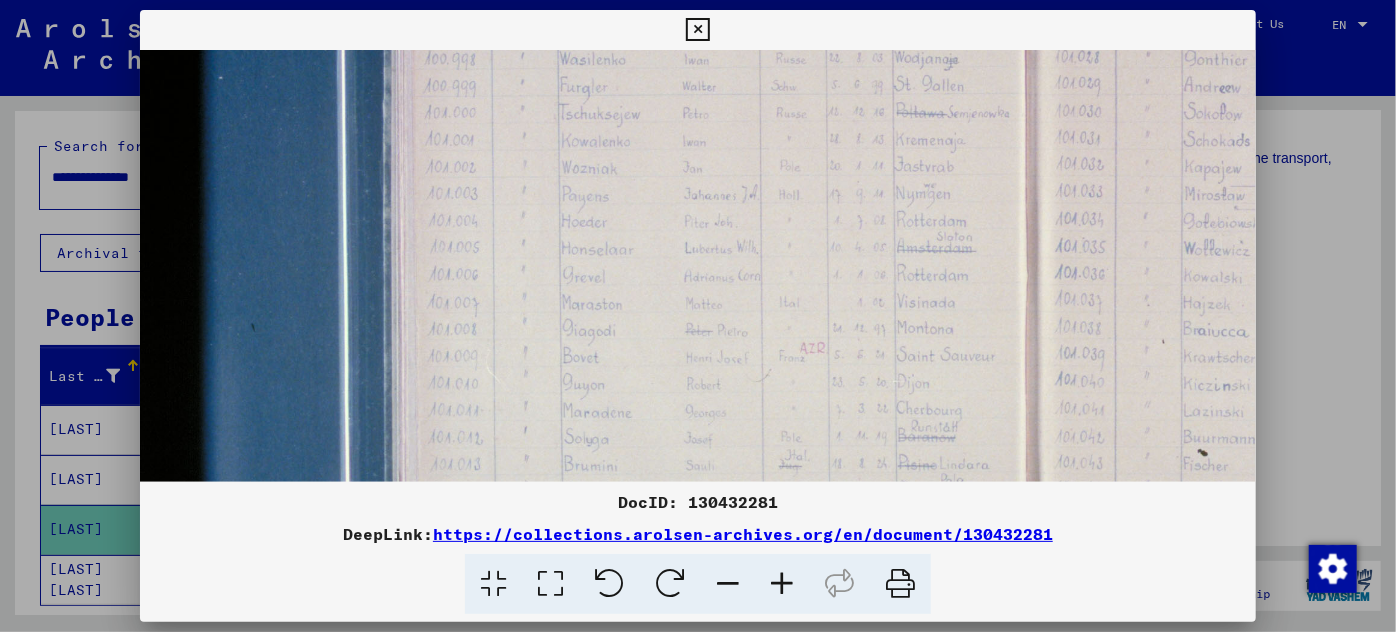 drag, startPoint x: 738, startPoint y: 416, endPoint x: 737, endPoint y: 228, distance: 188.00266 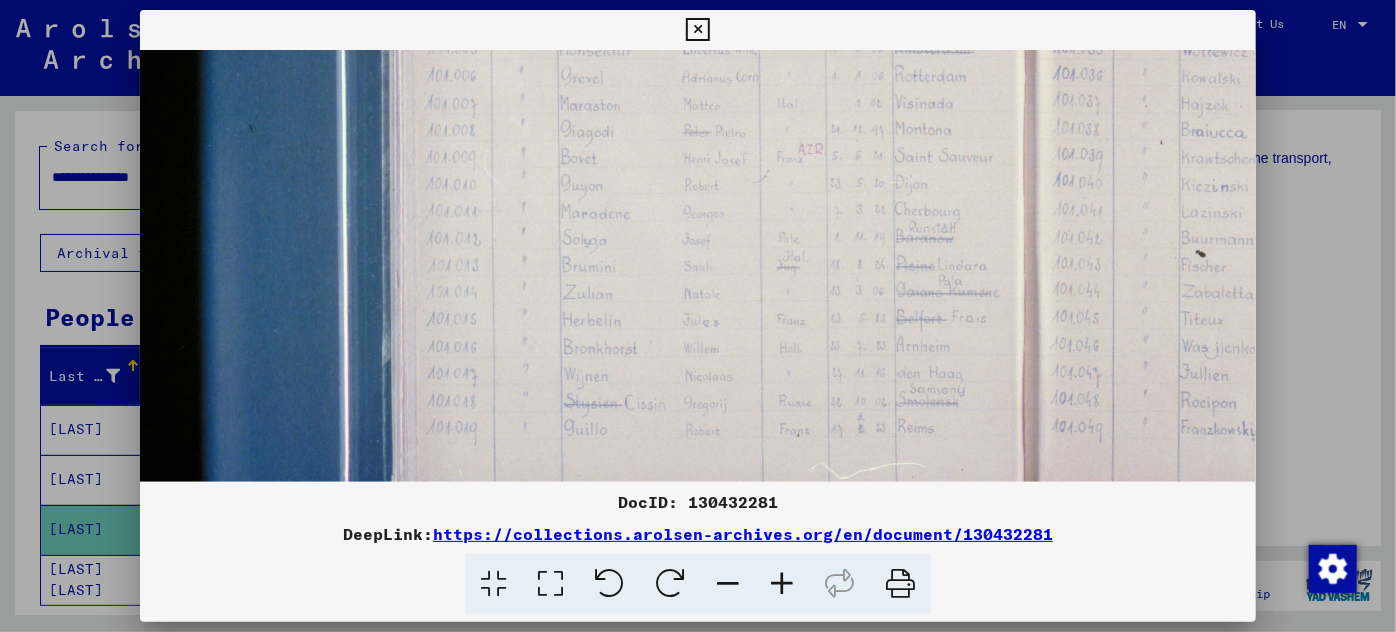 scroll, scrollTop: 621, scrollLeft: 21, axis: both 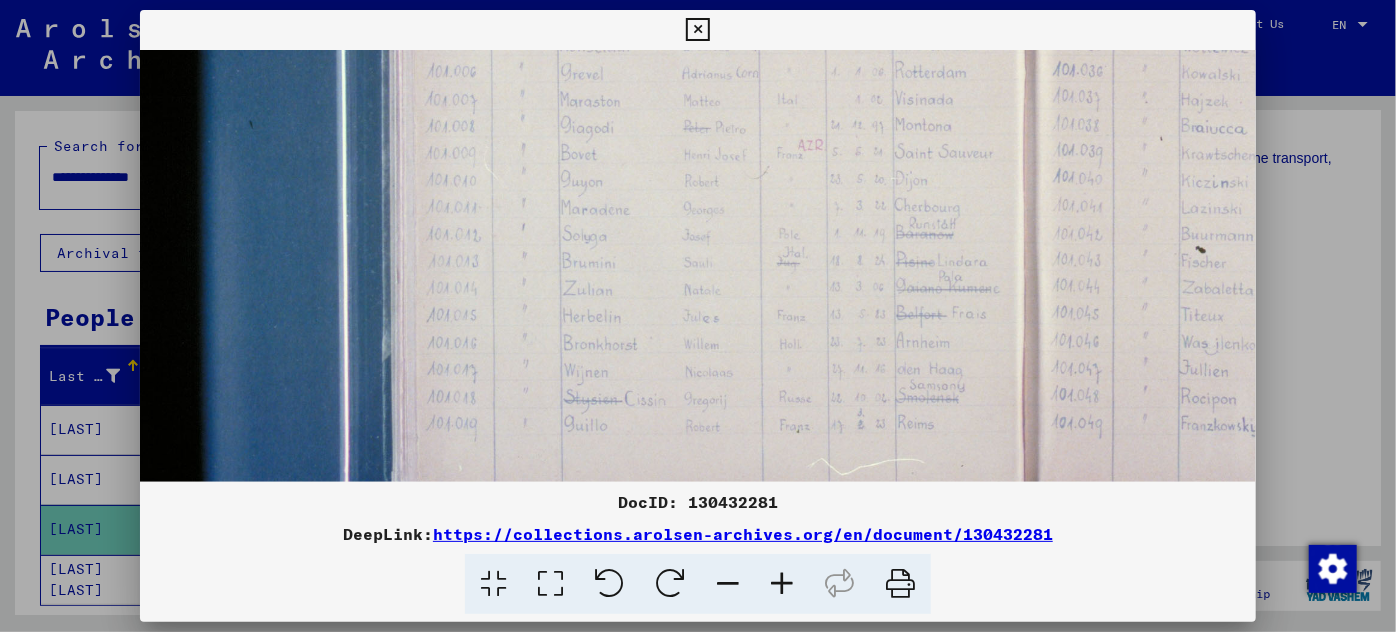 drag, startPoint x: 713, startPoint y: 445, endPoint x: 710, endPoint y: 239, distance: 206.02185 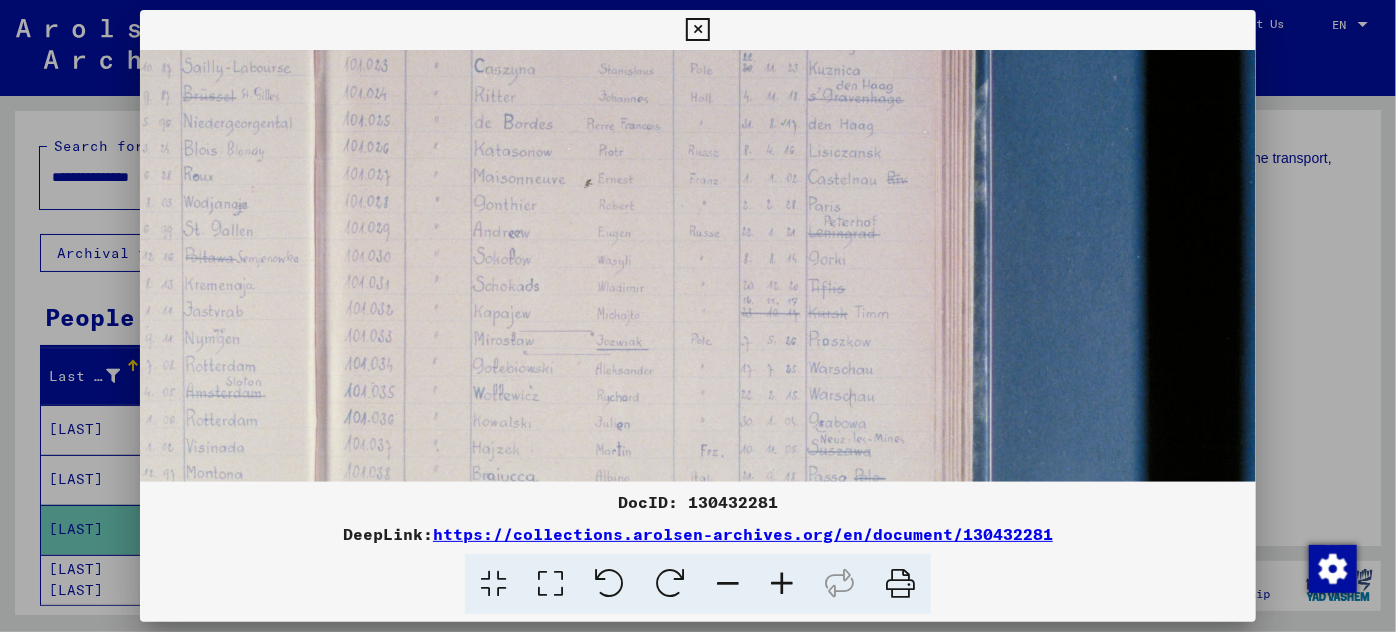 drag, startPoint x: 867, startPoint y: 141, endPoint x: 98, endPoint y: 499, distance: 848.24817 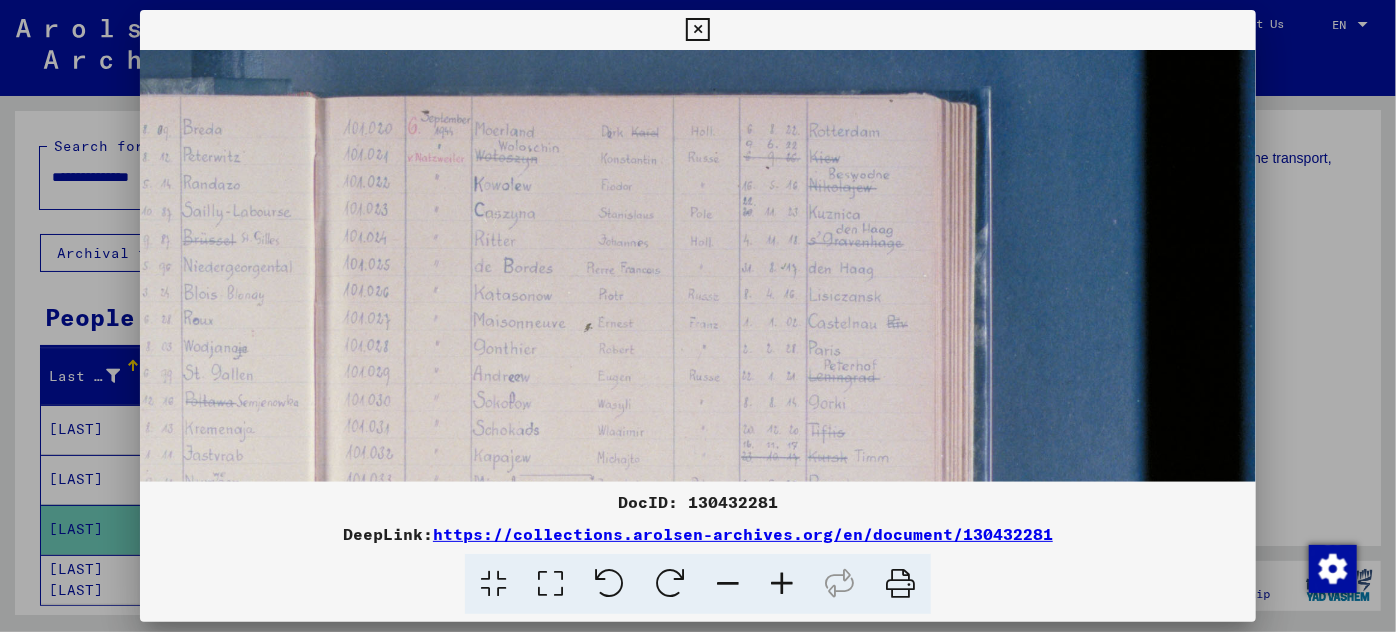 scroll, scrollTop: 38, scrollLeft: 730, axis: both 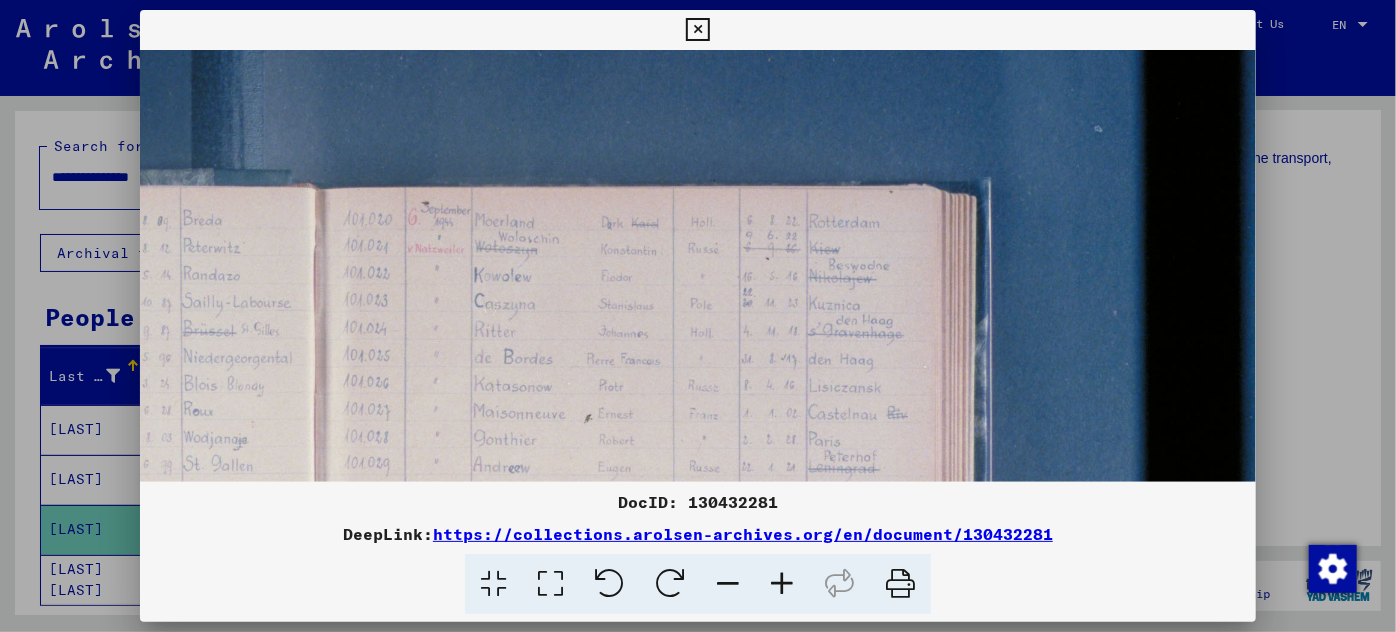 drag, startPoint x: 330, startPoint y: 259, endPoint x: 322, endPoint y: 483, distance: 224.1428 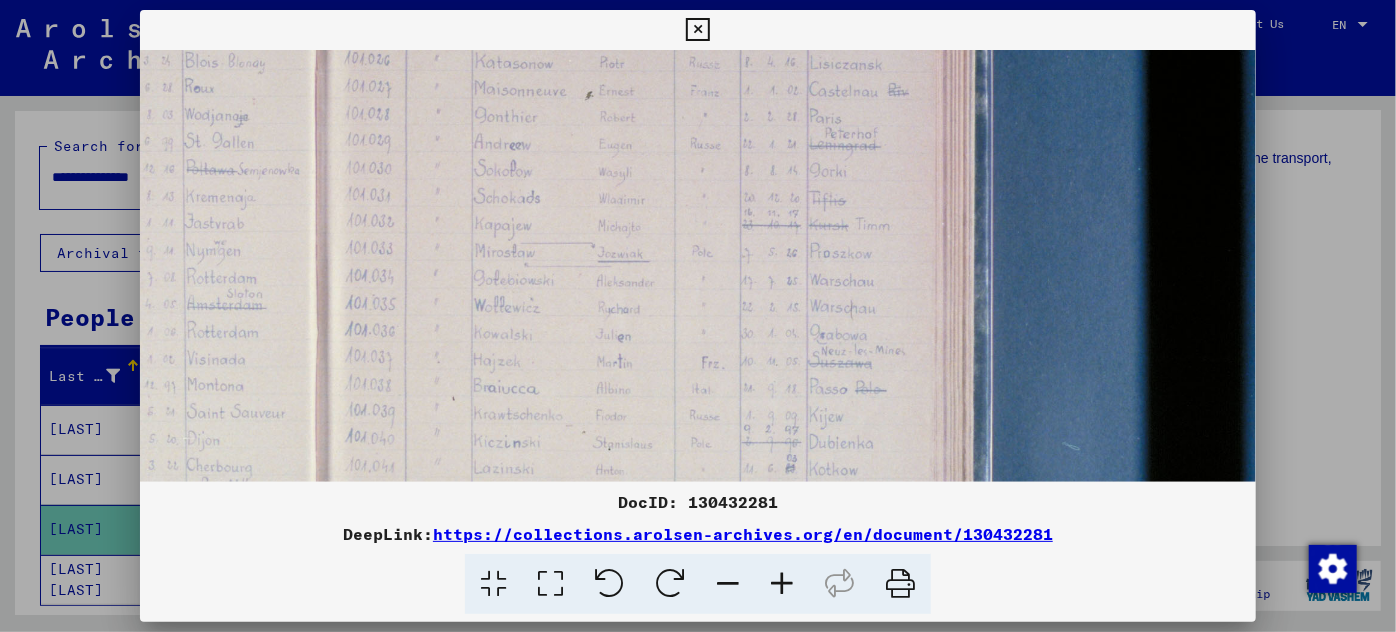 scroll, scrollTop: 362, scrollLeft: 729, axis: both 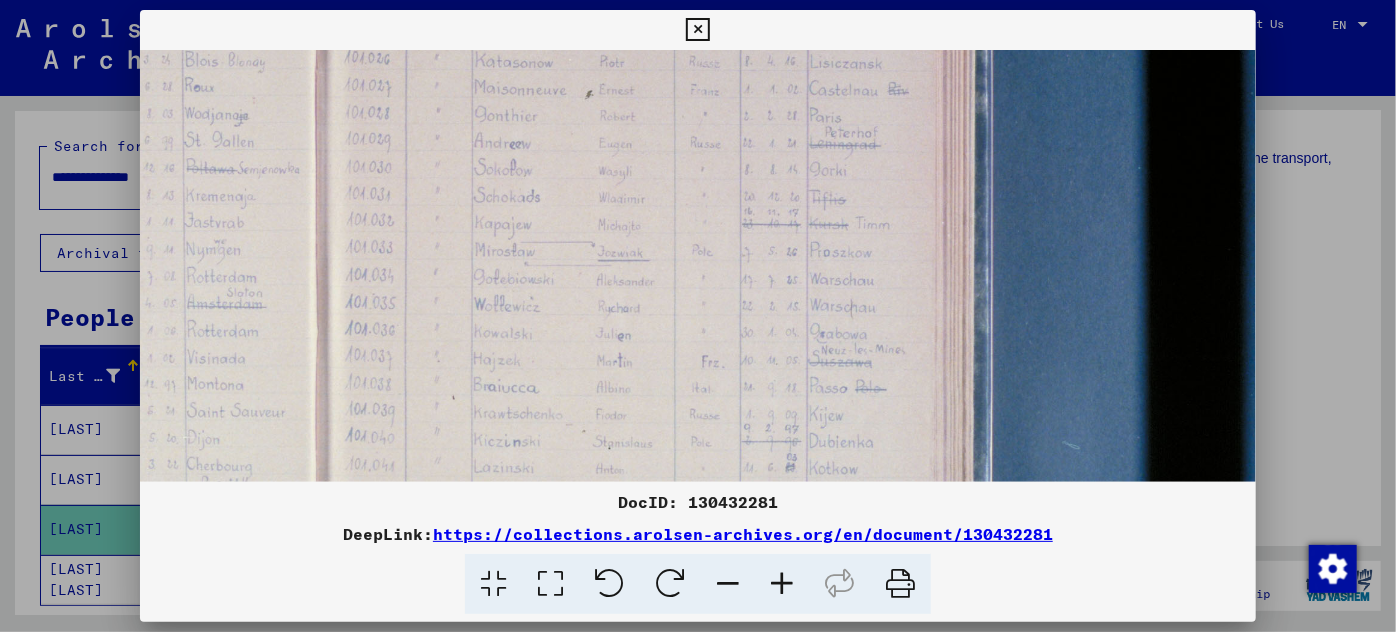 drag, startPoint x: 655, startPoint y: 405, endPoint x: 657, endPoint y: 82, distance: 323.0062 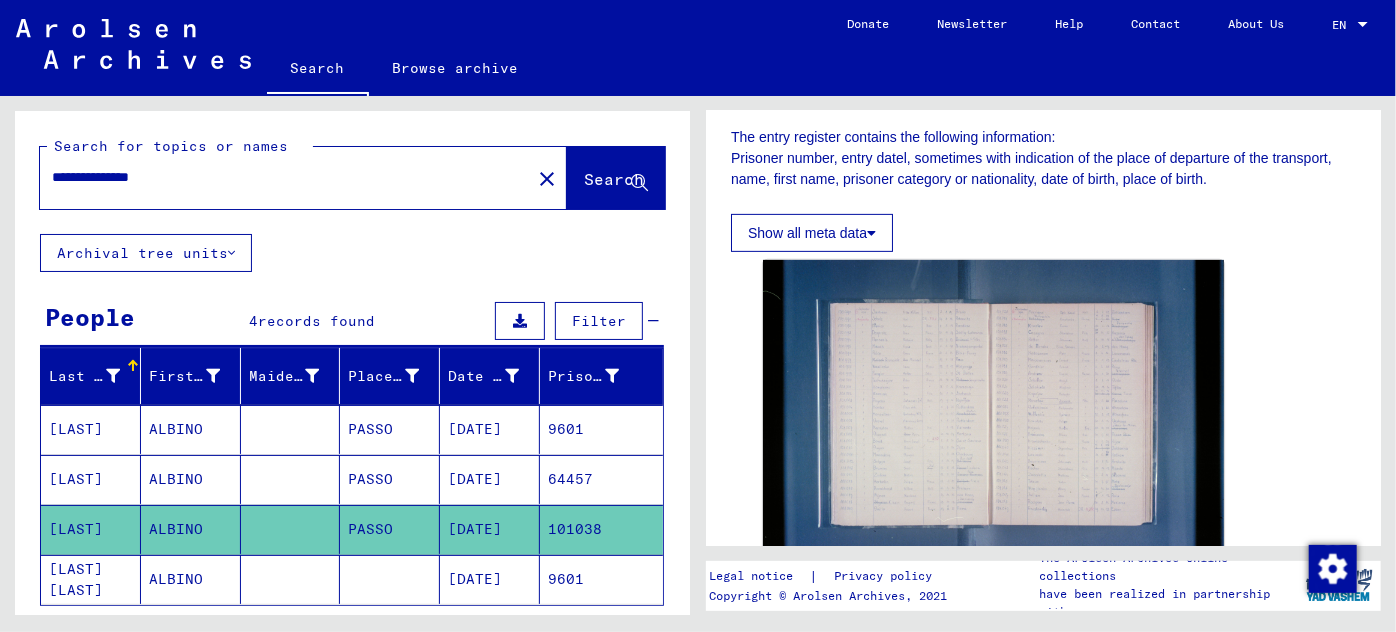 click on "[DATE]" at bounding box center (490, 529) 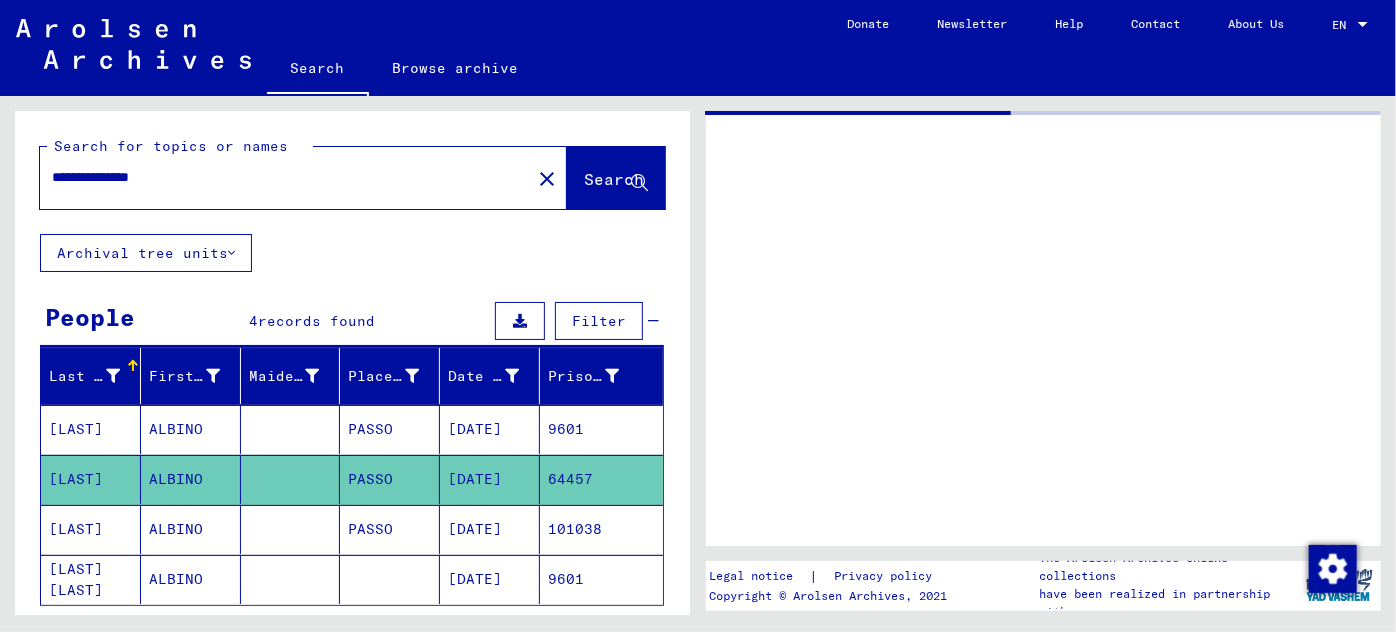 click on "[DATE]" 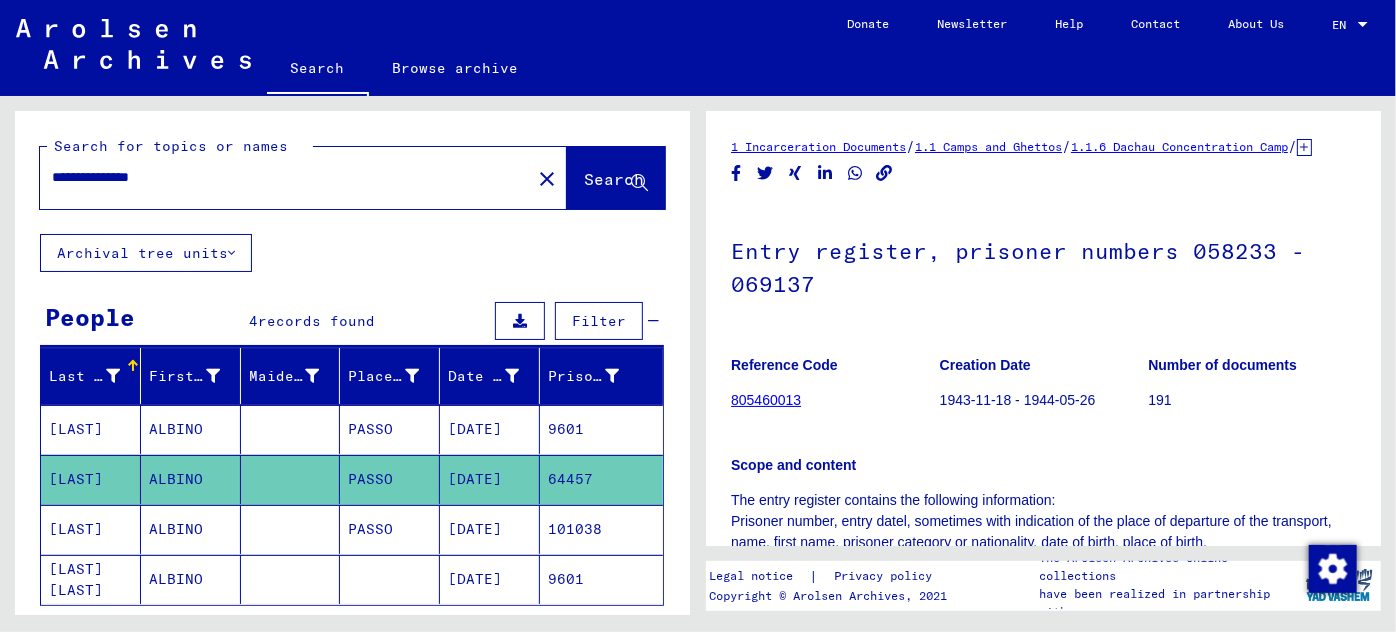 scroll, scrollTop: 0, scrollLeft: 0, axis: both 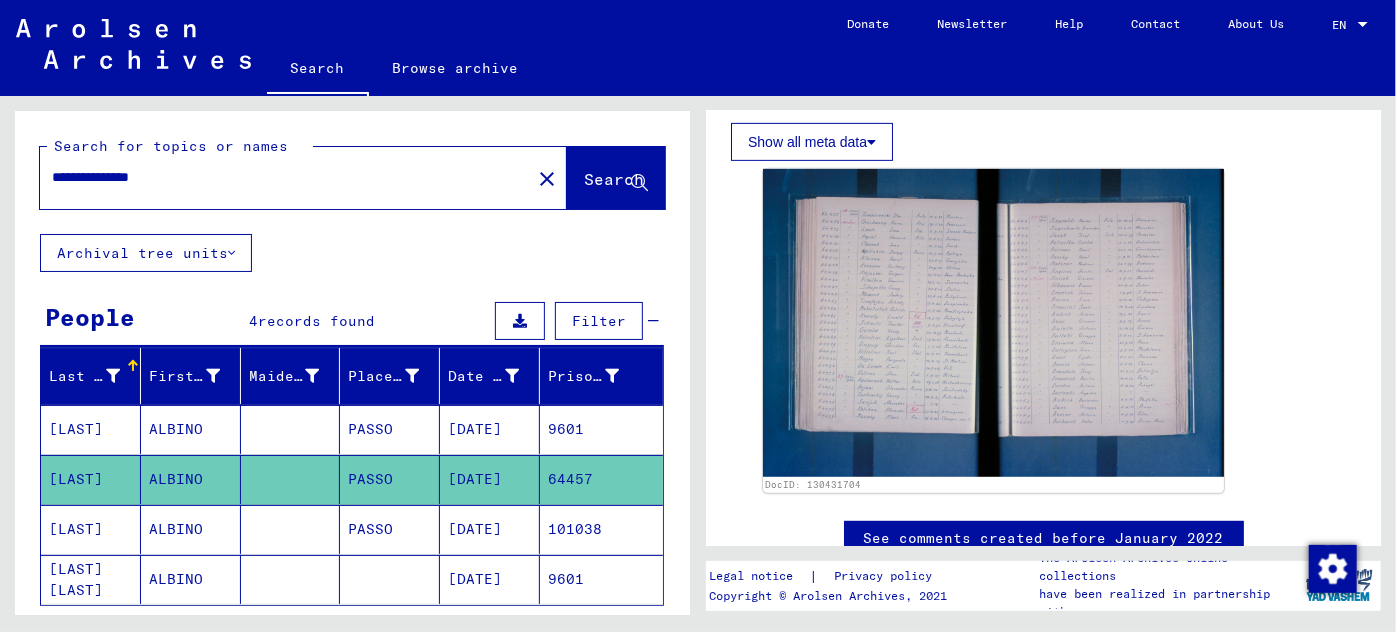 click on "[DATE]" 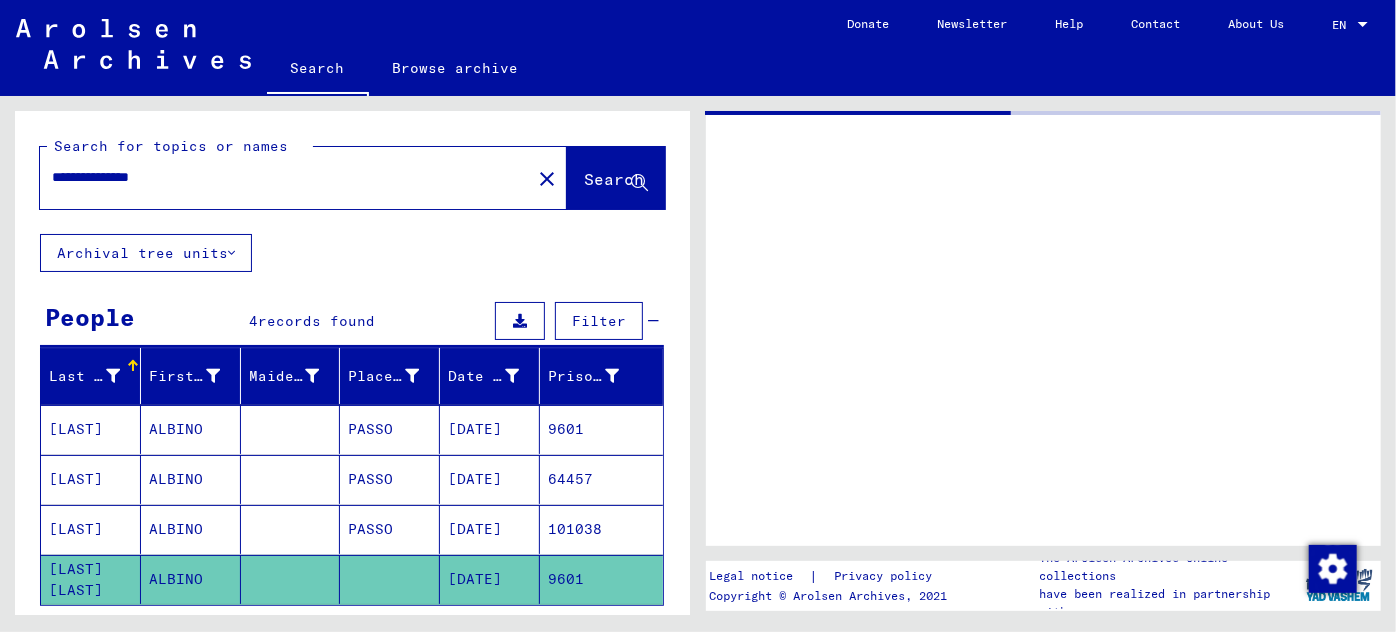 scroll, scrollTop: 0, scrollLeft: 0, axis: both 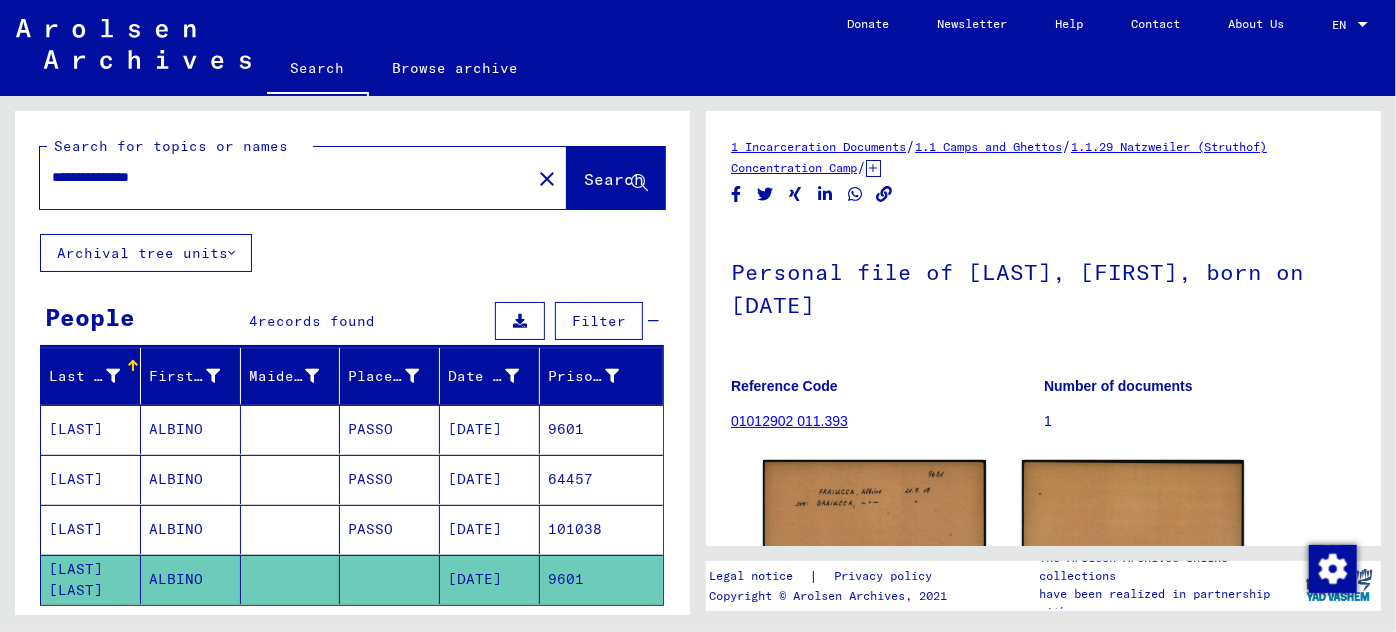 click on "64457" at bounding box center (601, 529) 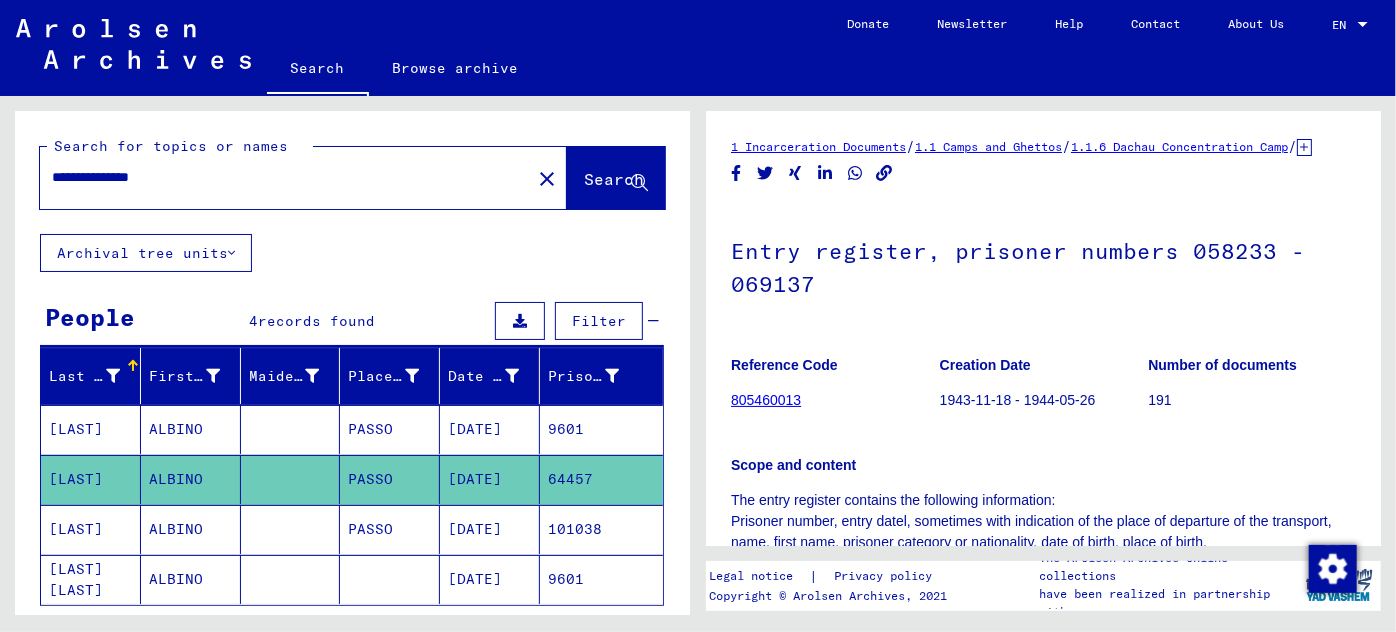 scroll, scrollTop: 0, scrollLeft: 0, axis: both 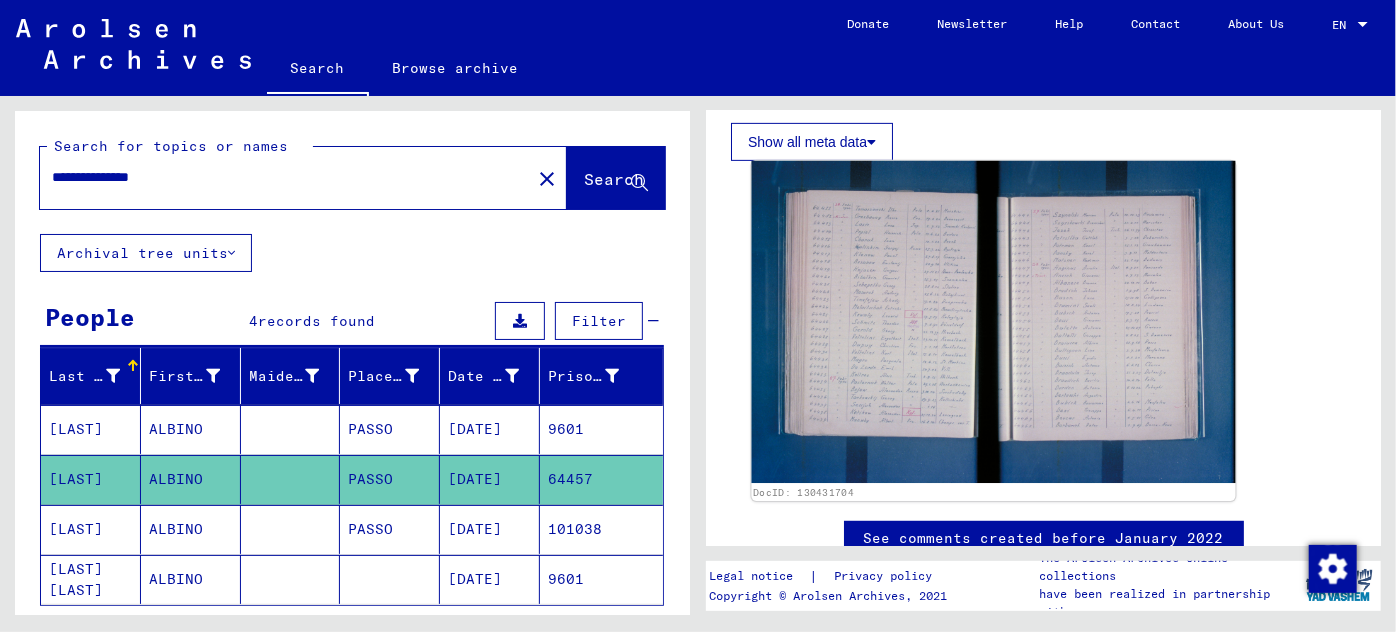 click 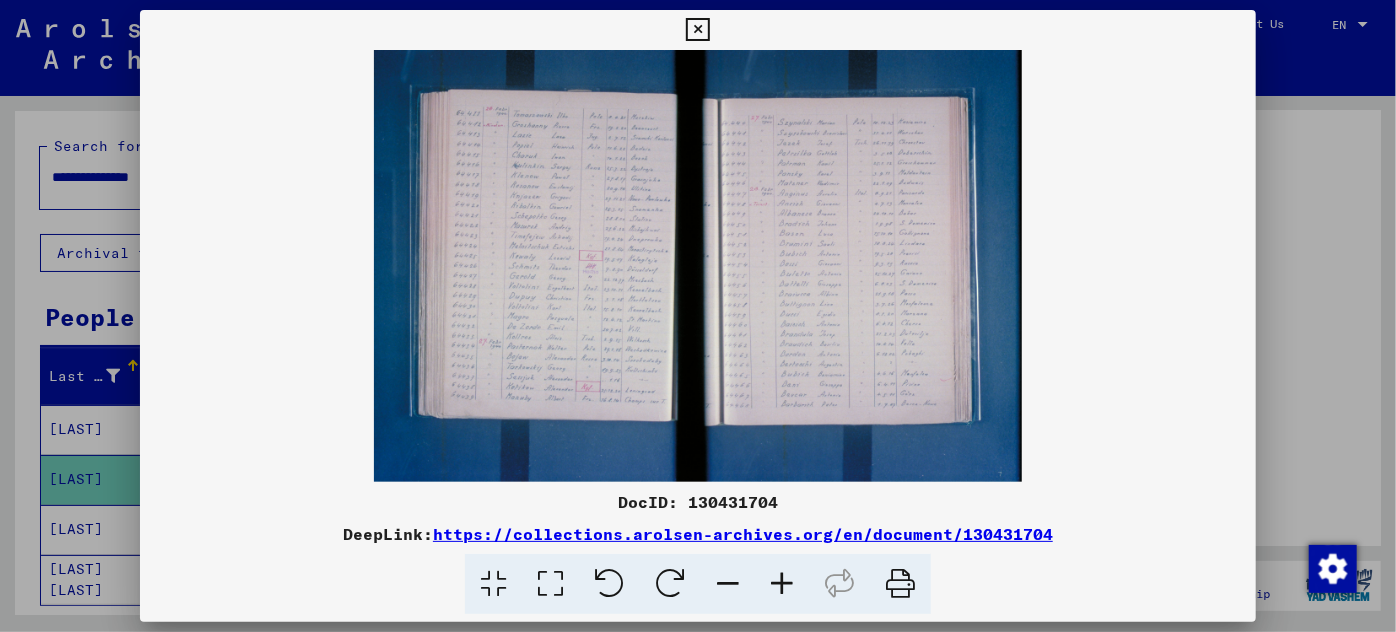 click at bounding box center [782, 584] 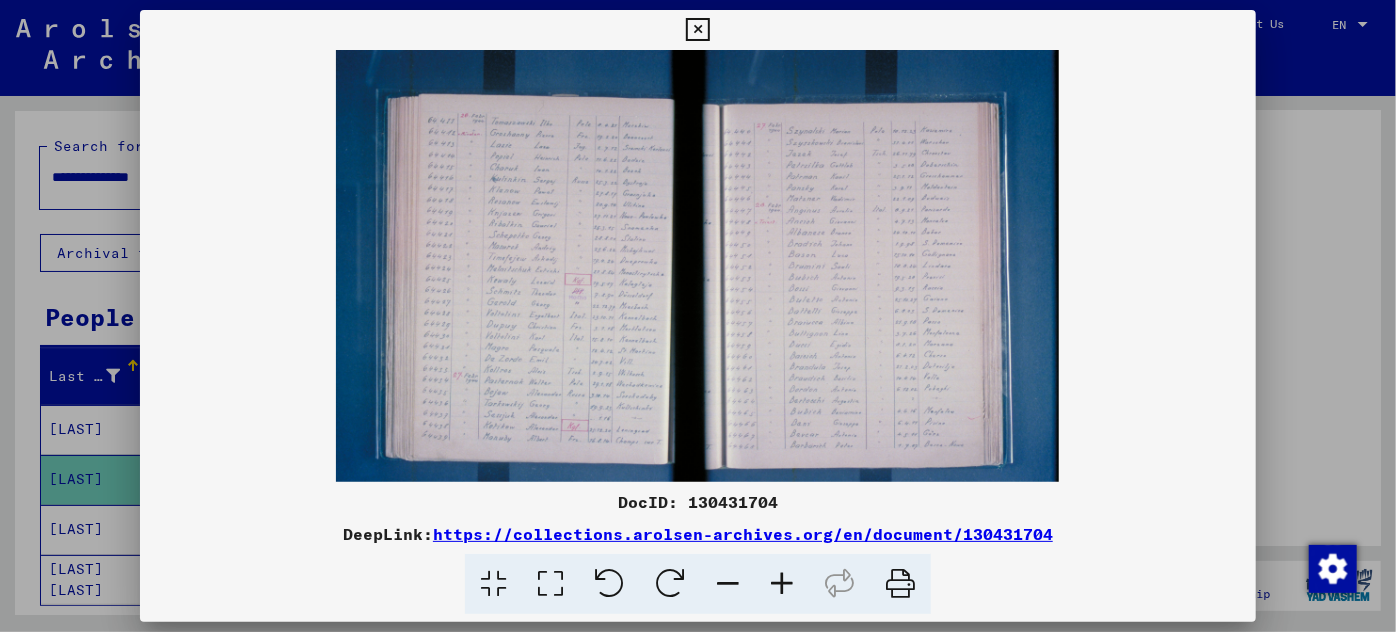 click at bounding box center (782, 584) 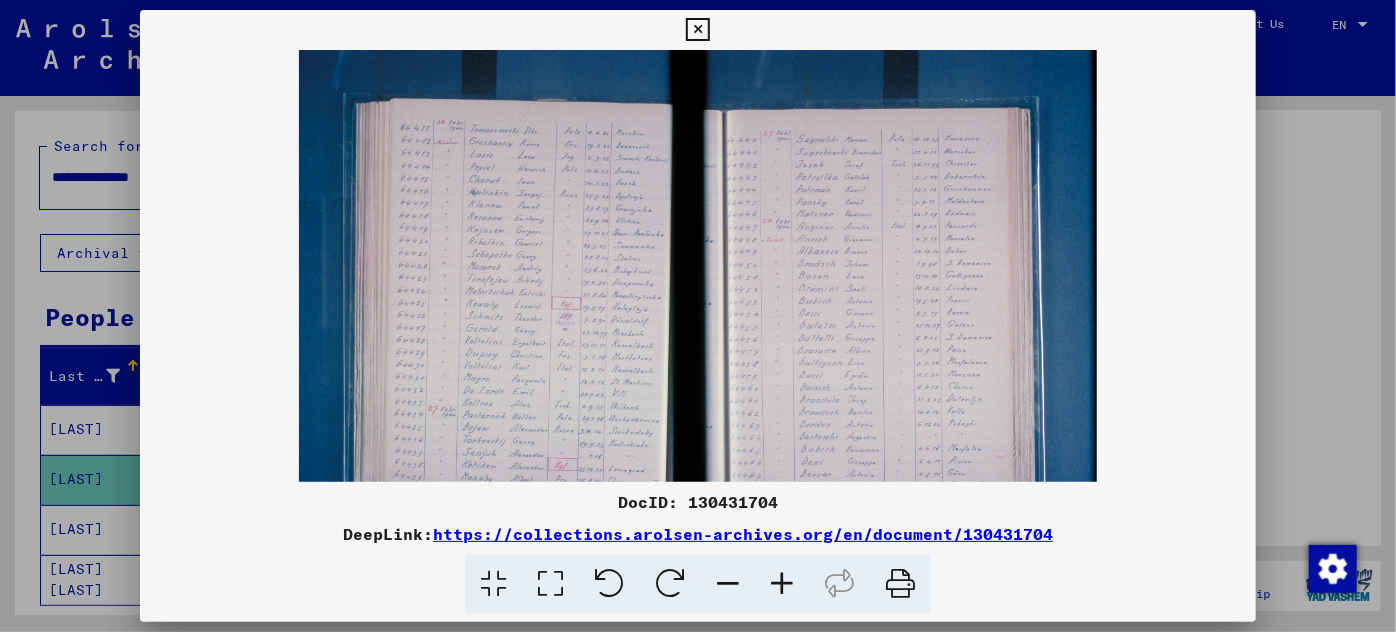 click at bounding box center (782, 584) 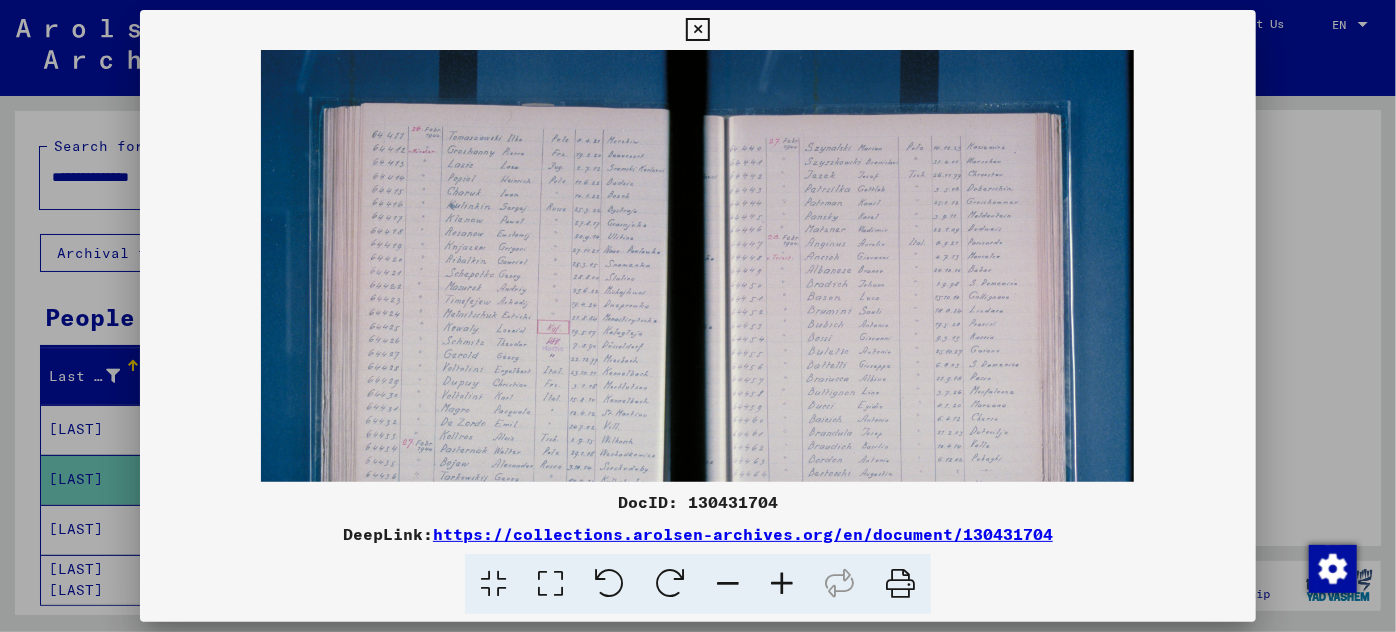 click at bounding box center [782, 584] 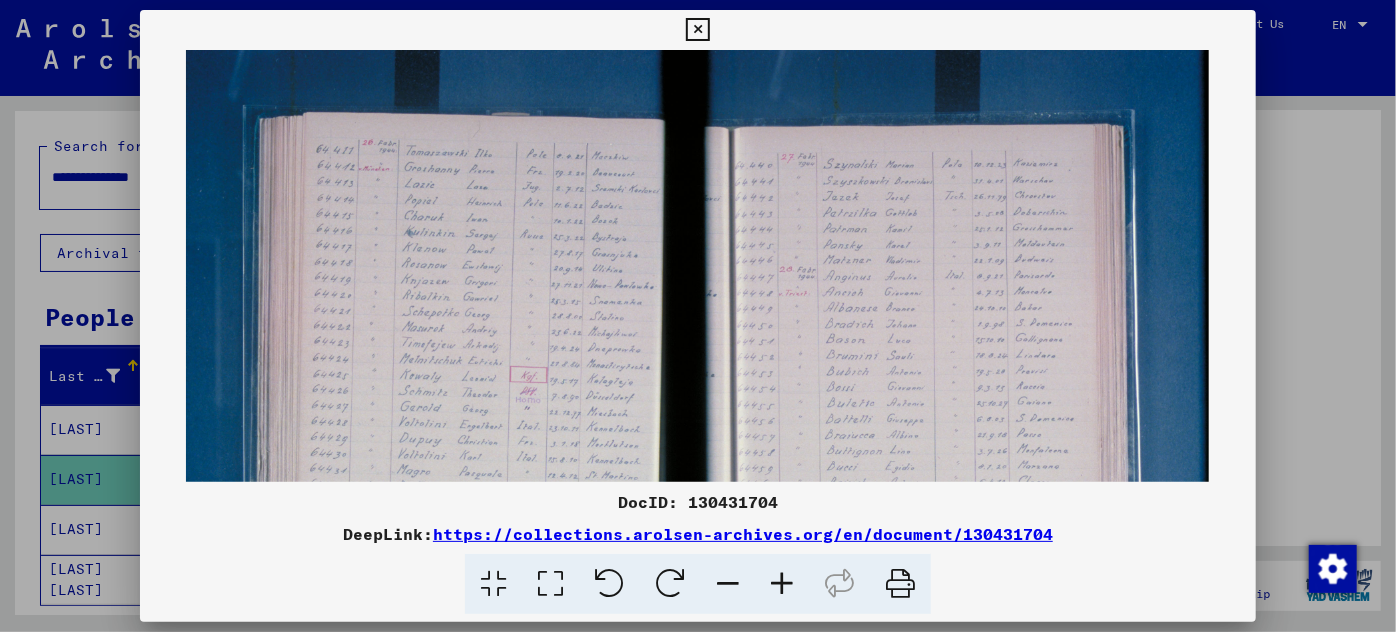 click at bounding box center [782, 584] 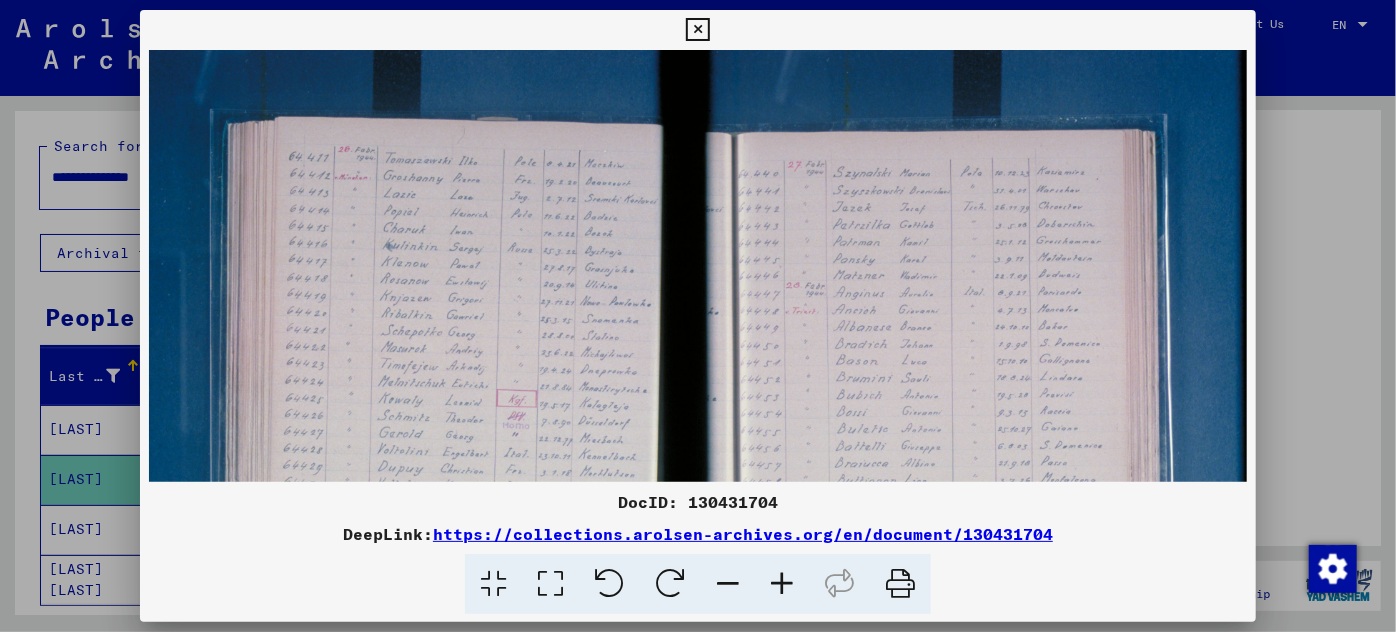 click at bounding box center (782, 584) 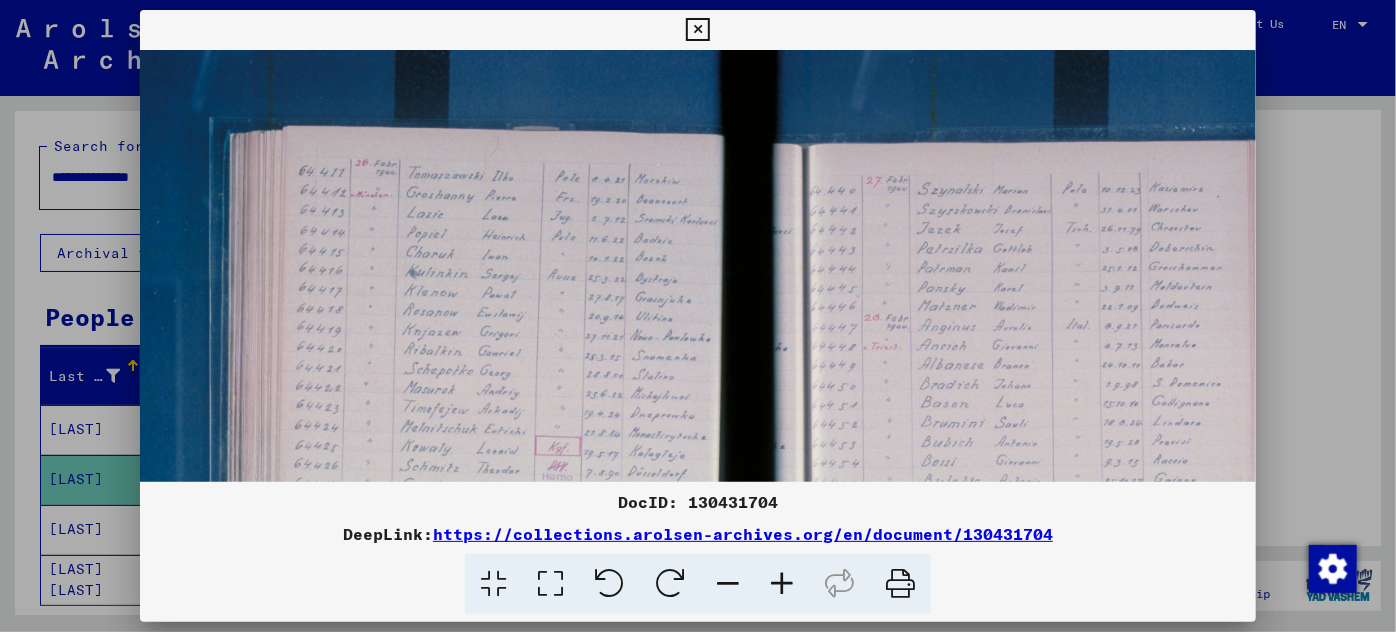 click at bounding box center (782, 584) 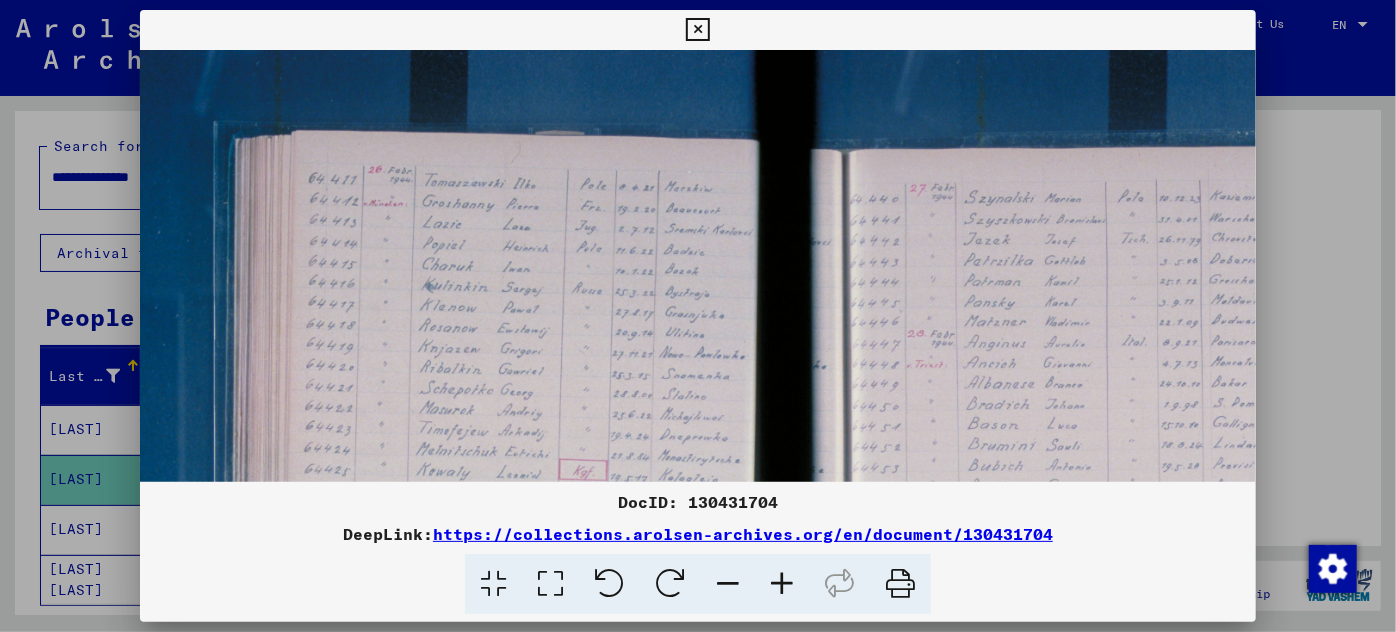click at bounding box center (782, 584) 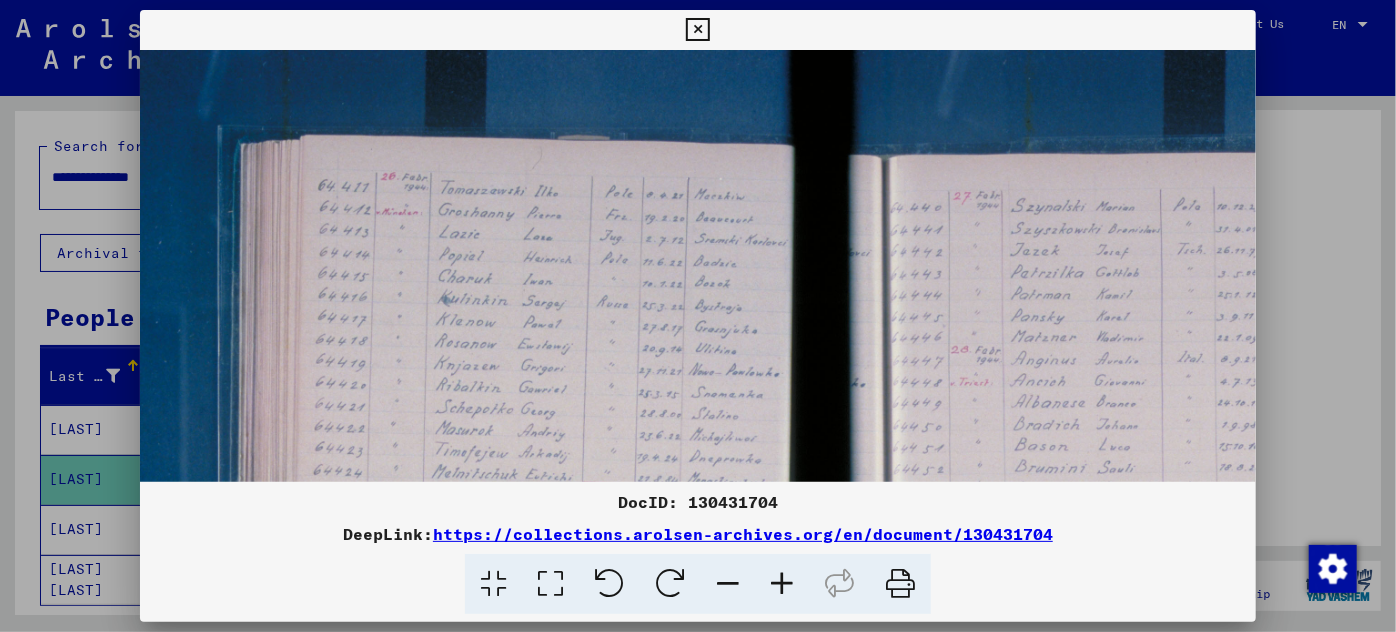 click at bounding box center [782, 584] 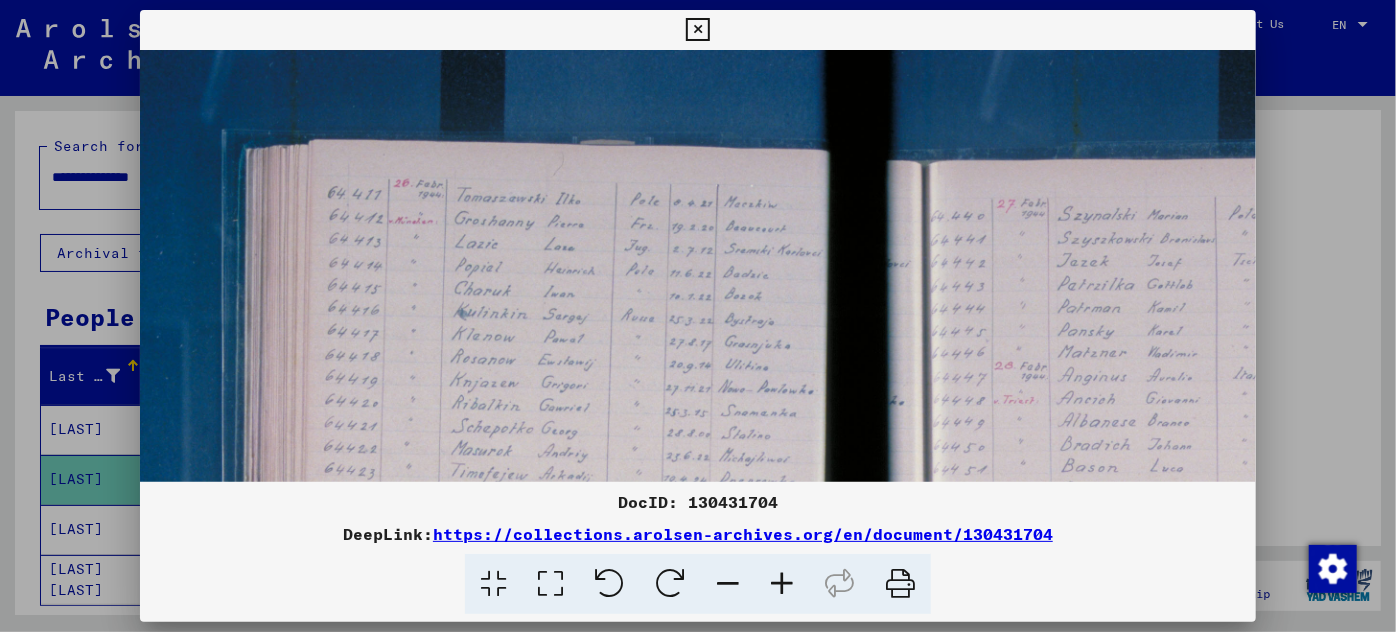 click at bounding box center [782, 584] 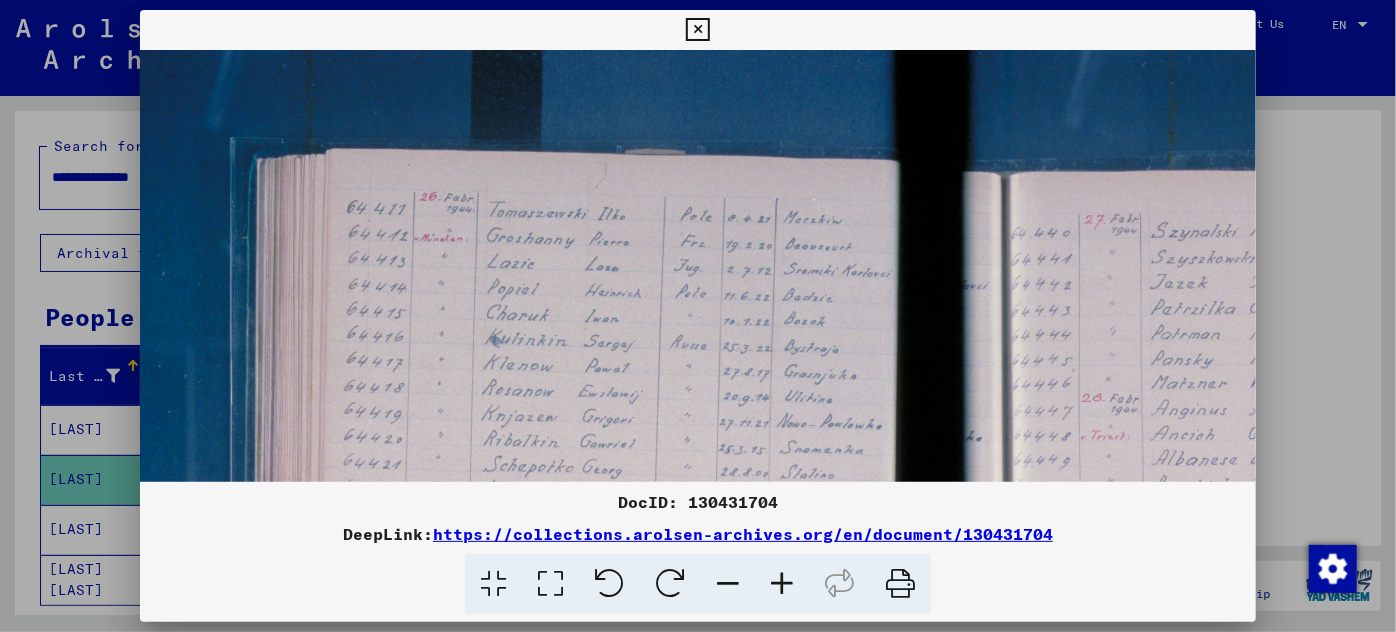 click at bounding box center [782, 584] 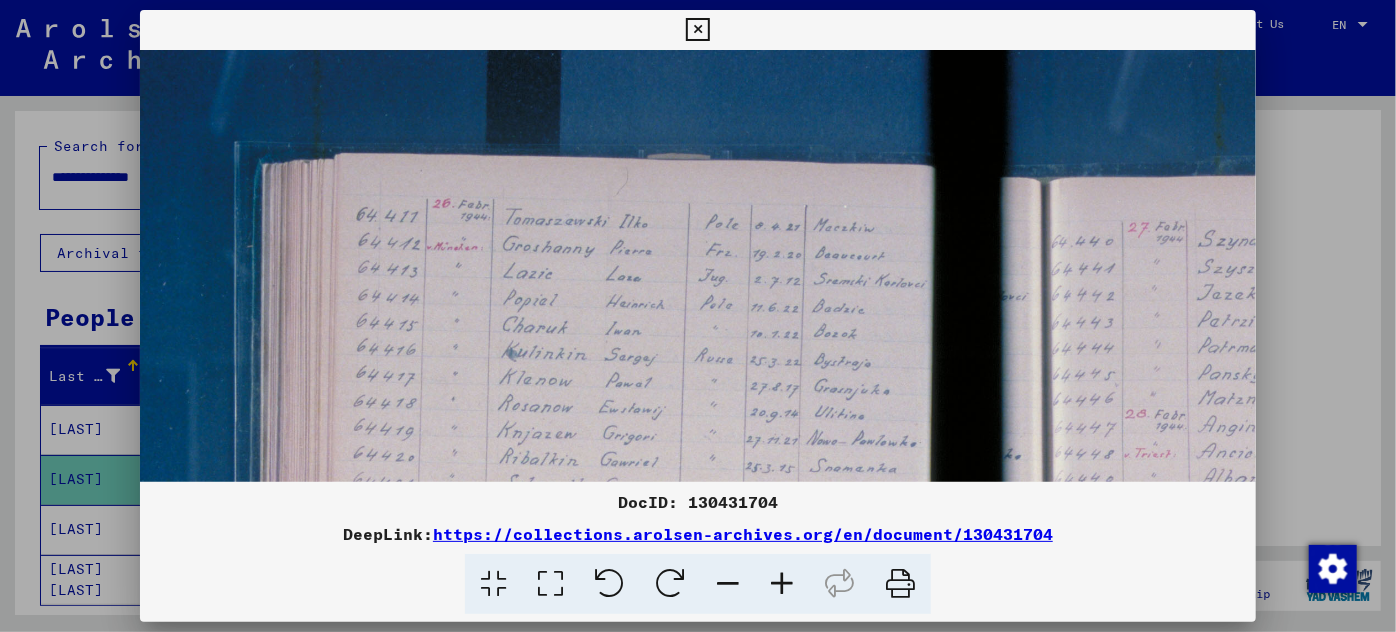 click at bounding box center (782, 584) 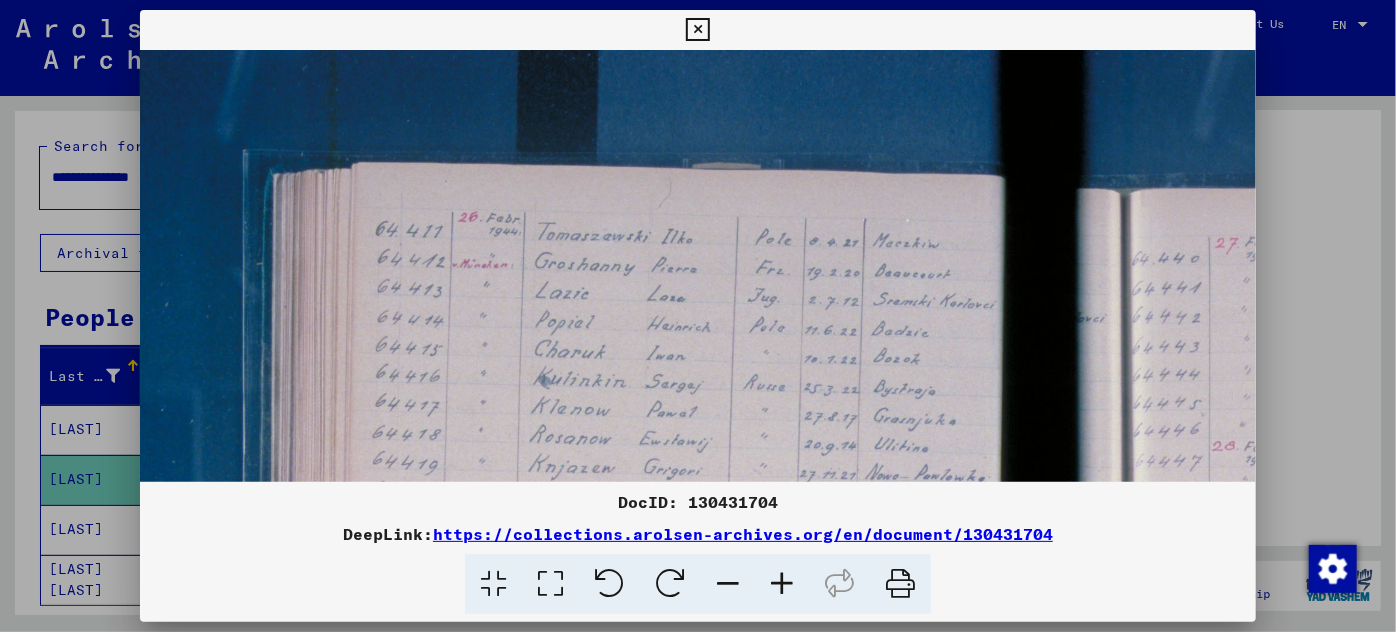 click at bounding box center [782, 584] 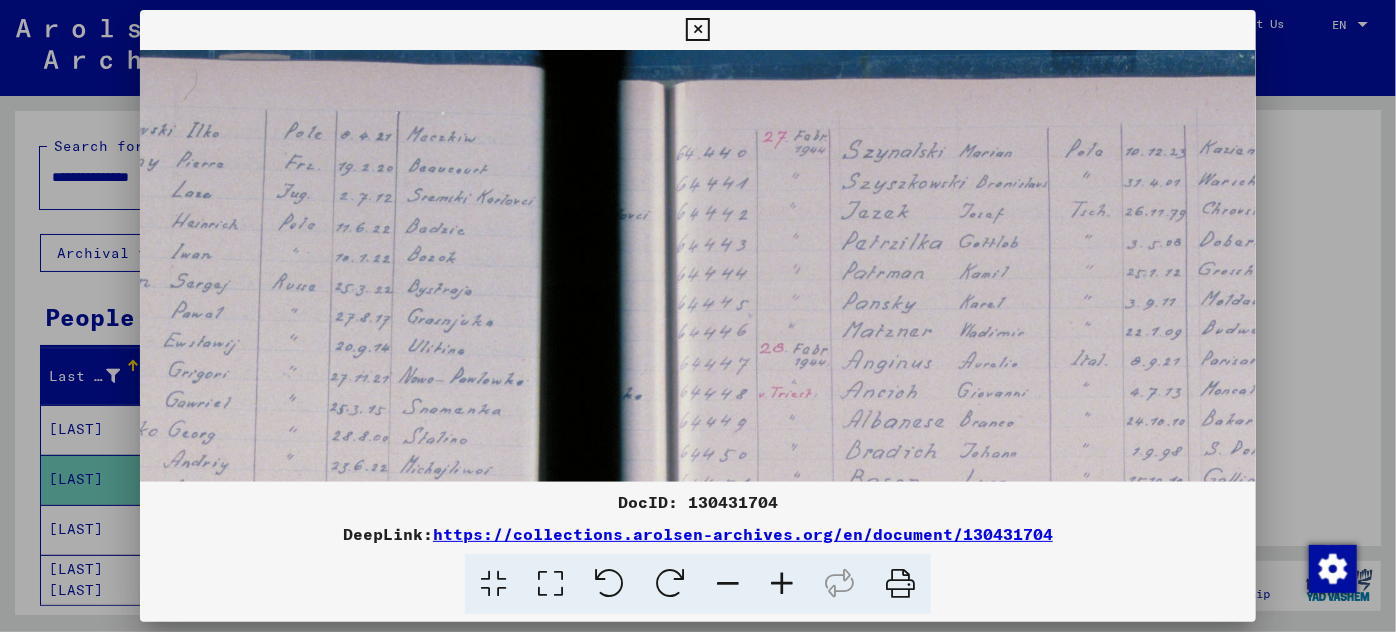 drag, startPoint x: 791, startPoint y: 353, endPoint x: 272, endPoint y: 239, distance: 531.37274 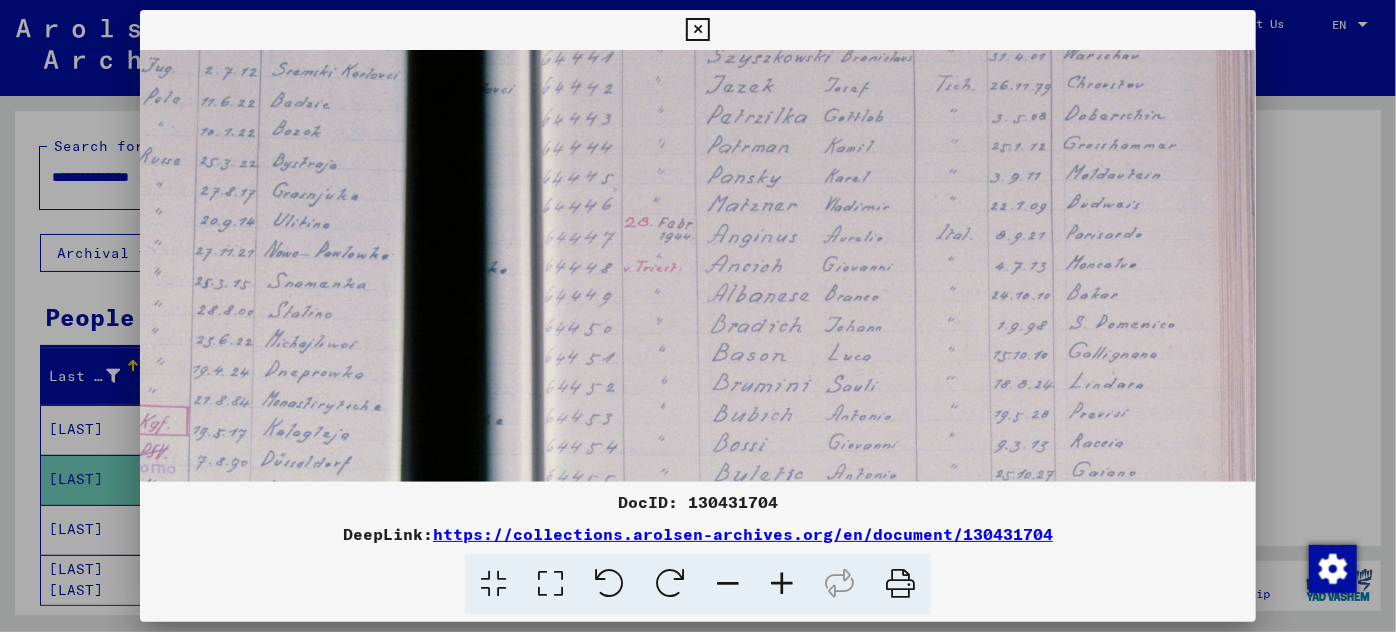 scroll, scrollTop: 251, scrollLeft: 632, axis: both 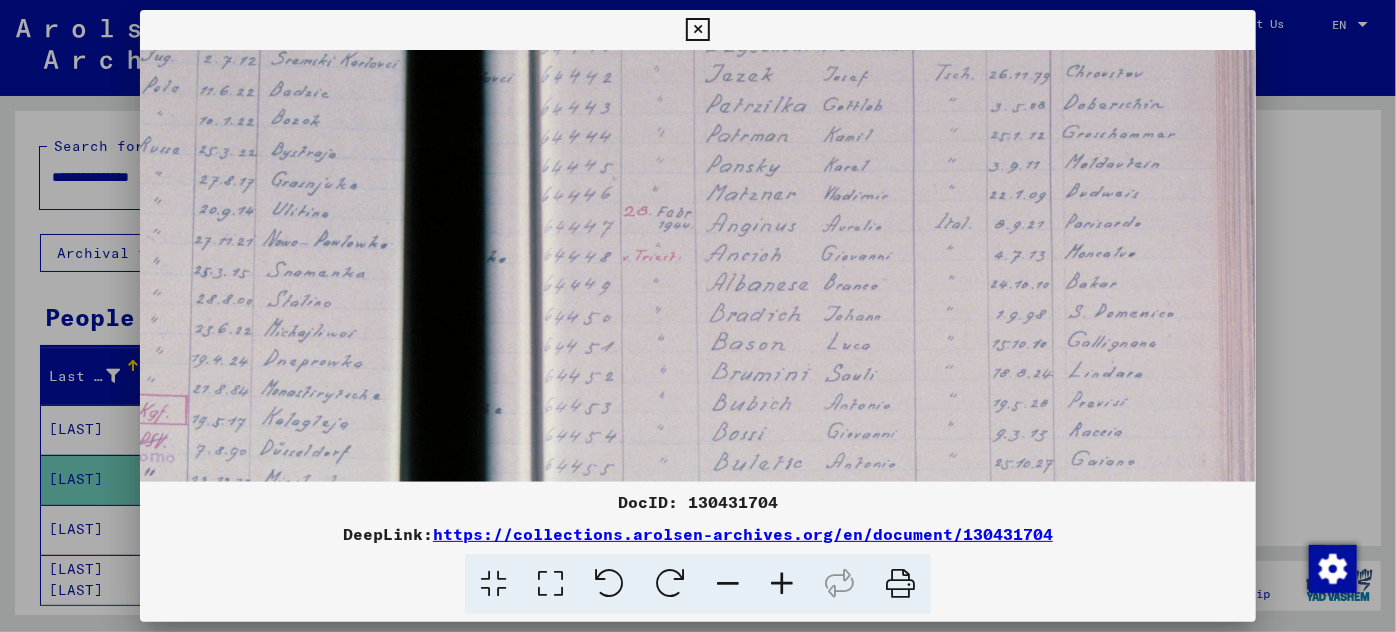 drag, startPoint x: 789, startPoint y: 359, endPoint x: 675, endPoint y: 223, distance: 177.45985 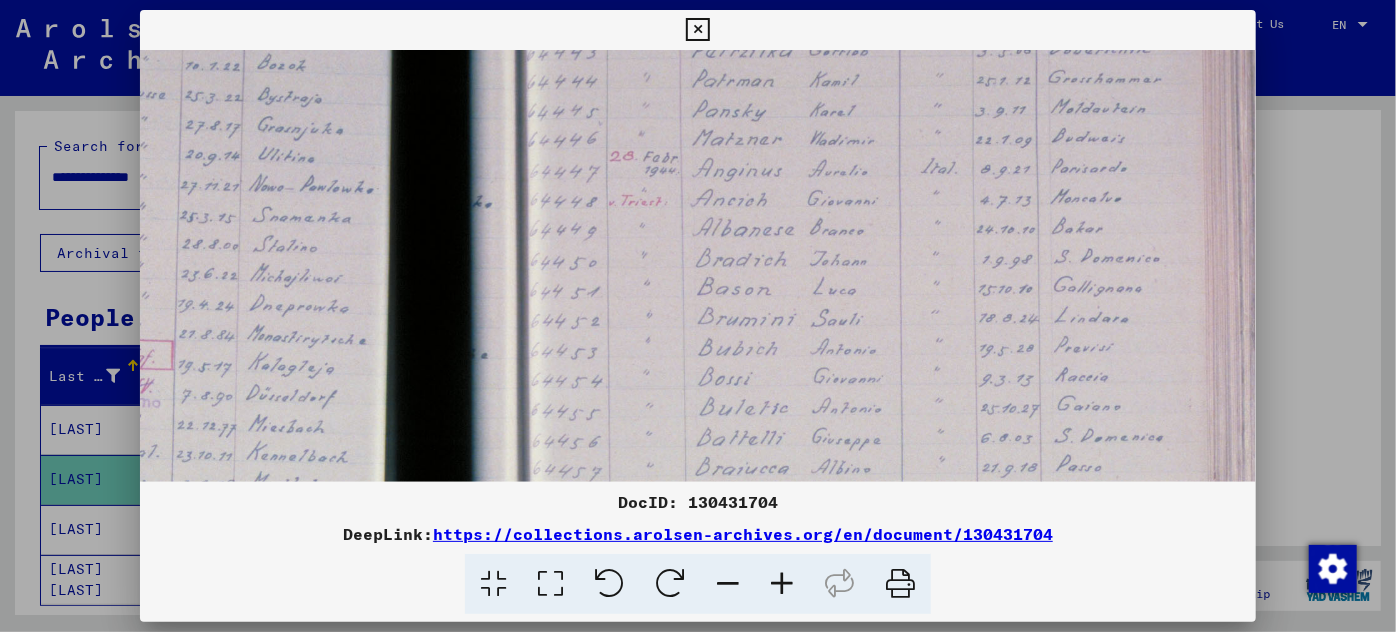 scroll, scrollTop: 309, scrollLeft: 646, axis: both 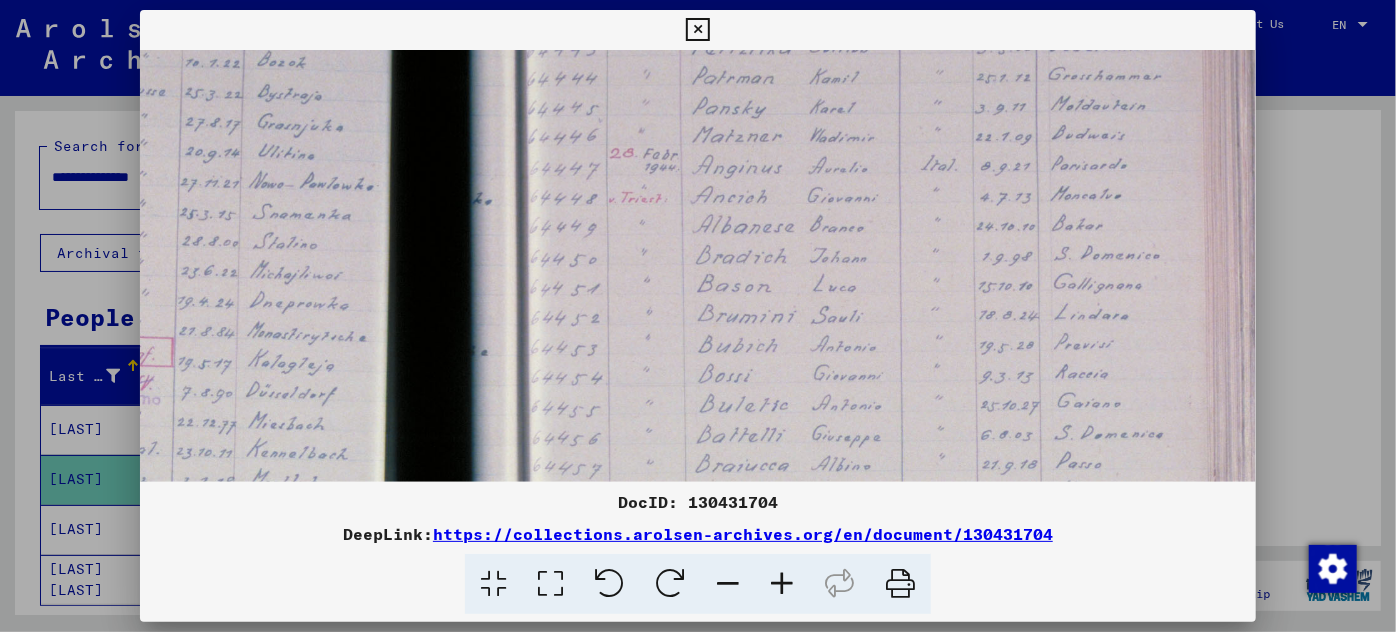 drag, startPoint x: 693, startPoint y: 407, endPoint x: 677, endPoint y: 351, distance: 58.24088 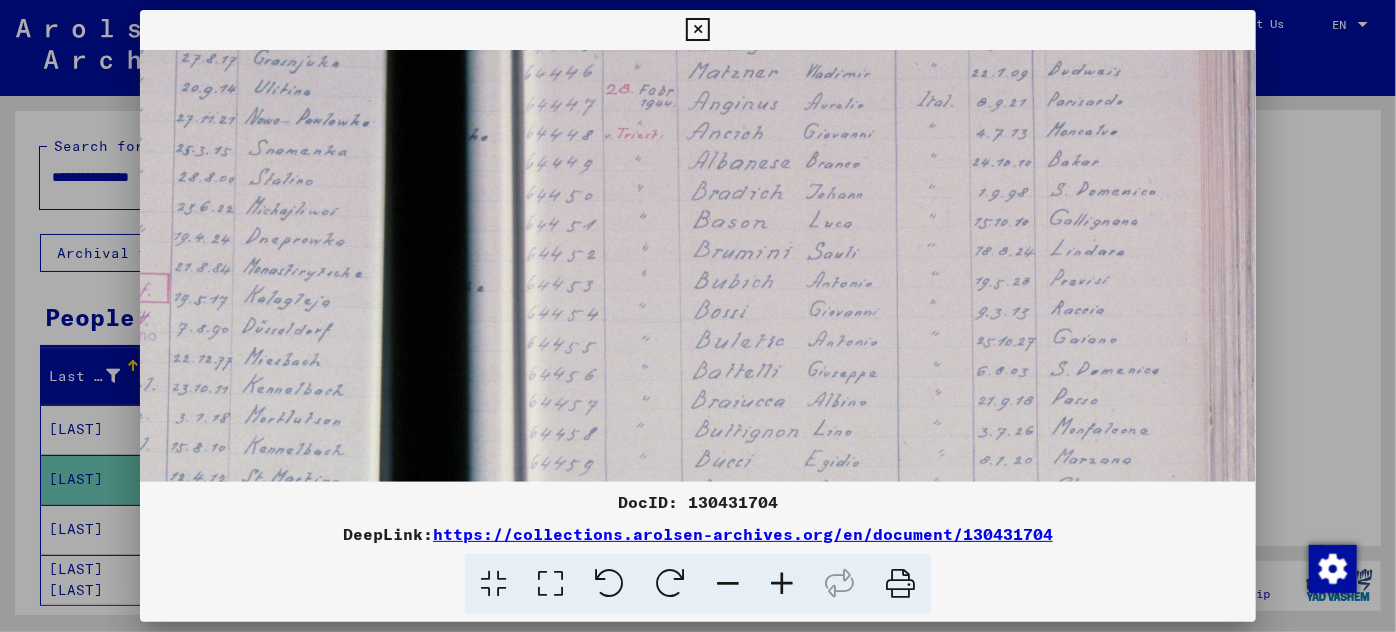 scroll, scrollTop: 376, scrollLeft: 650, axis: both 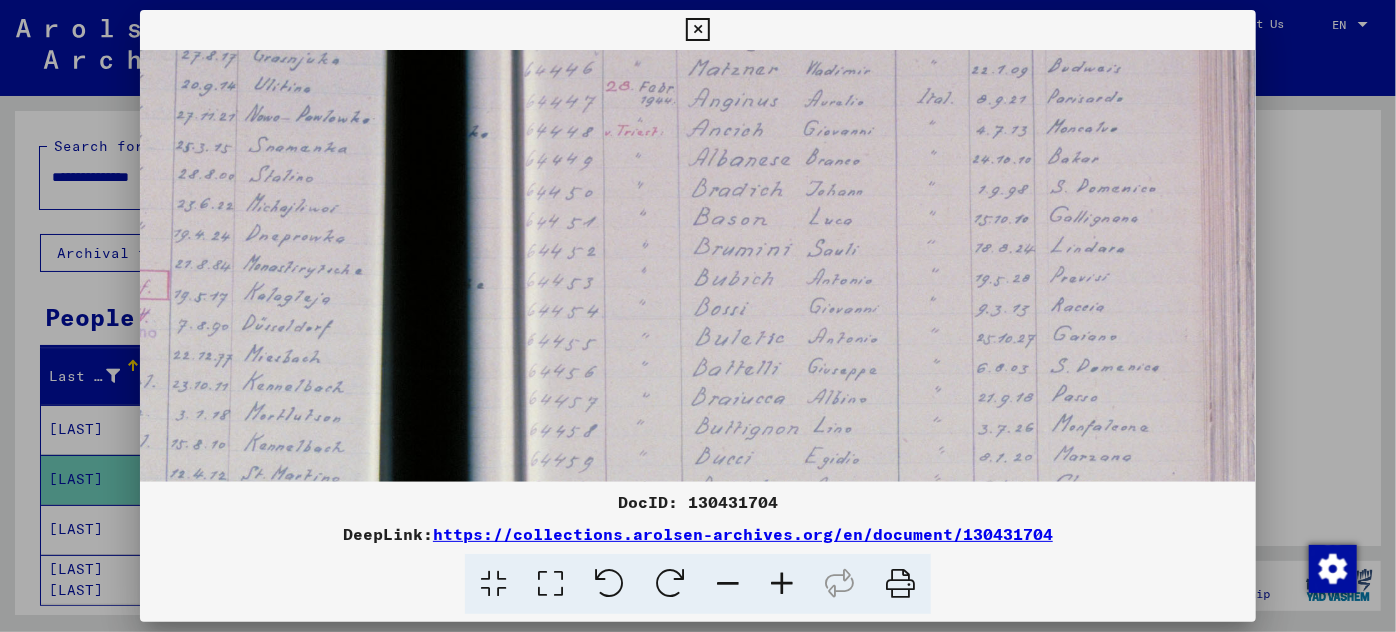 drag, startPoint x: 710, startPoint y: 433, endPoint x: 704, endPoint y: 367, distance: 66.27216 